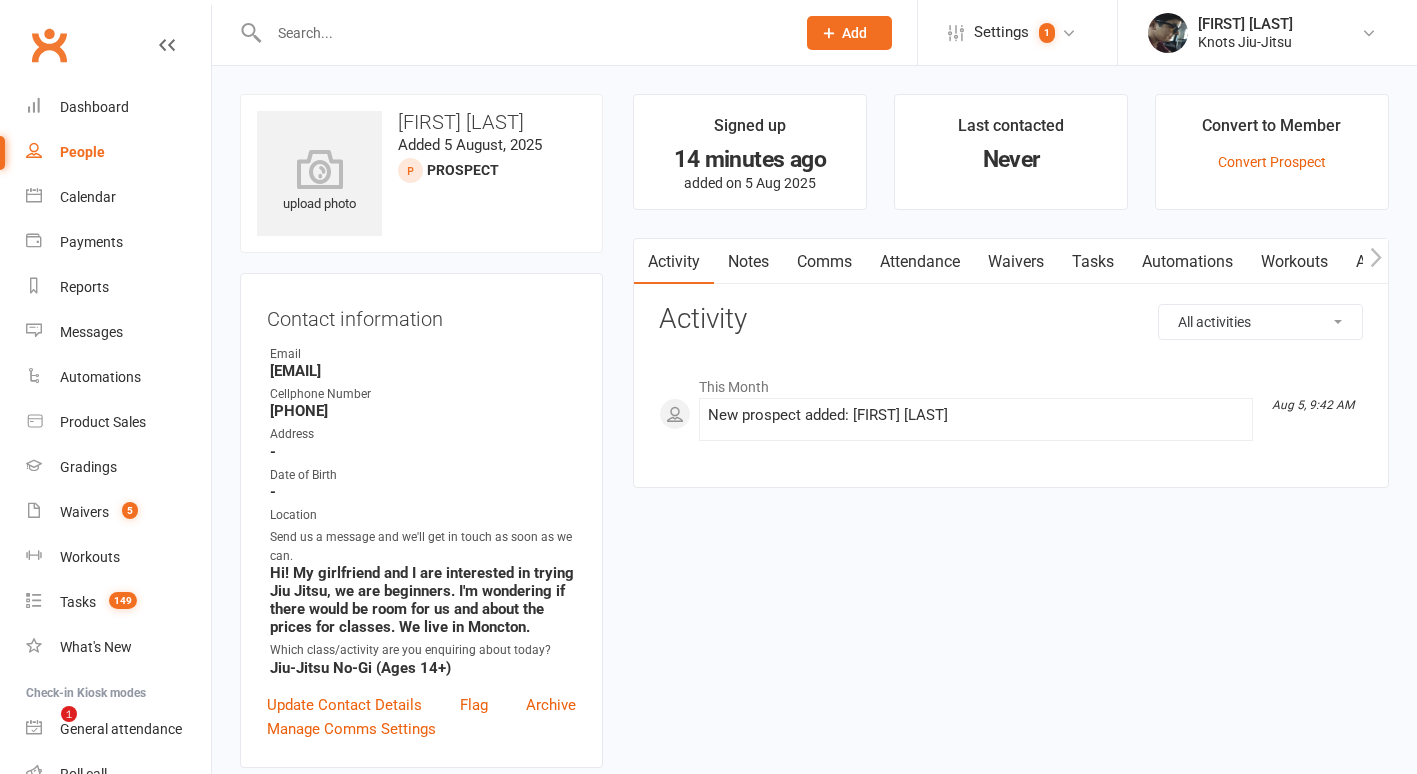 scroll, scrollTop: 0, scrollLeft: 0, axis: both 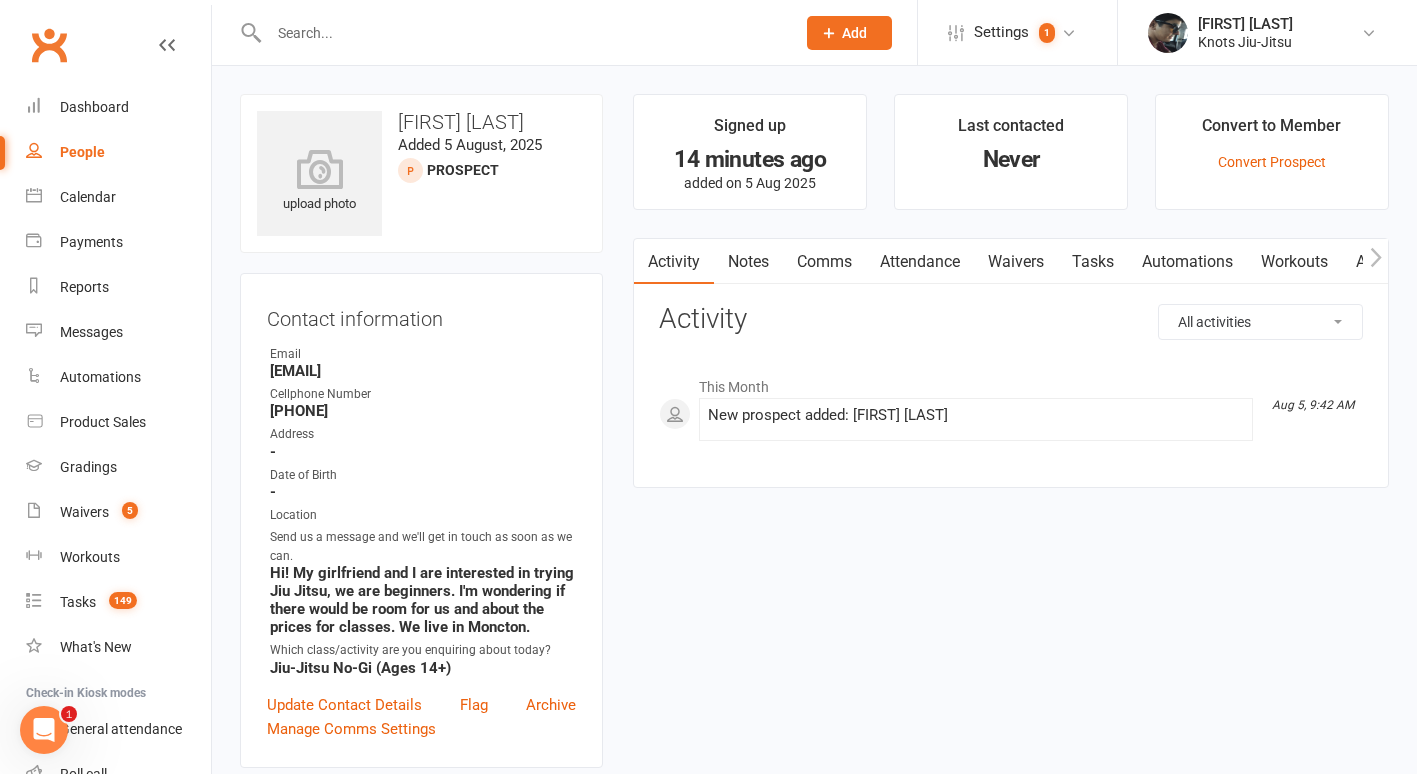 click on "People" at bounding box center (118, 152) 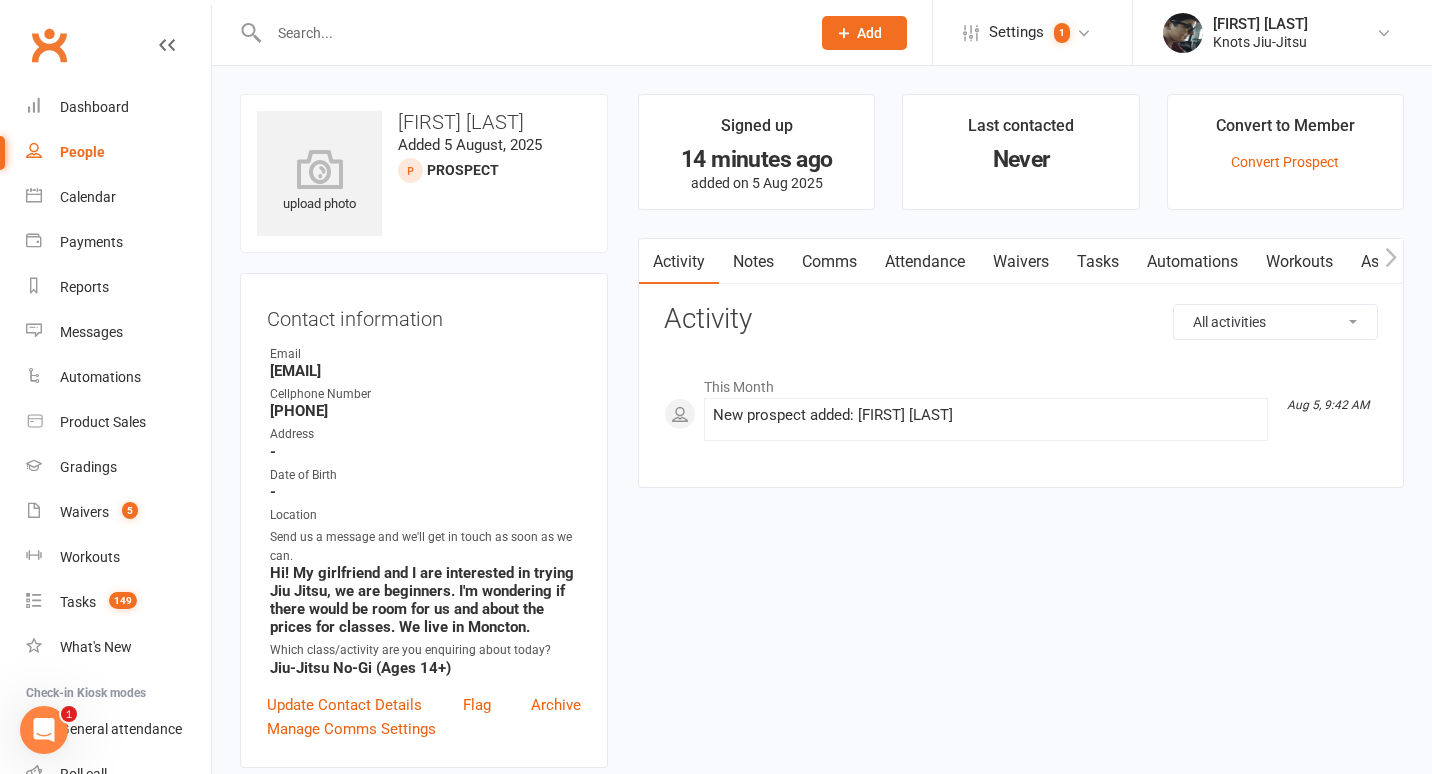 select on "100" 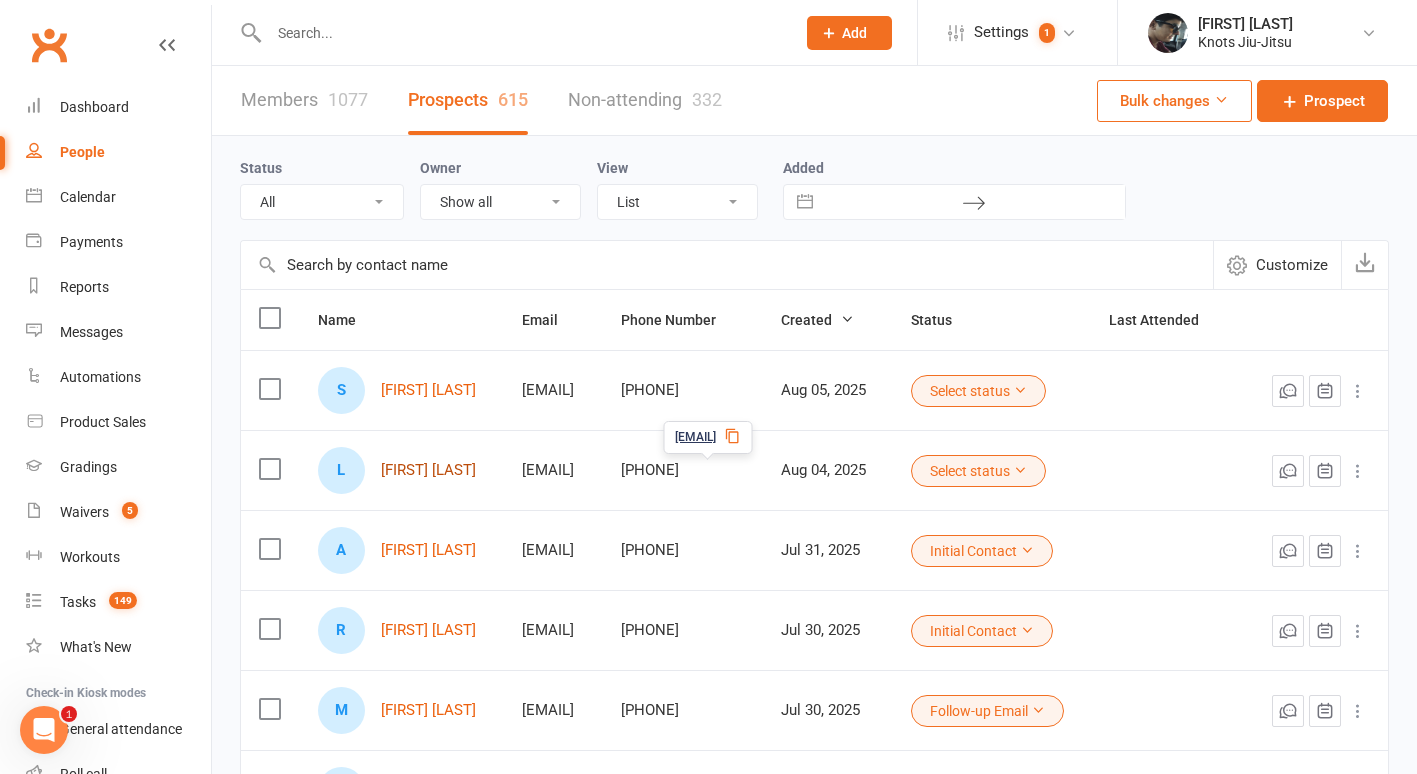 click on "[FIRST] [LAST]" at bounding box center (428, 470) 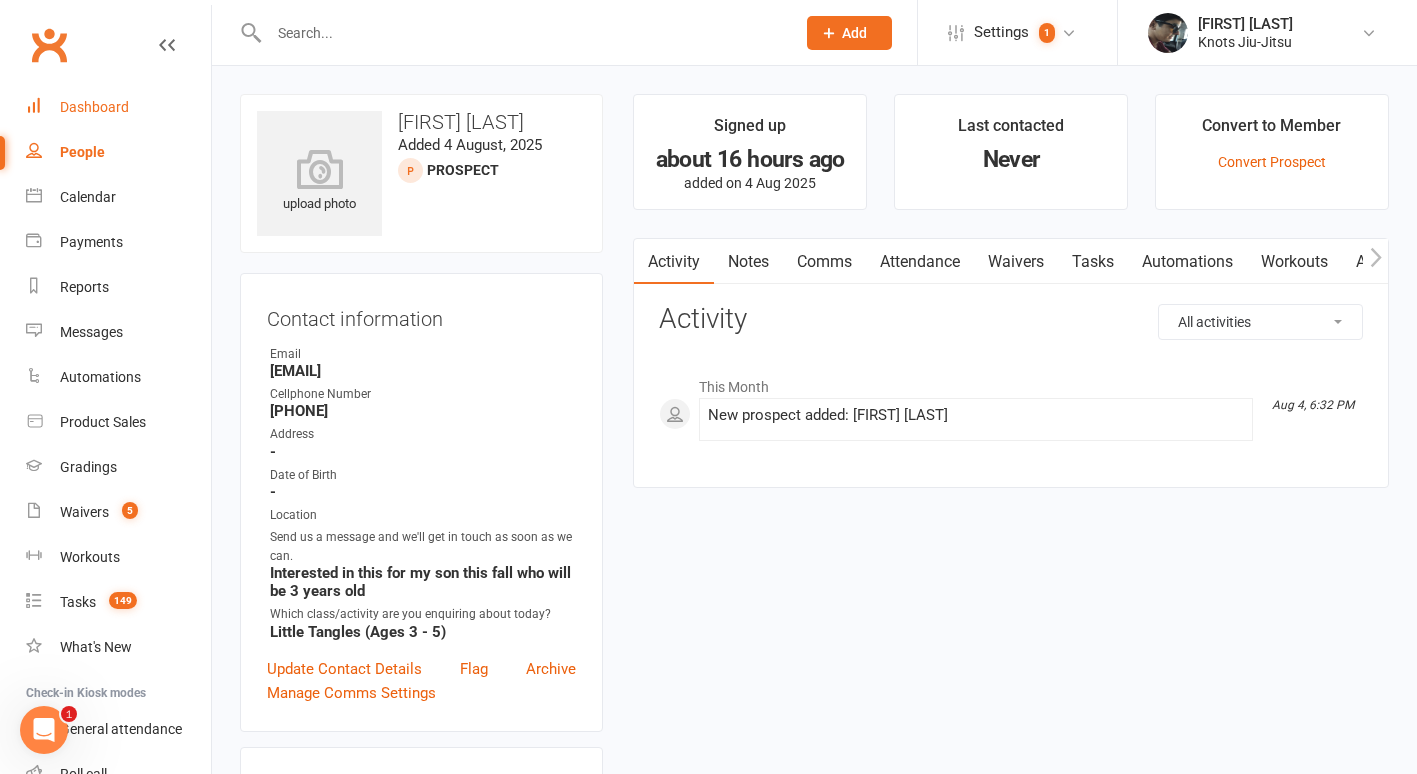 click on "Dashboard" at bounding box center (94, 107) 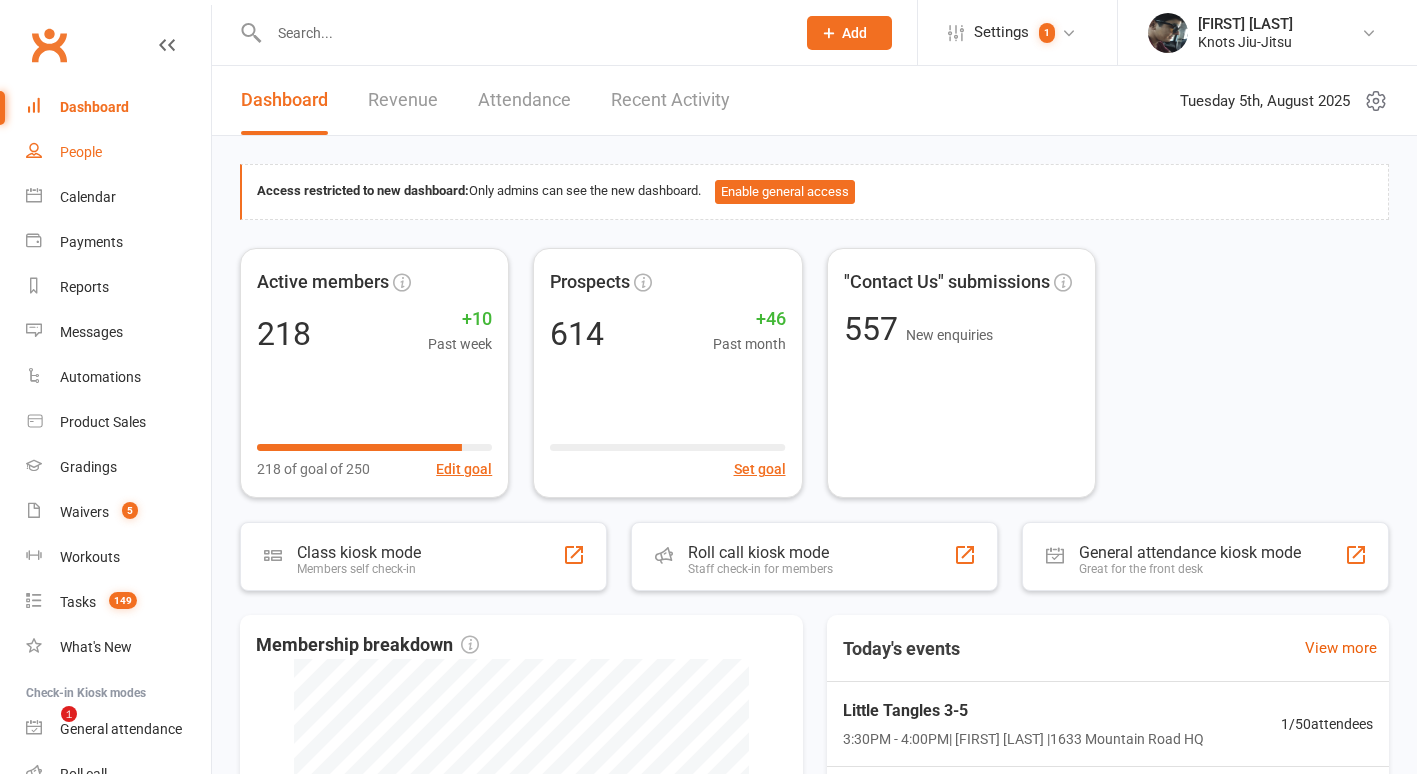 scroll, scrollTop: 0, scrollLeft: 0, axis: both 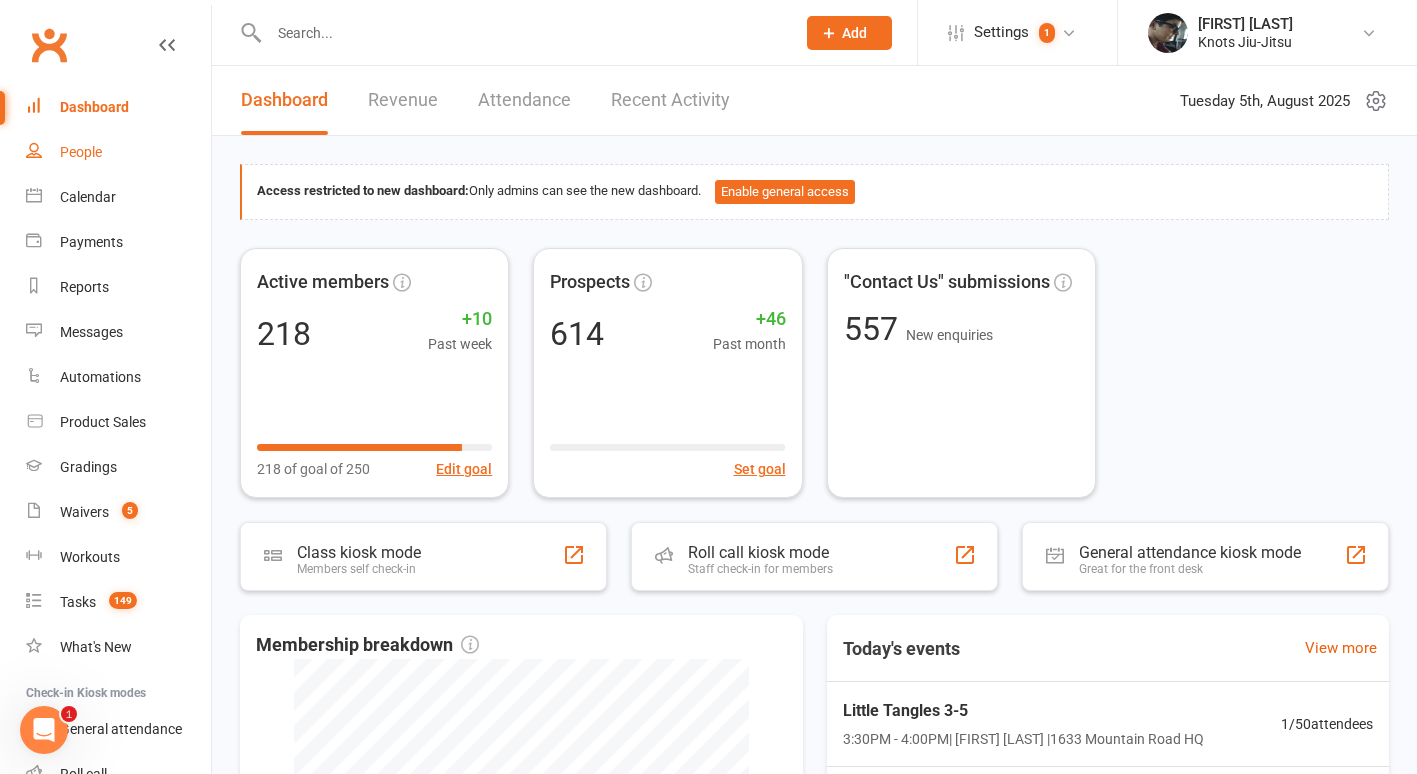click on "People" at bounding box center (81, 152) 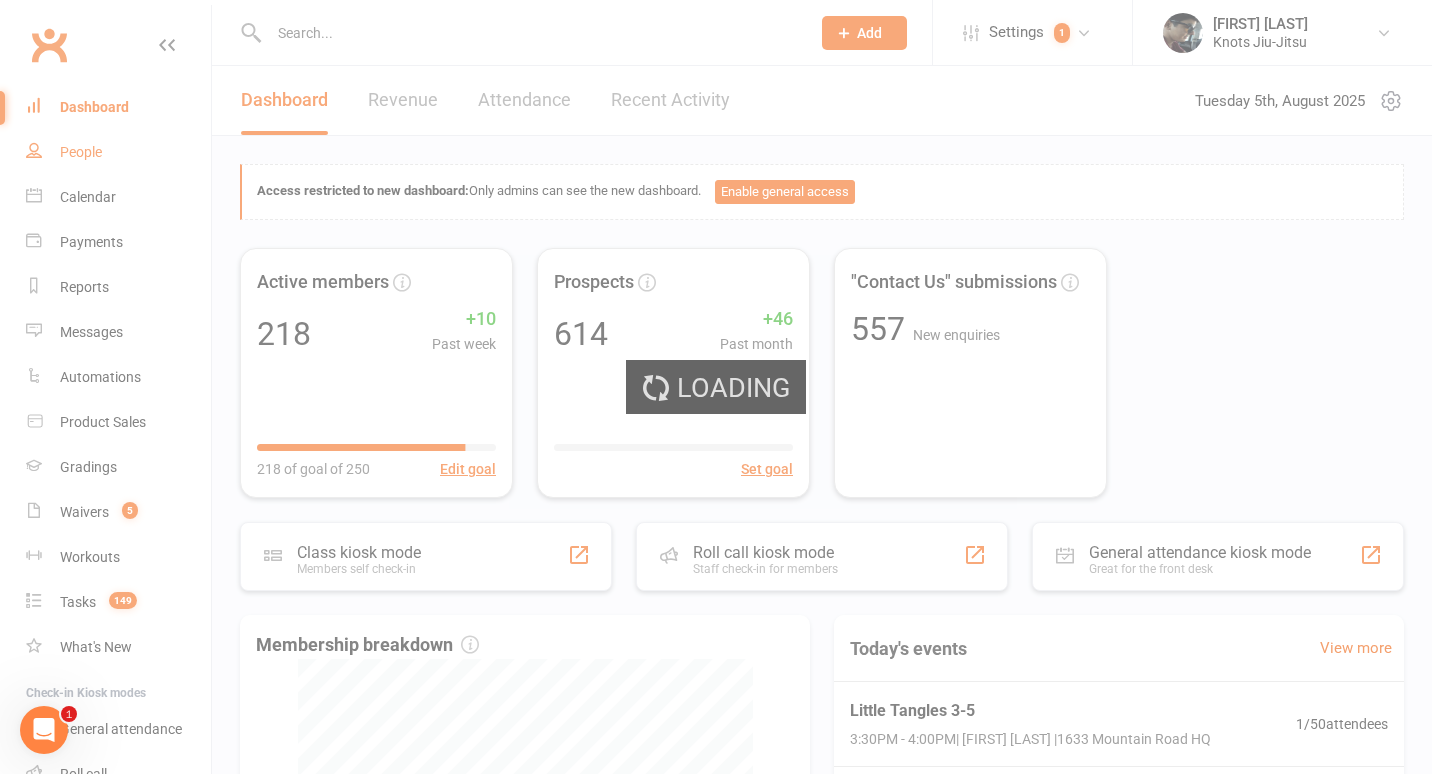 select on "100" 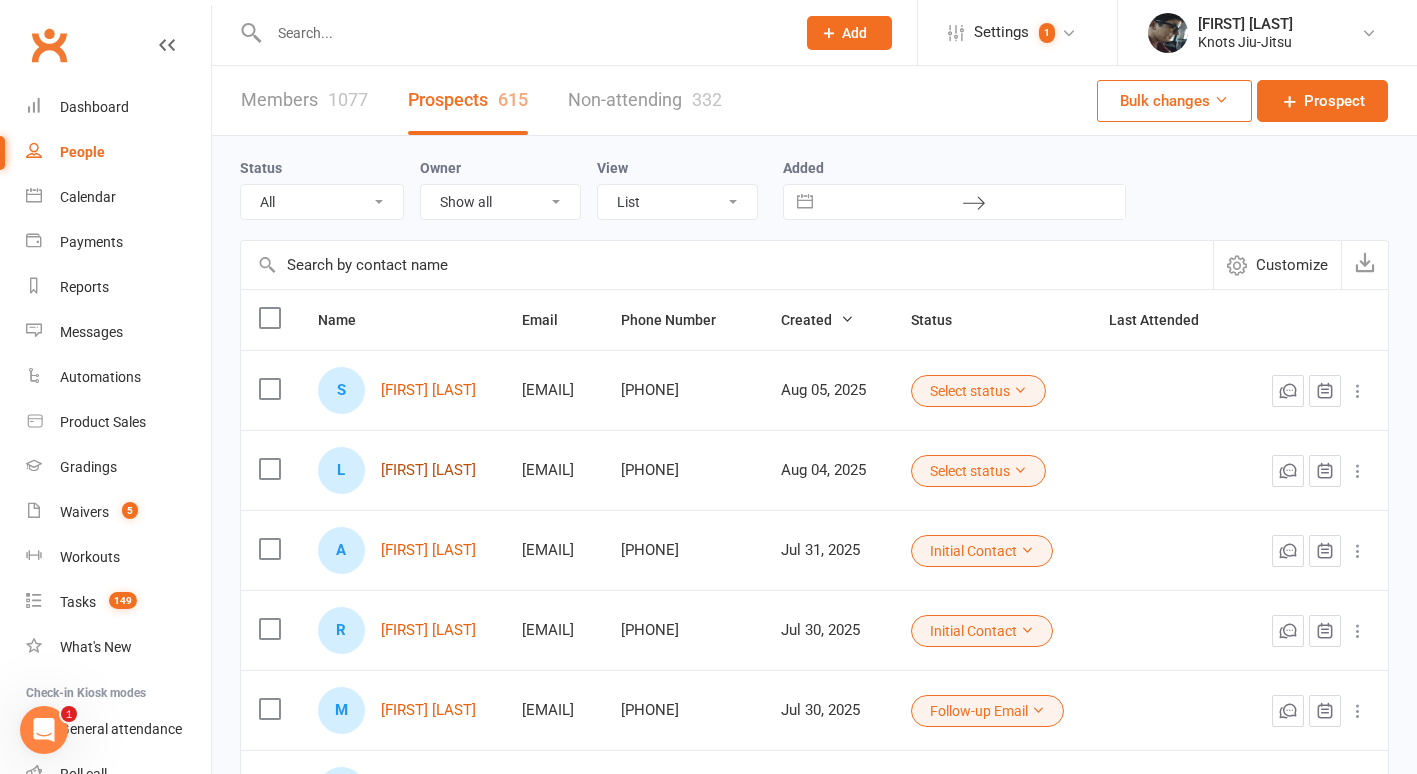 click on "[FIRST] [LAST]" at bounding box center [428, 470] 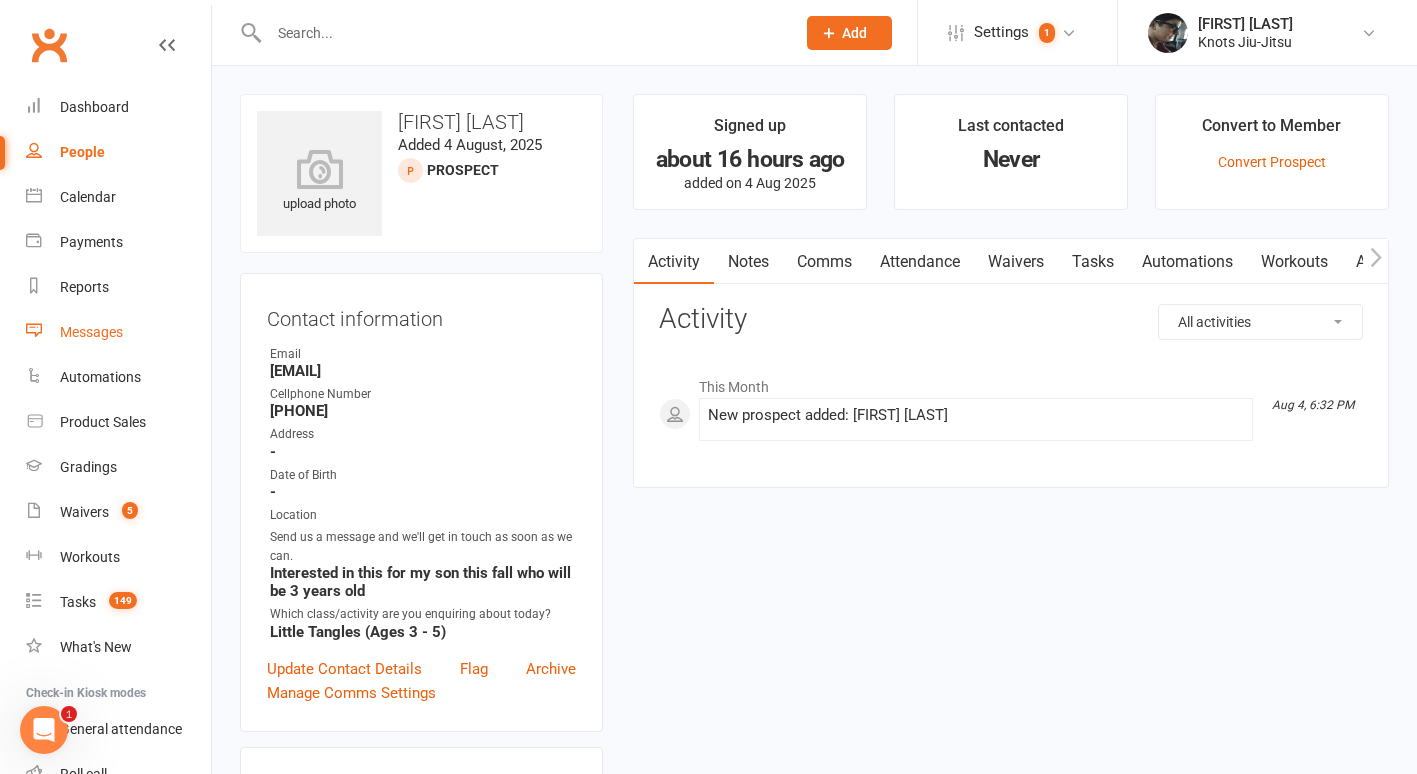 click on "Messages" at bounding box center [91, 332] 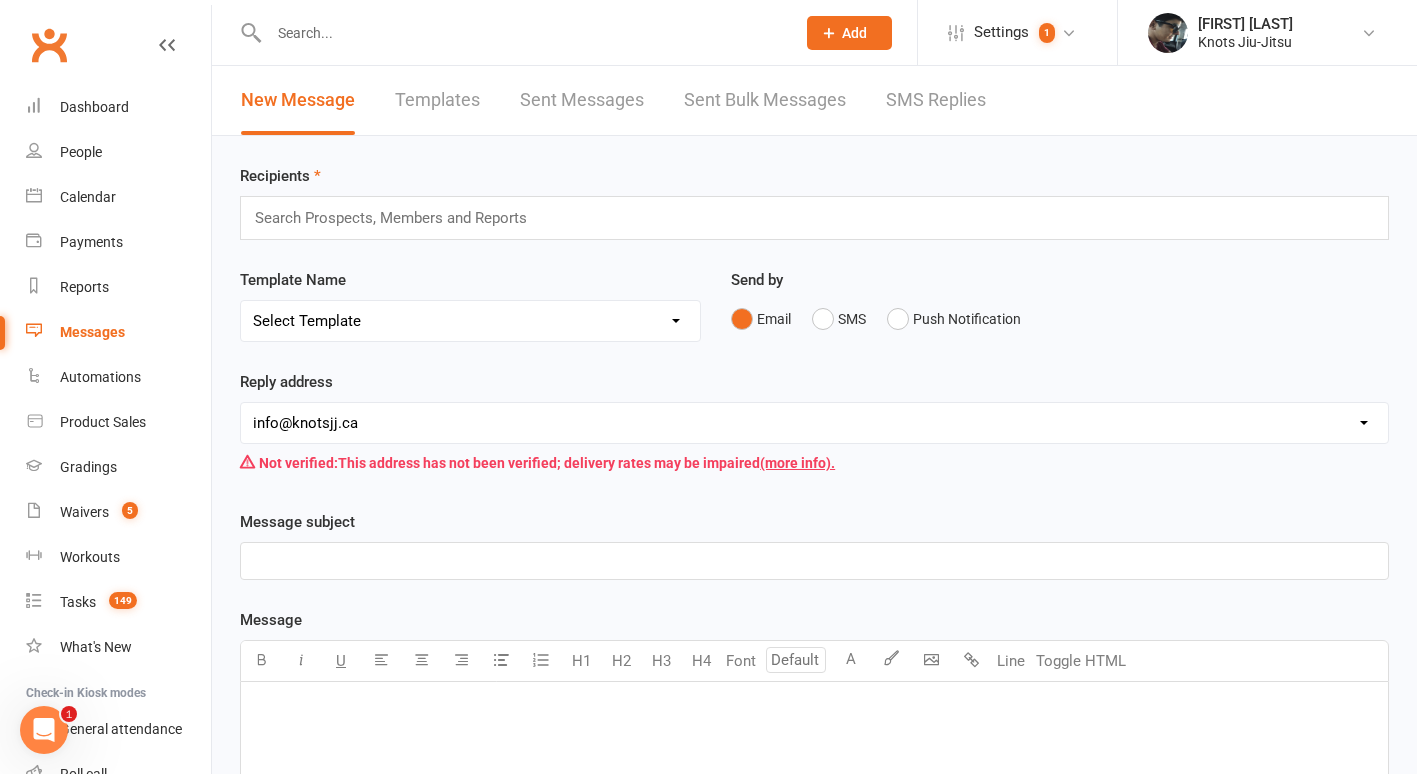 click at bounding box center (399, 218) 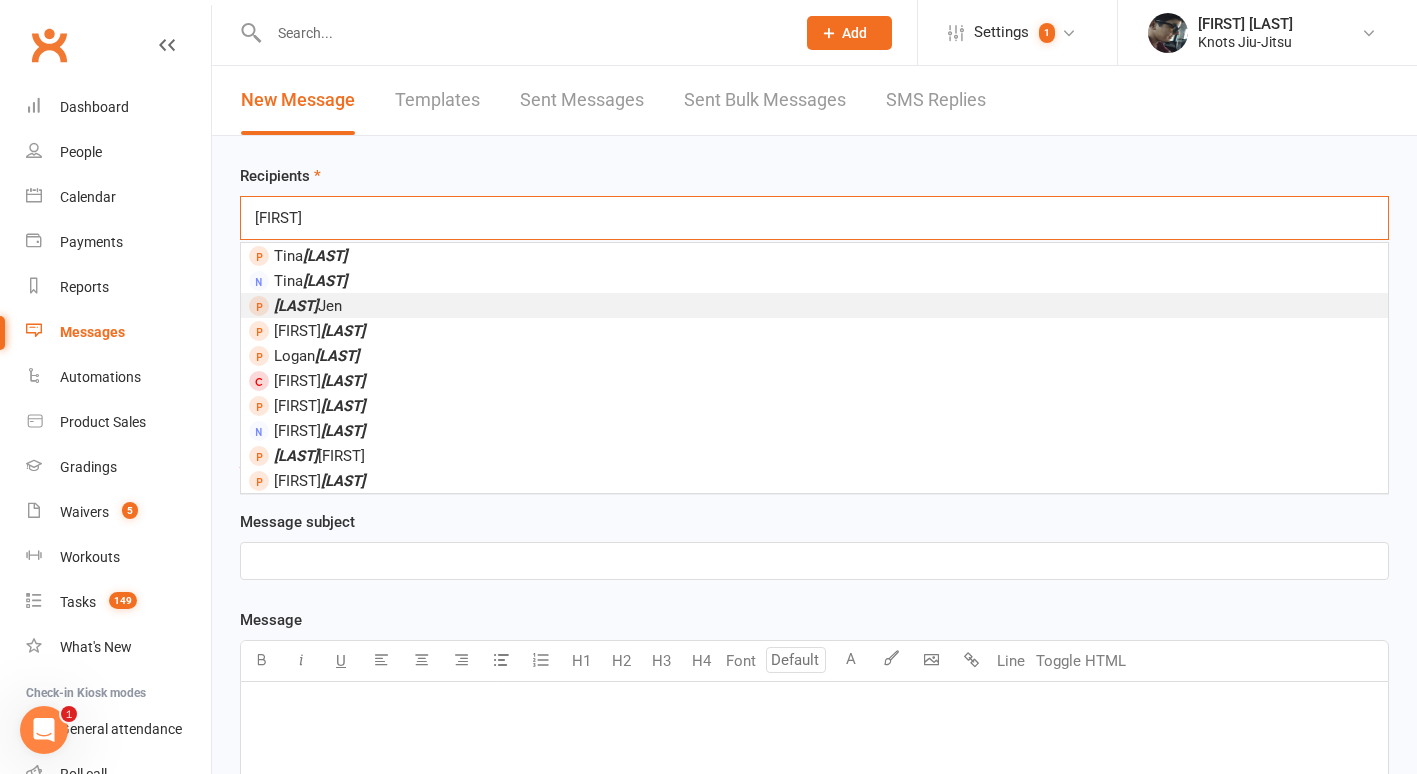 type on "[FIRST]" 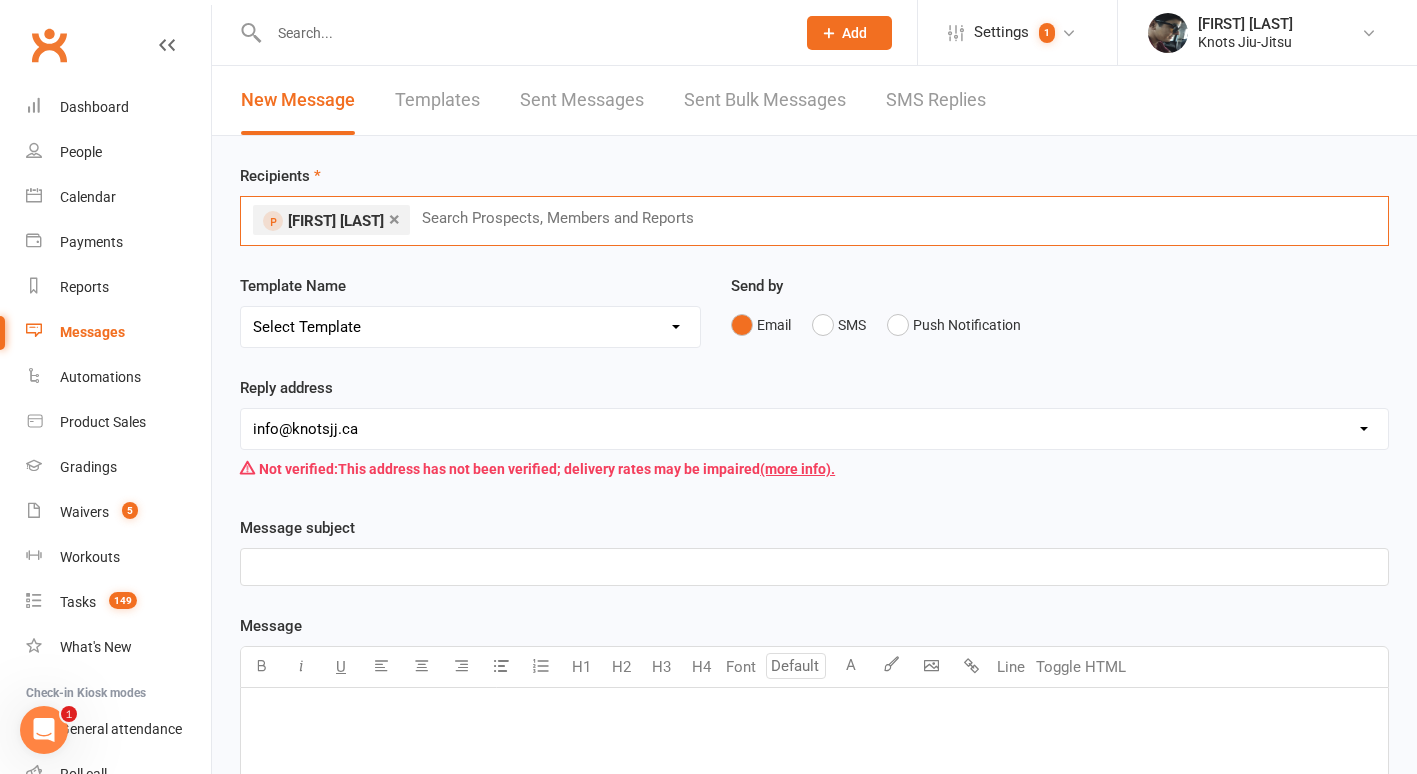 click on "Select Template [Email] Cancellation [Email] Failure of Payment [Email] Overdue Balance [Email] Belt Test Preparation (Kids) [Email] Grading Kids [Email] Boxing First Info [Email] Boxing + Jiu [Email] Competition [Email] Competition Correction [Email] Competition Sign-up [Email] Reverse Advent Box Collection [Email] Reverse Advent Calendar [Email] Reverse Advent Wishlist Crossroads for Women [Email] Reverse Advent Wishlist FTLOG [Email] Reverse Advent Wishlist PAW [Email] Reverse Advent Wishlist Queens of Heart [Email] Schedule Update [Email] Schedule Update (1) [Email] Functional Training First Info [Email] Functional Training Free Trial Message [Email] Functional Training Offer [Email] Existing Member Waiver [Email] Holiday Hours [Email] Spots Opened  [Email] Spots Open for Baby Jitsu, LT and Kids [Email] Follow Up Email Jiu-Jitsu + Programs Offer [Email] Follow Up Email Jiu-Jitsu to Opened Email and No Answer [Email] Jiu-JItsu First Info 14+ [Email] Jiu-JItsu First Info Kids [Email] Cancel [Email] Enquiry" at bounding box center (470, 327) 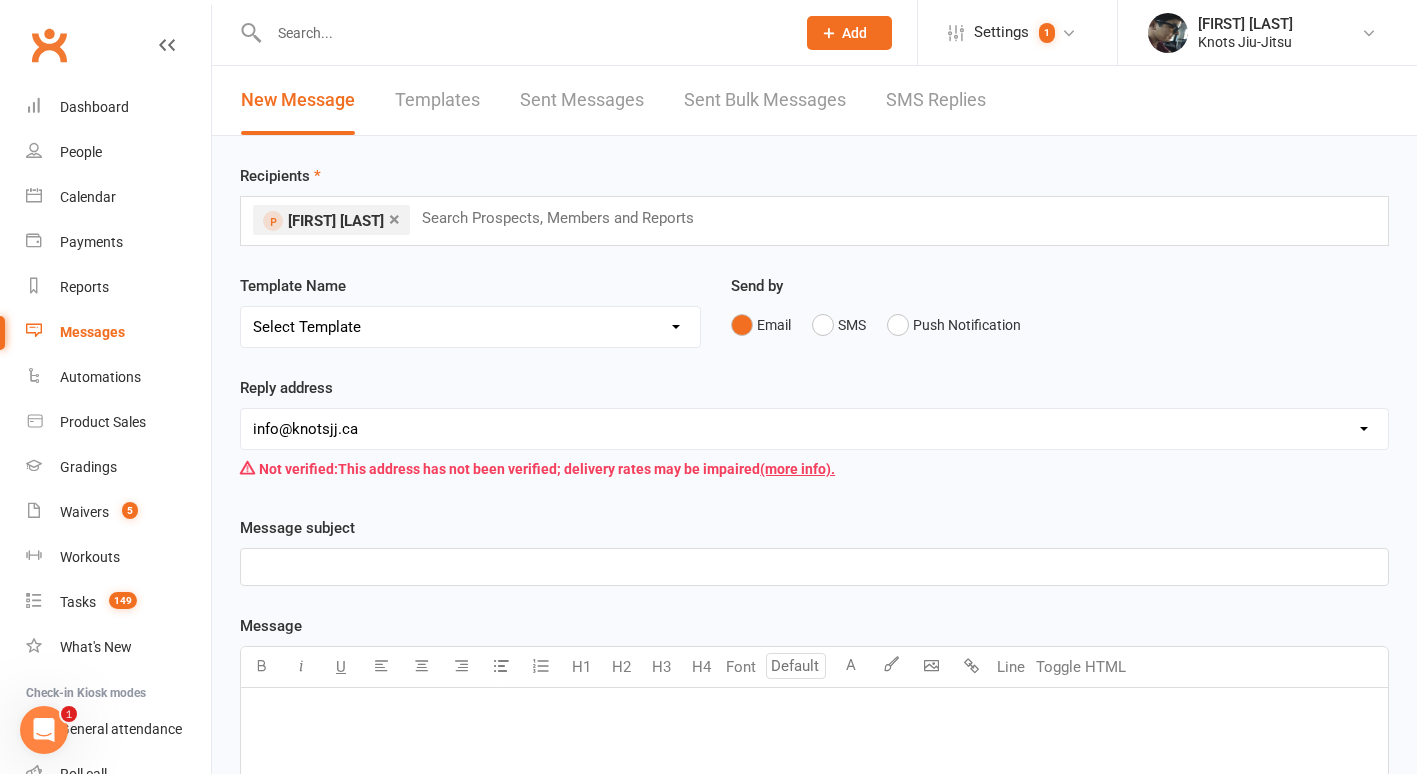 select on "28" 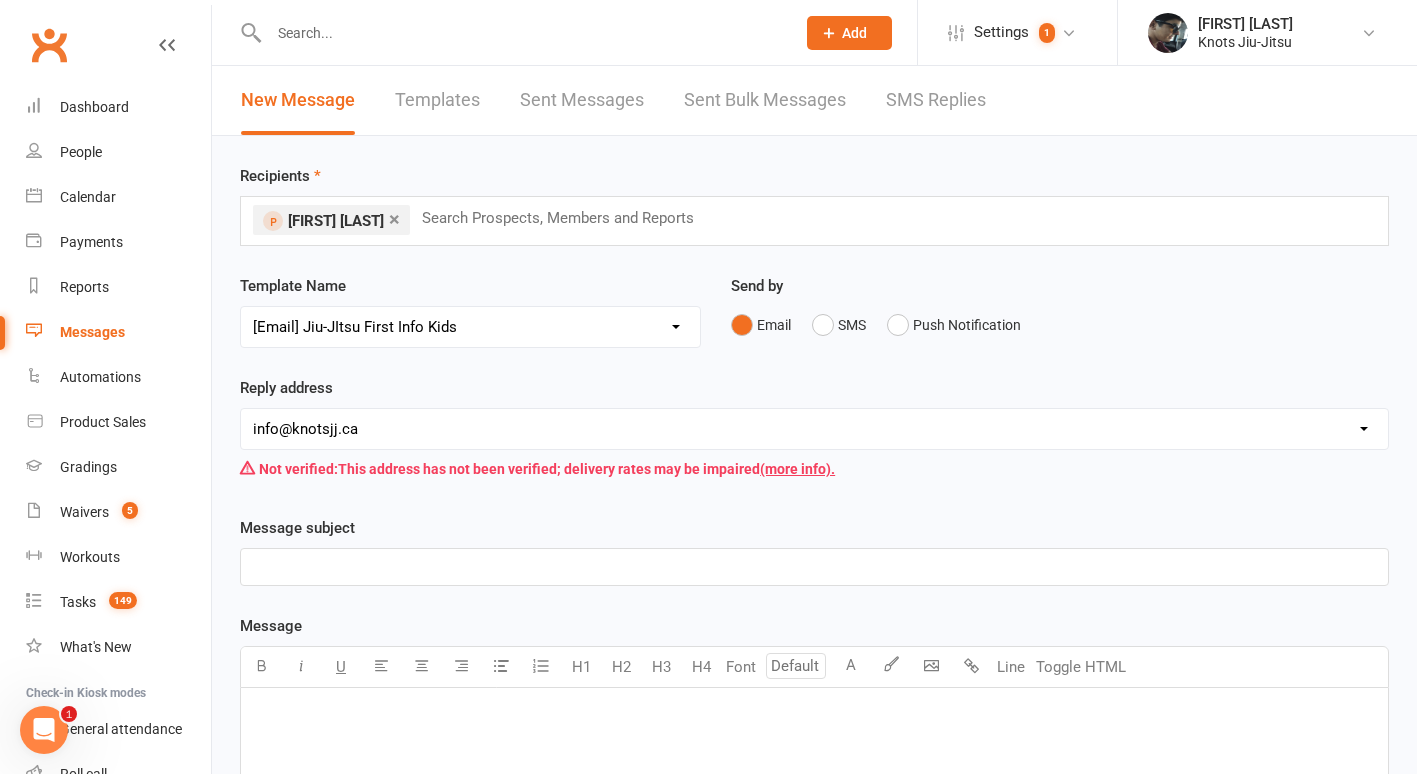 click on "Select Template [Email] Cancellation [Email] Failure of Payment [Email] Overdue Balance [Email] Belt Test Preparation (Kids) [Email] Grading Kids [Email] Boxing First Info [Email] Boxing + Jiu [Email] Competition [Email] Competition Correction [Email] Competition Sign-up [Email] Reverse Advent Box Collection [Email] Reverse Advent Calendar [Email] Reverse Advent Wishlist Crossroads for Women [Email] Reverse Advent Wishlist FTLOG [Email] Reverse Advent Wishlist PAW [Email] Reverse Advent Wishlist Queens of Heart [Email] Schedule Update [Email] Schedule Update (1) [Email] Functional Training First Info [Email] Functional Training Free Trial Message [Email] Functional Training Offer [Email] Existing Member Waiver [Email] Holiday Hours [Email] Spots Opened  [Email] Spots Open for Baby Jitsu, LT and Kids [Email] Follow Up Email Jiu-Jitsu + Programs Offer [Email] Follow Up Email Jiu-Jitsu to Opened Email and No Answer [Email] Jiu-JItsu First Info 14+ [Email] Jiu-JItsu First Info Kids [Email] Cancel [Email] Enquiry" at bounding box center (470, 327) 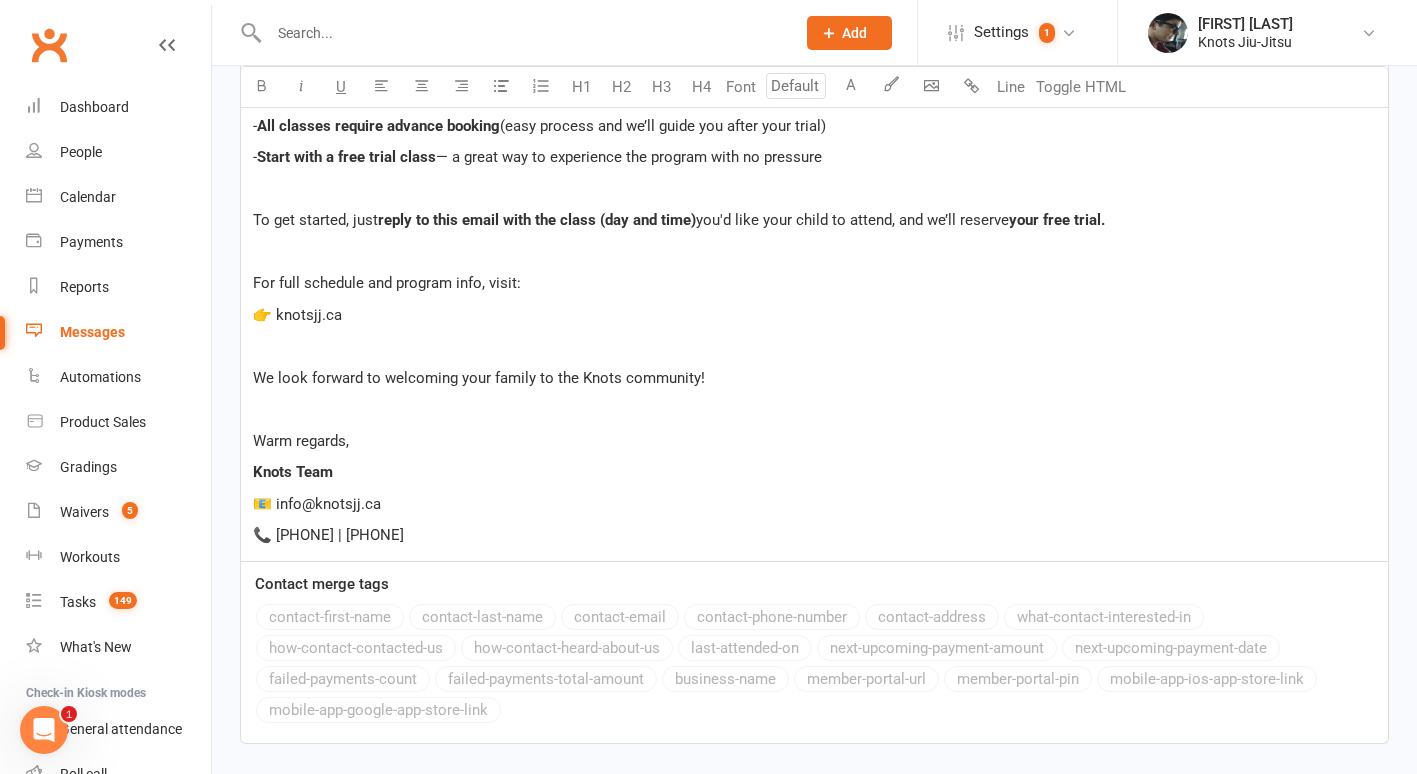 scroll, scrollTop: 1943, scrollLeft: 0, axis: vertical 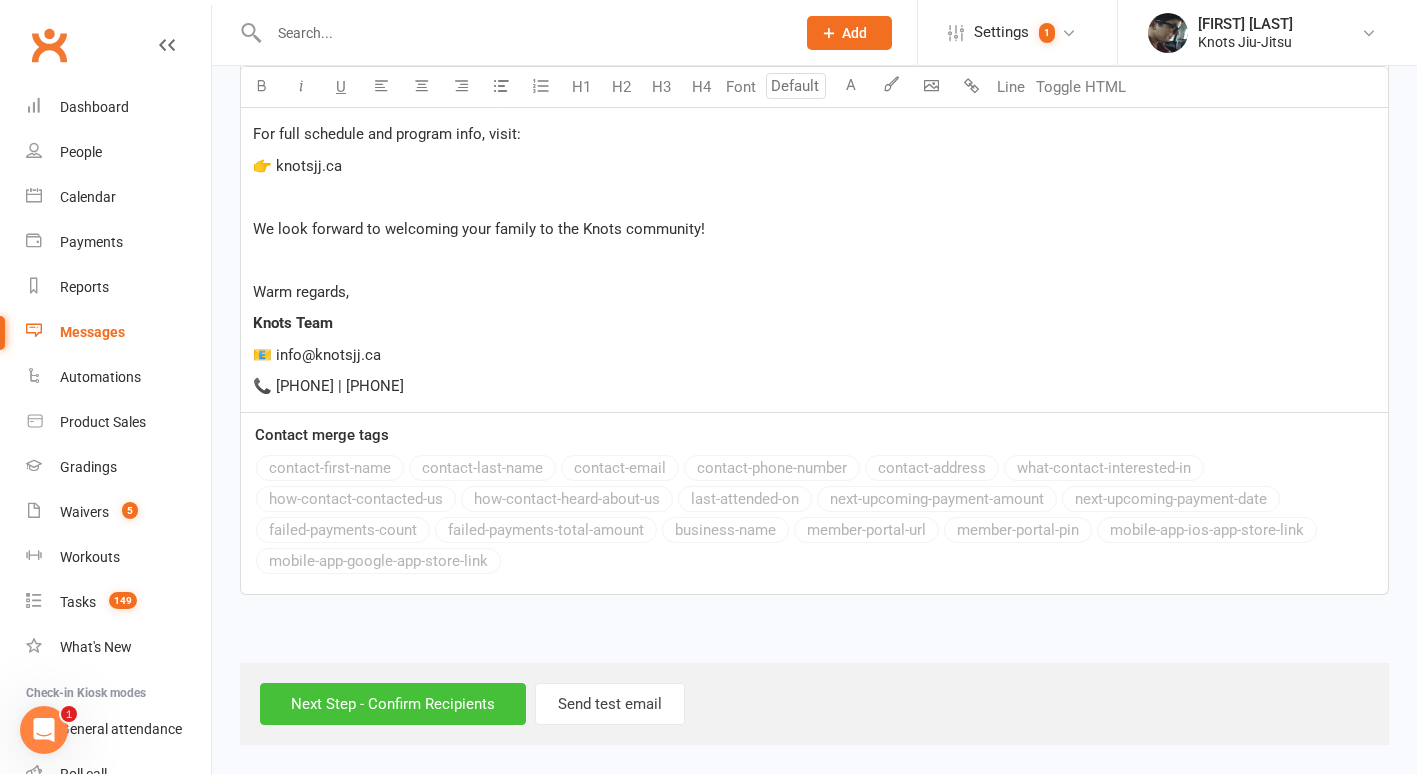 click on "Next Step - Confirm Recipients" at bounding box center [393, 704] 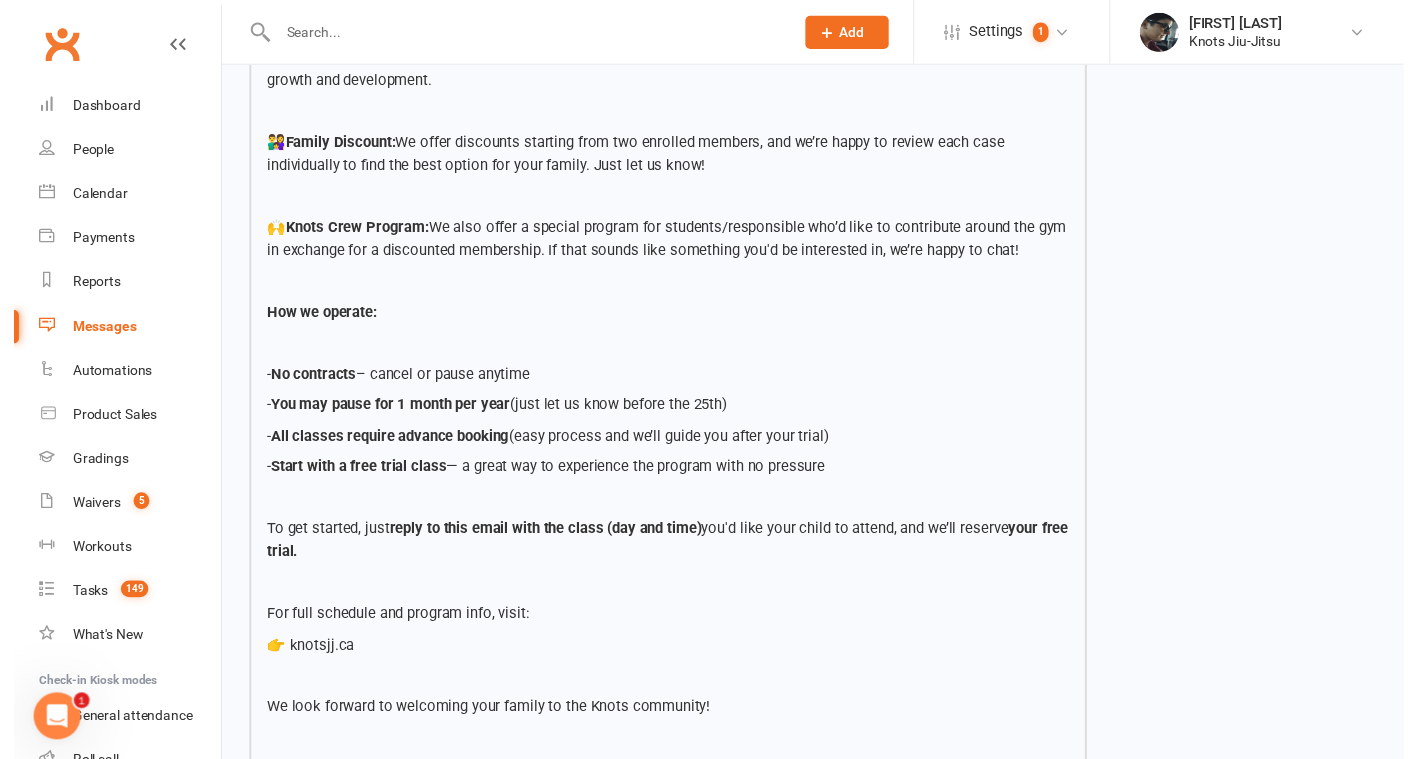 scroll, scrollTop: 1690, scrollLeft: 0, axis: vertical 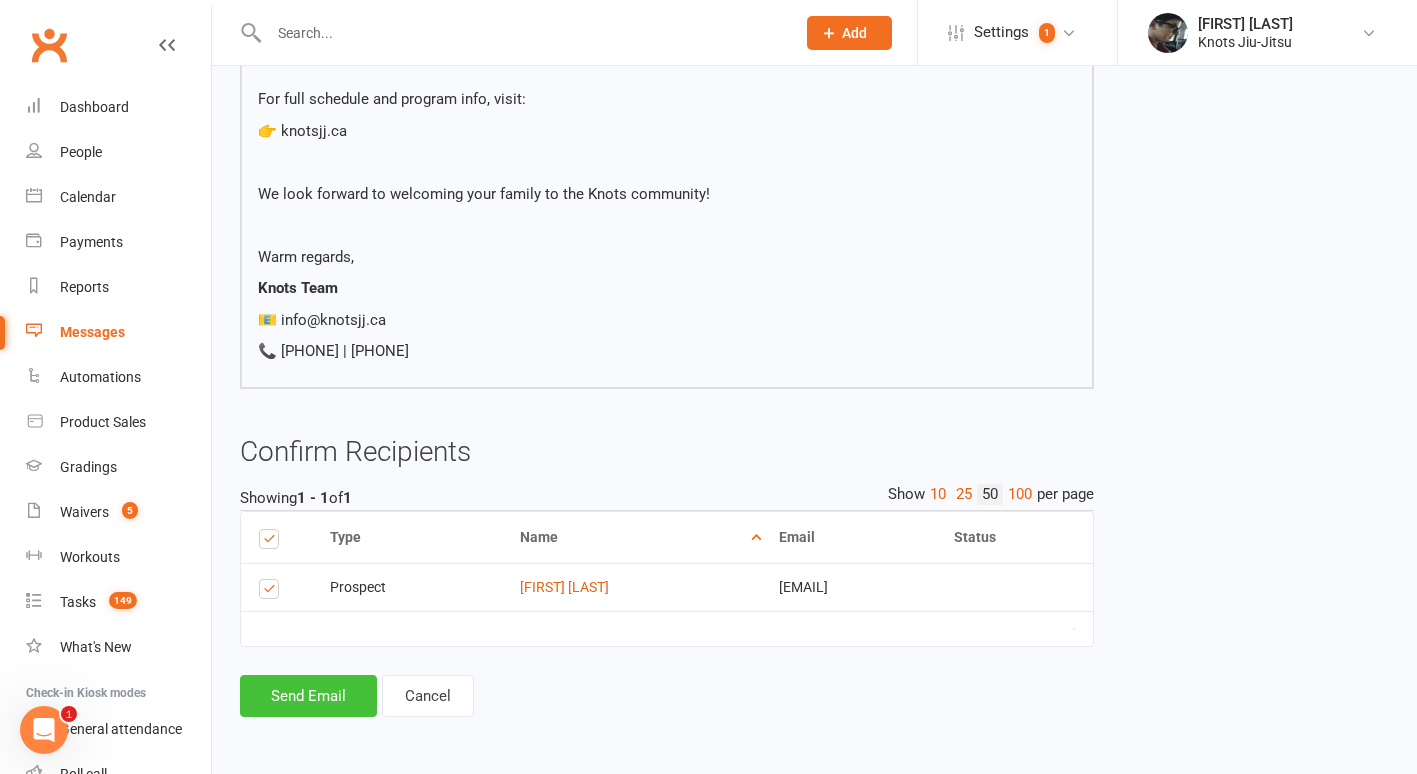 click on "Send Email" at bounding box center (308, 696) 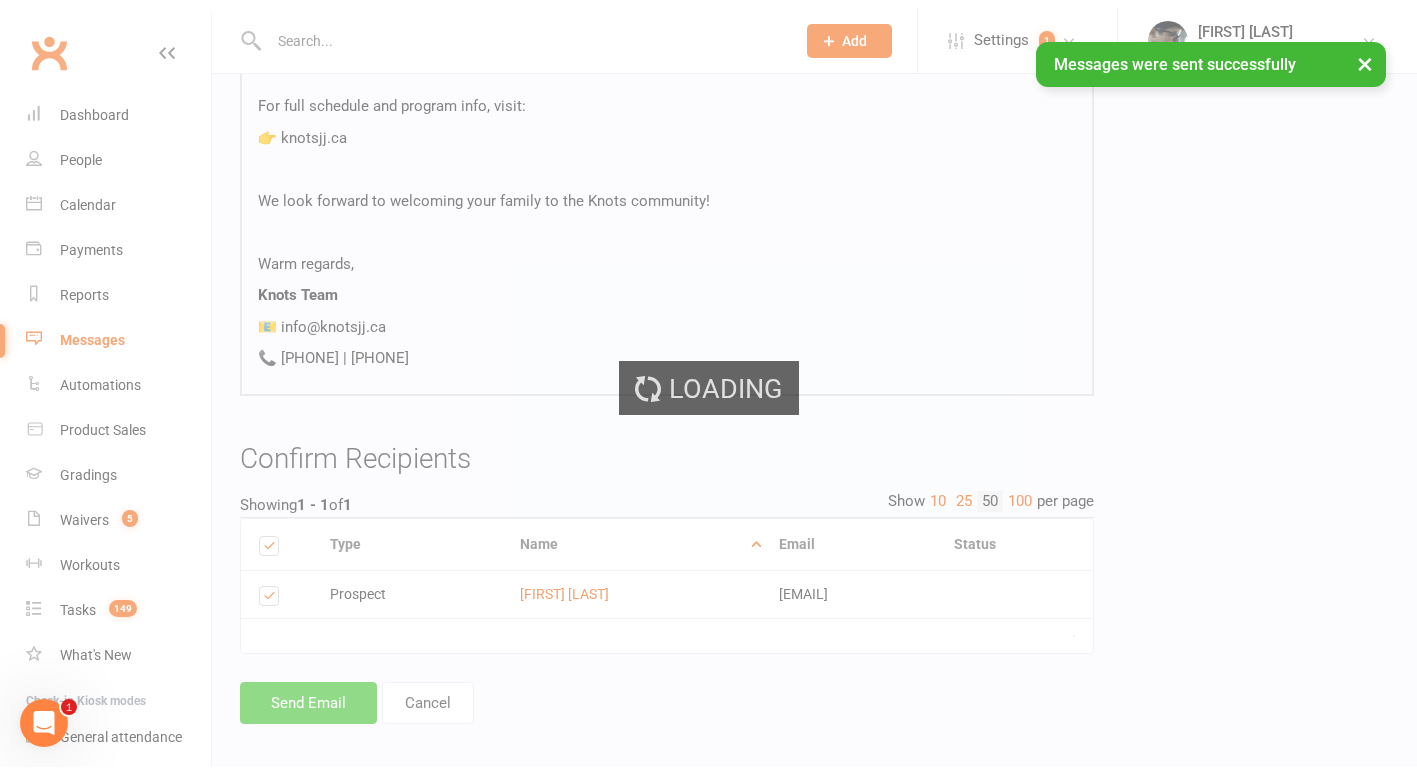 scroll, scrollTop: 0, scrollLeft: 0, axis: both 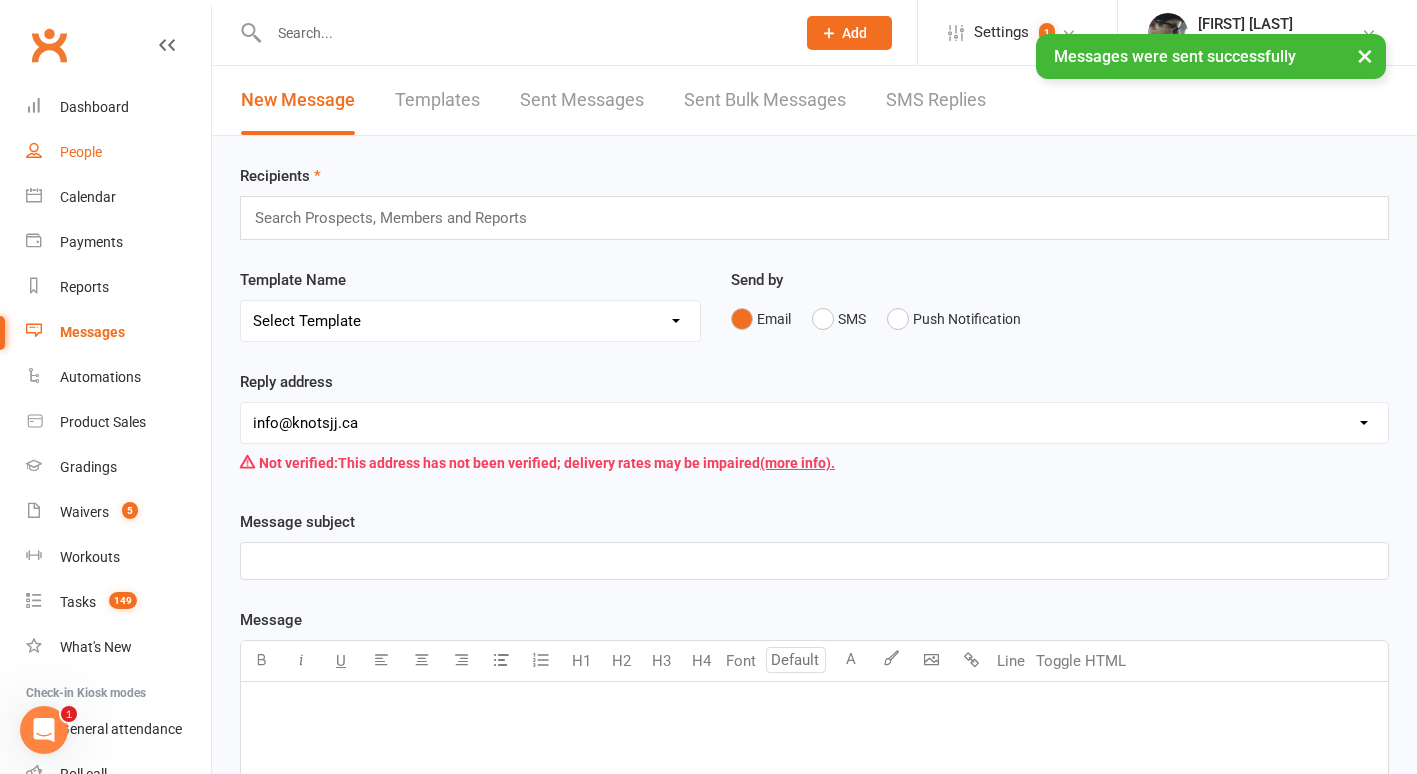 click on "People" at bounding box center [81, 152] 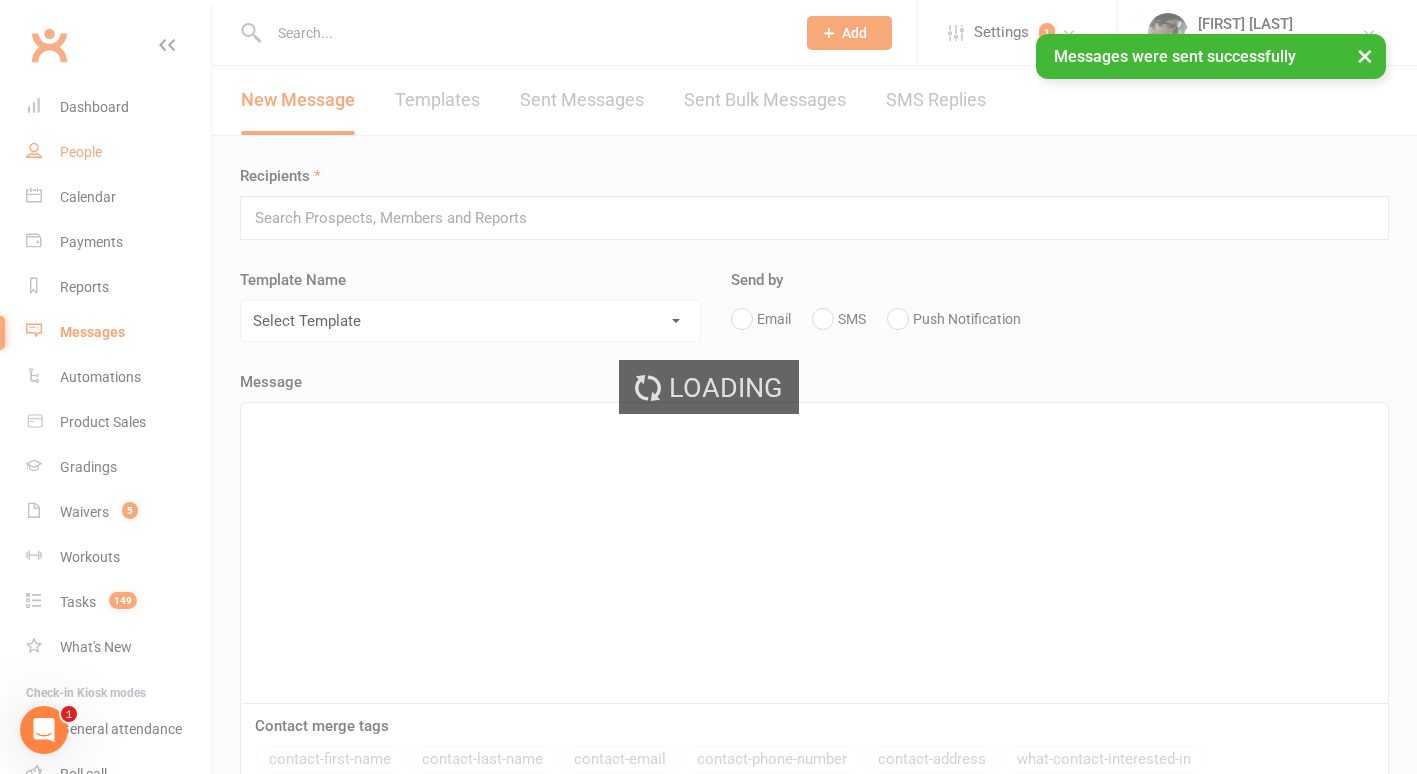 select on "100" 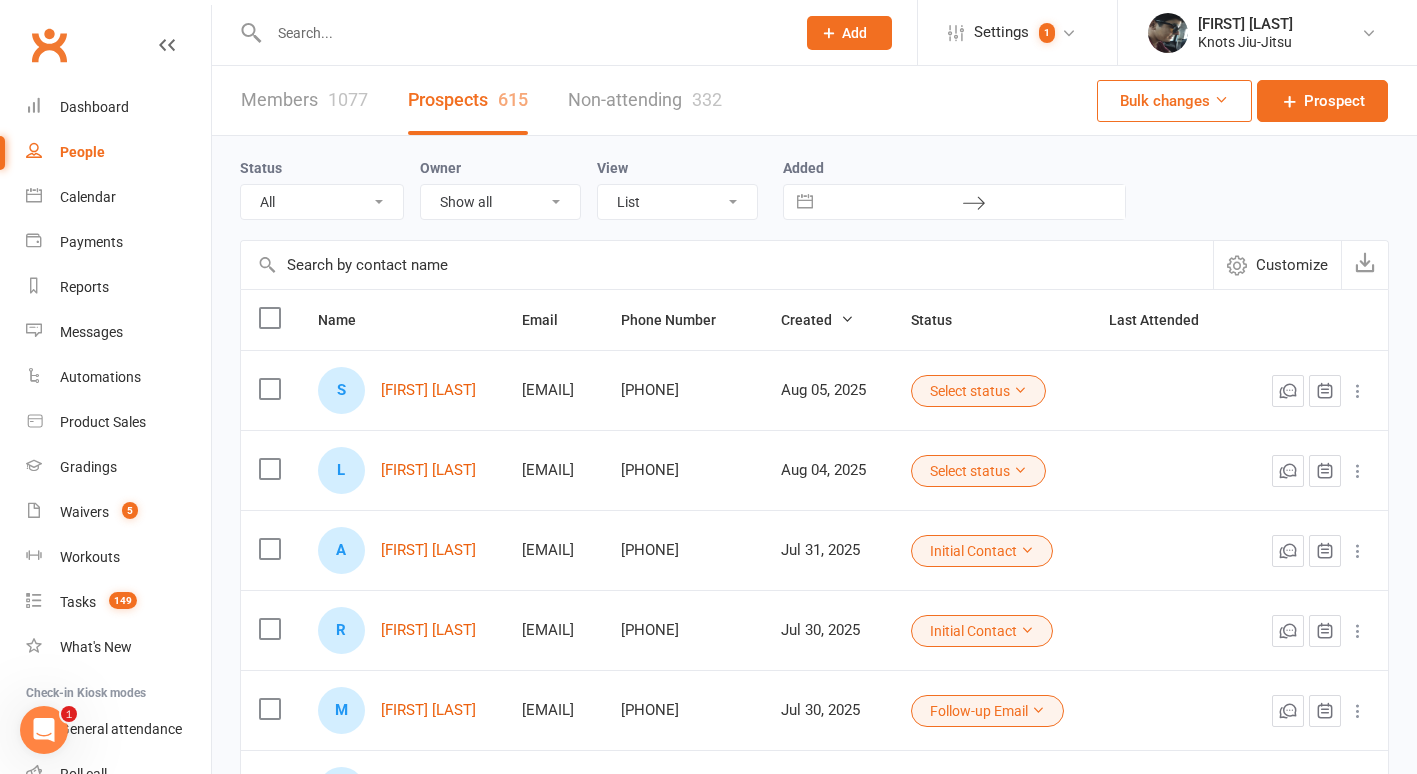 click on "Select status" at bounding box center (978, 471) 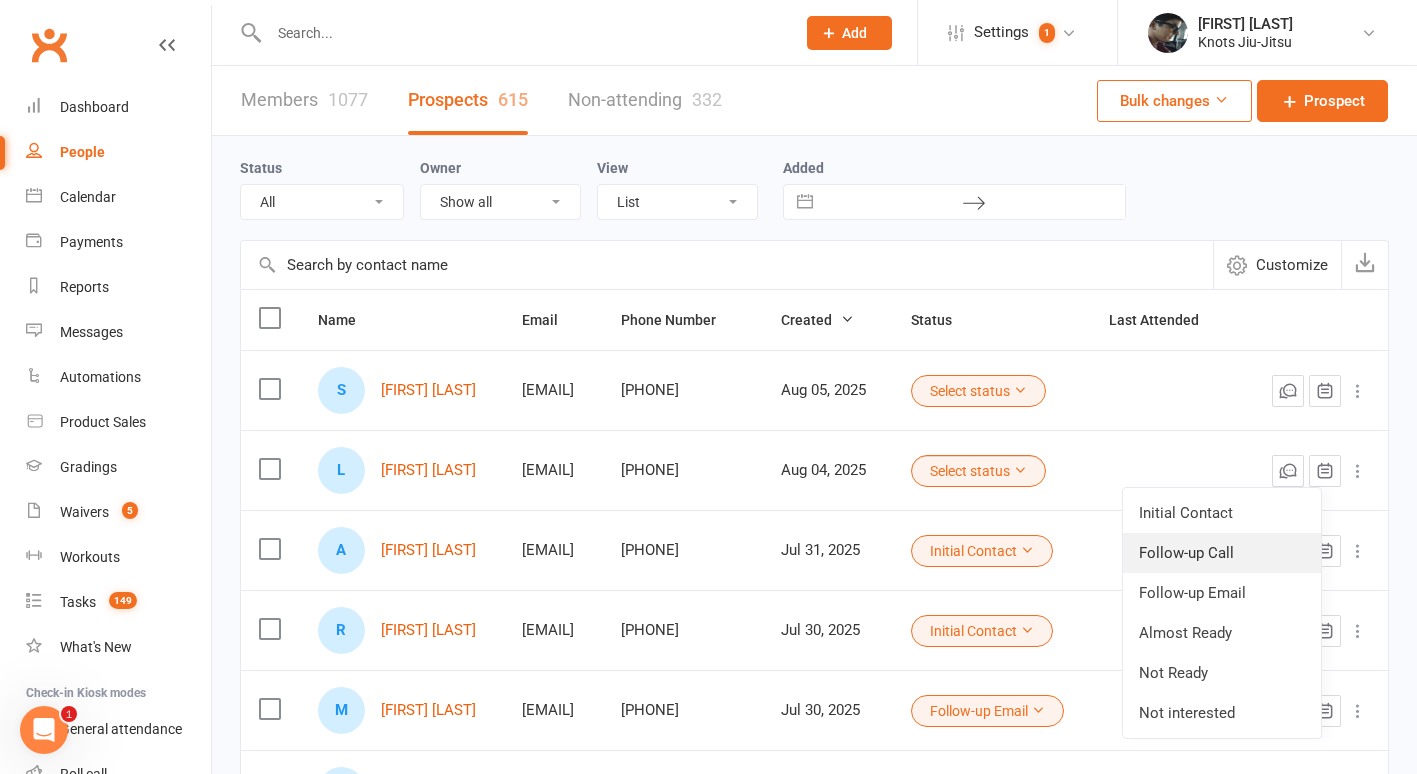click on "Follow-up Call" at bounding box center (1222, 553) 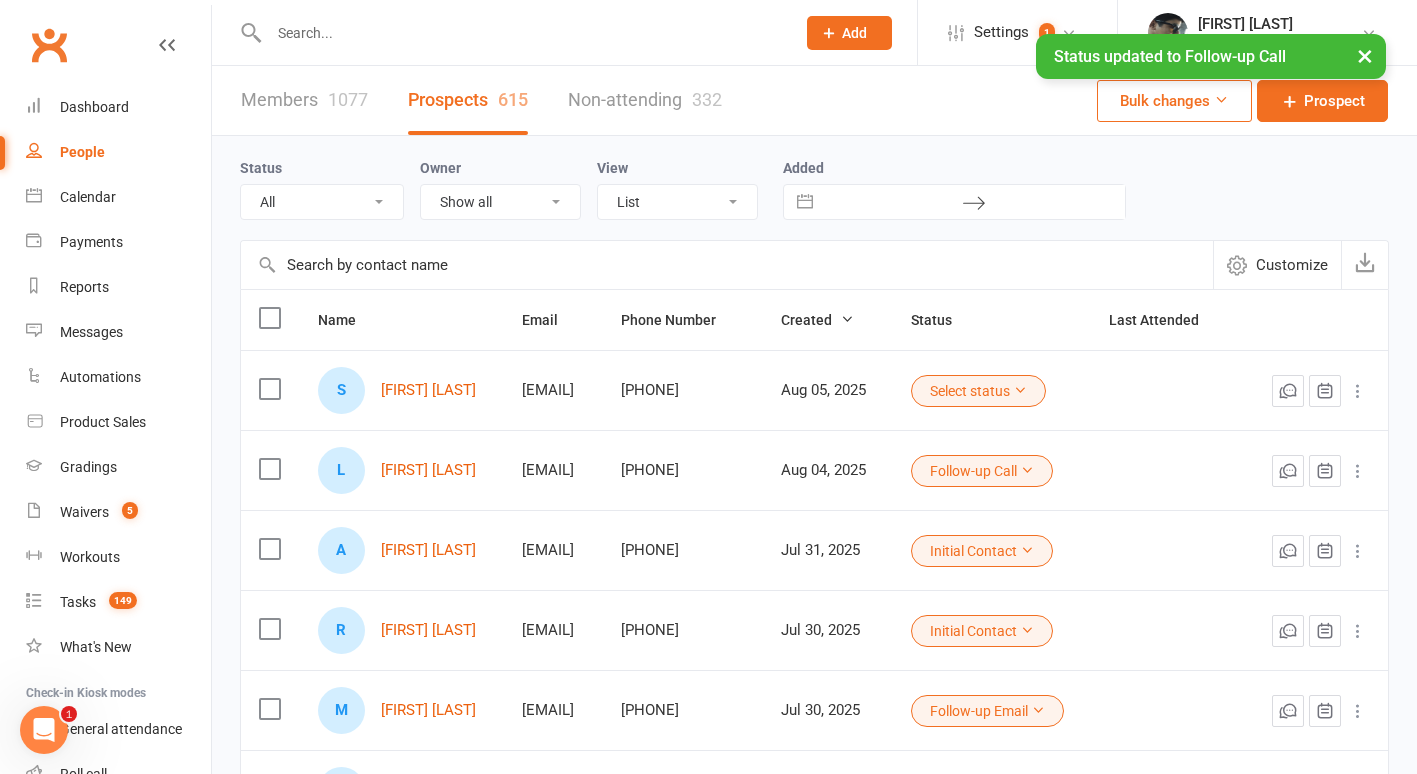 click on "Follow-up Call" at bounding box center [982, 471] 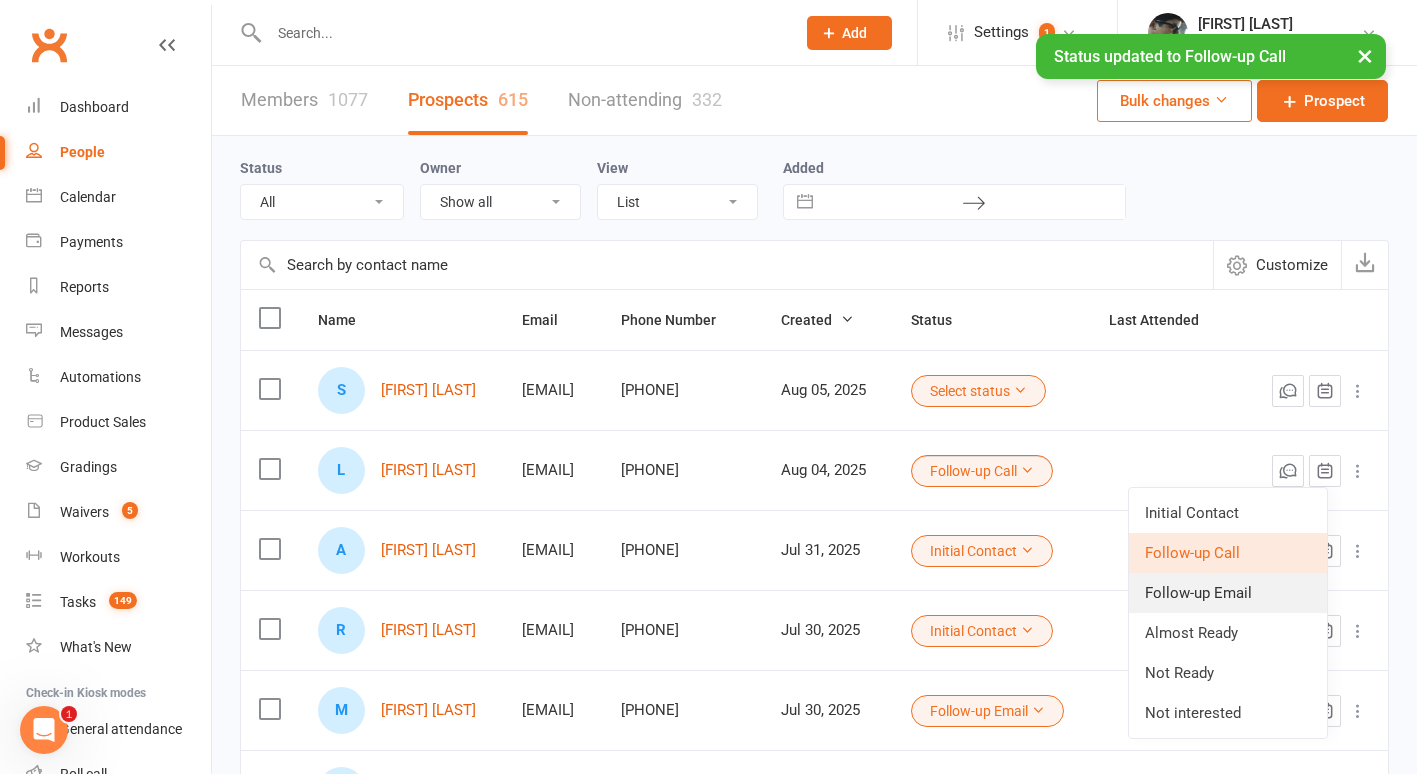 click on "Follow-up Email" at bounding box center (1228, 593) 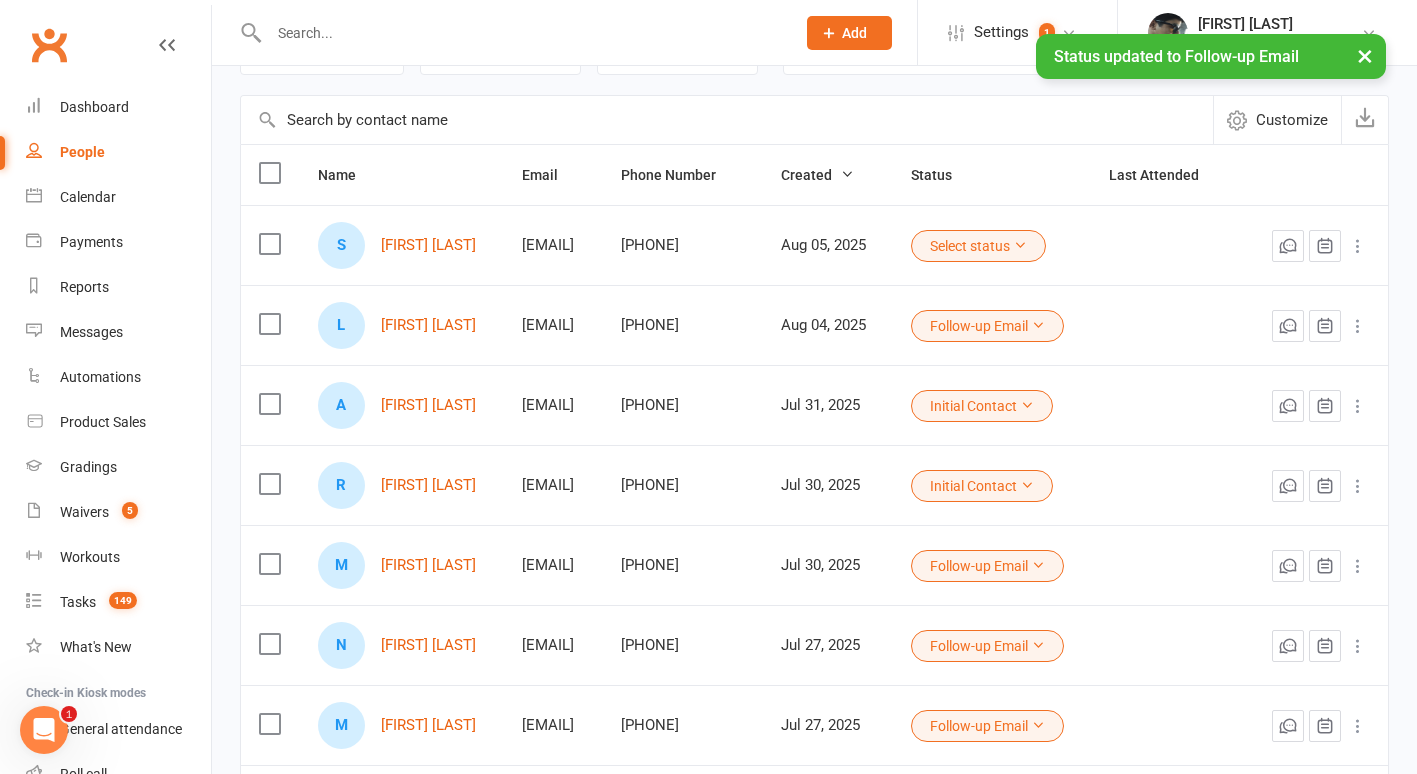 scroll, scrollTop: 146, scrollLeft: 0, axis: vertical 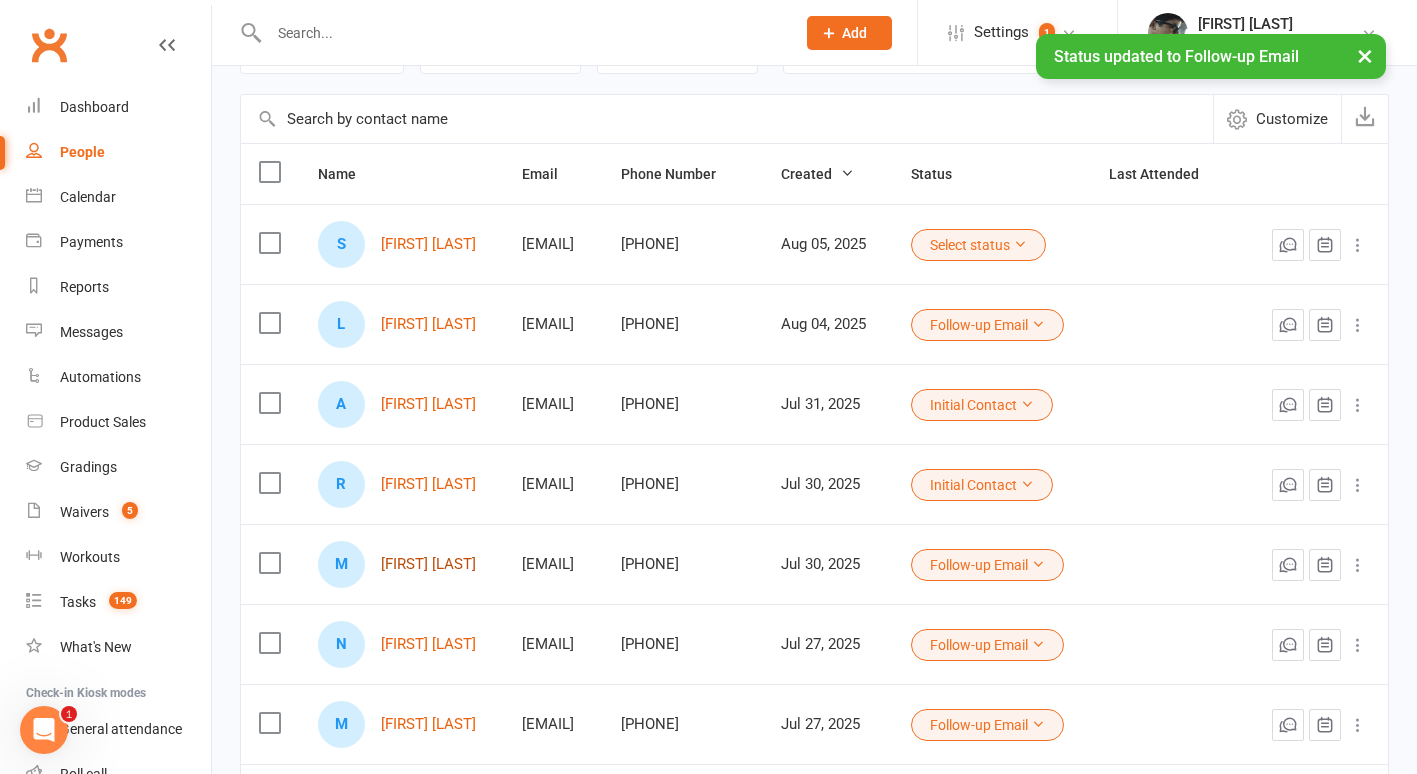 click on "[FIRST] [LAST]" at bounding box center [428, 564] 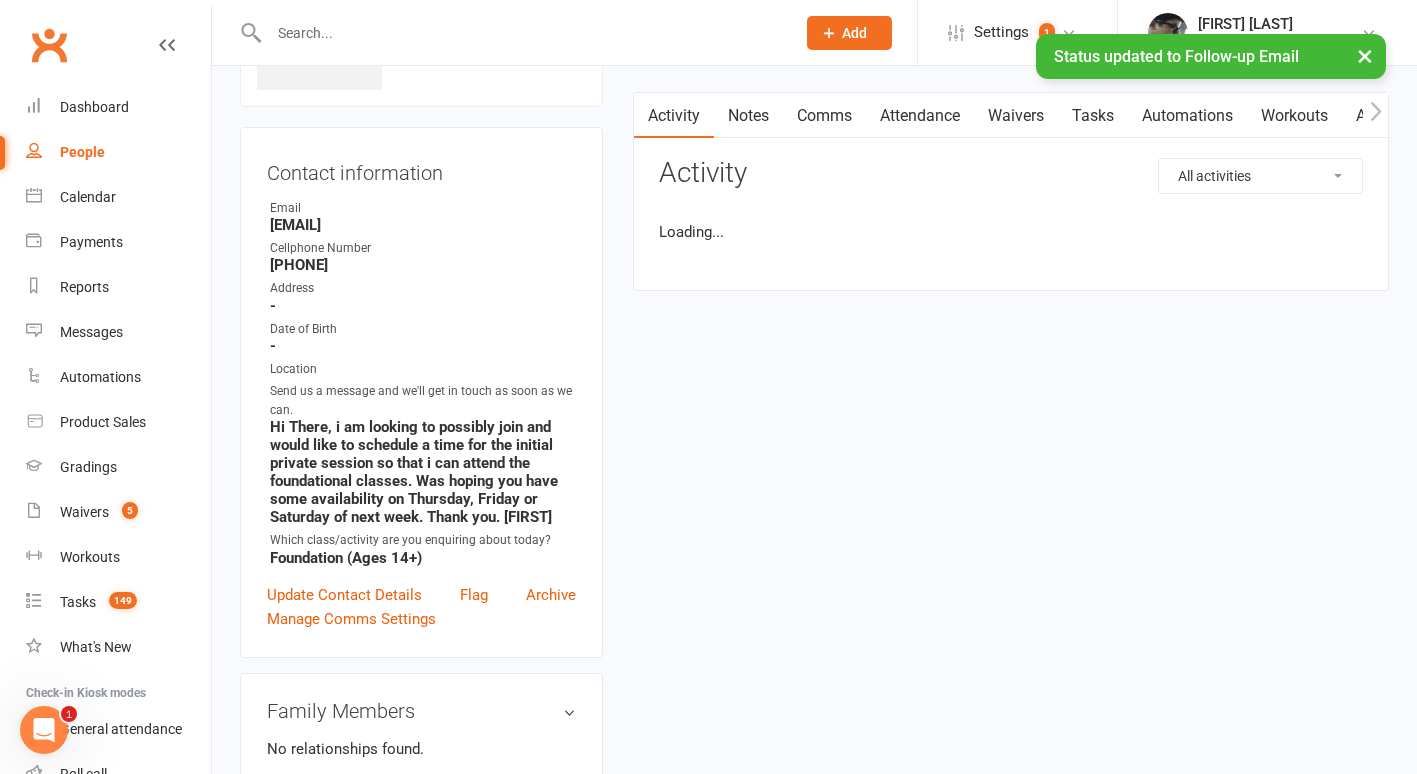 scroll, scrollTop: 0, scrollLeft: 0, axis: both 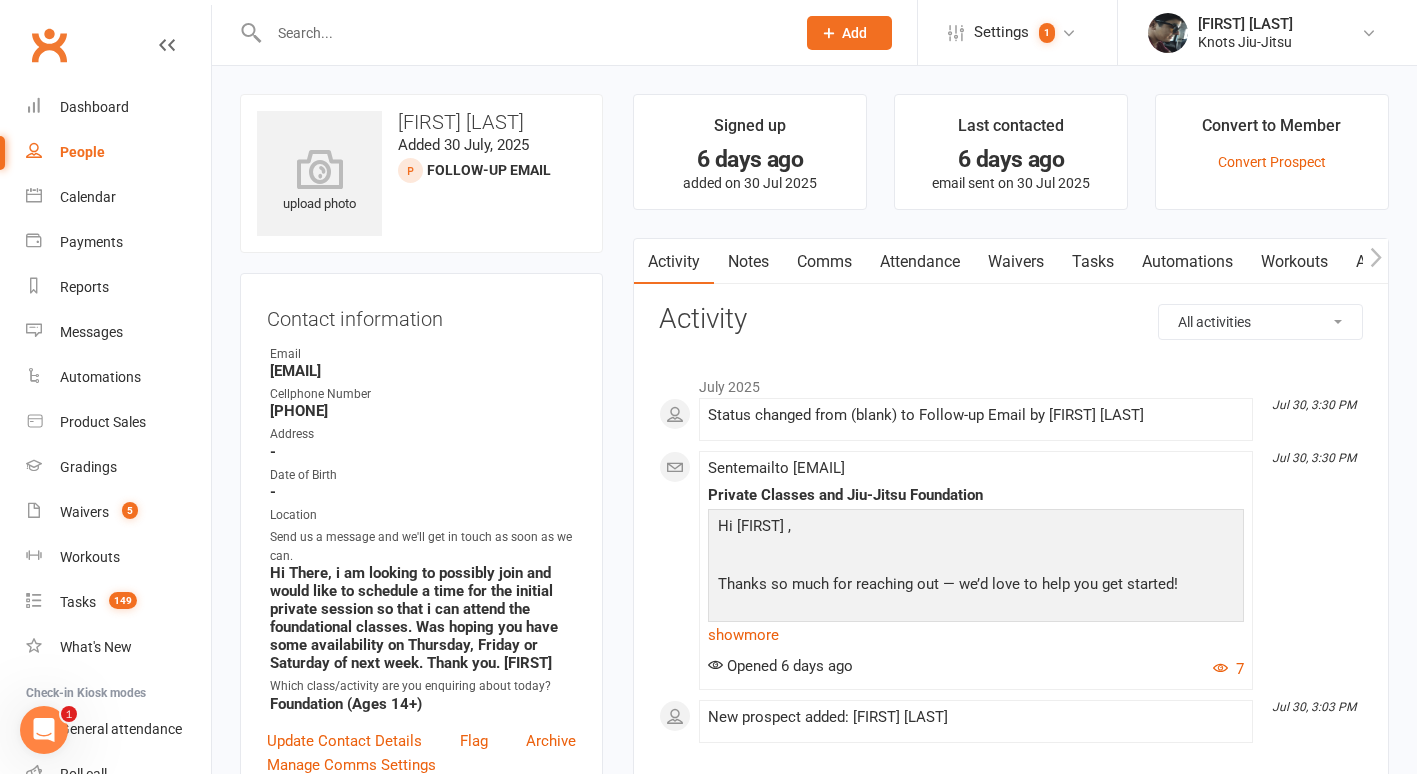 click on "People" at bounding box center (82, 152) 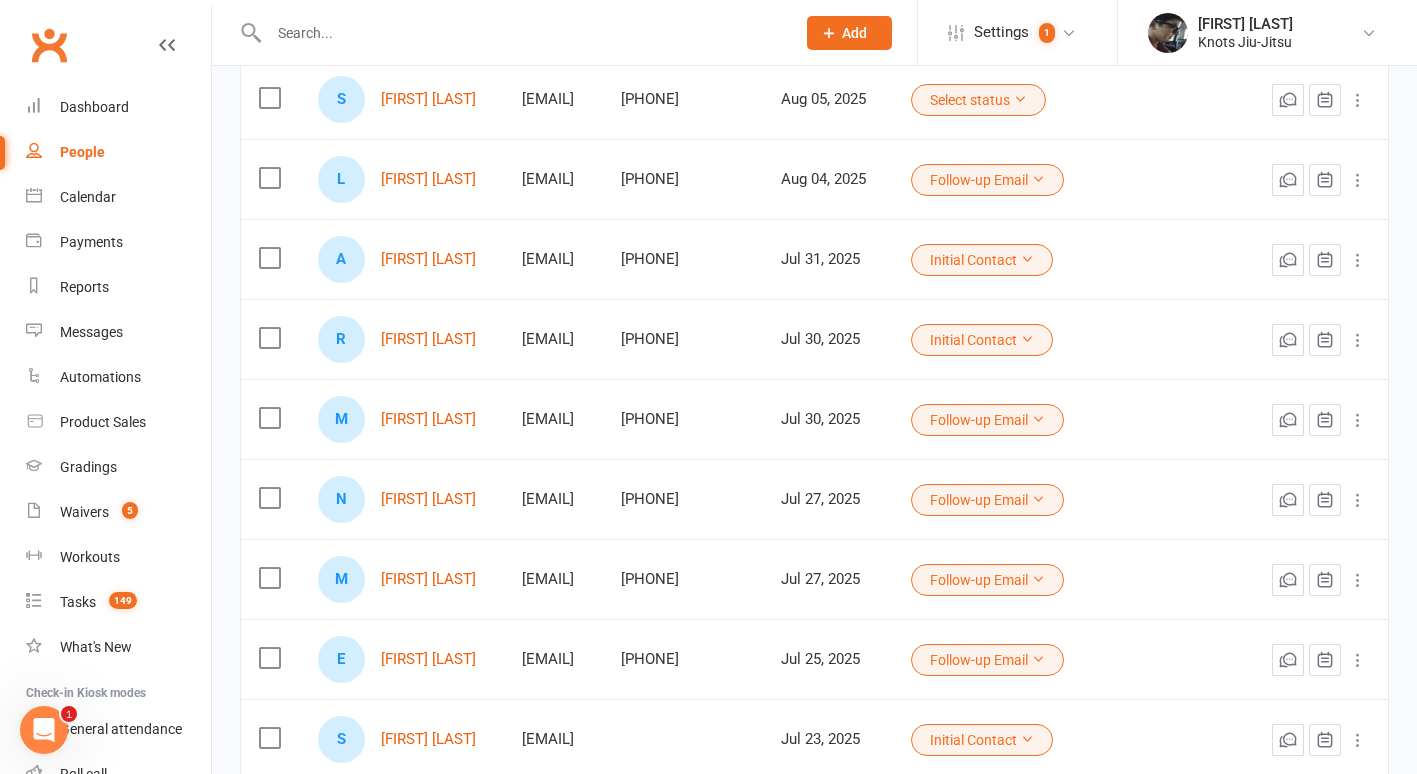 scroll, scrollTop: 292, scrollLeft: 0, axis: vertical 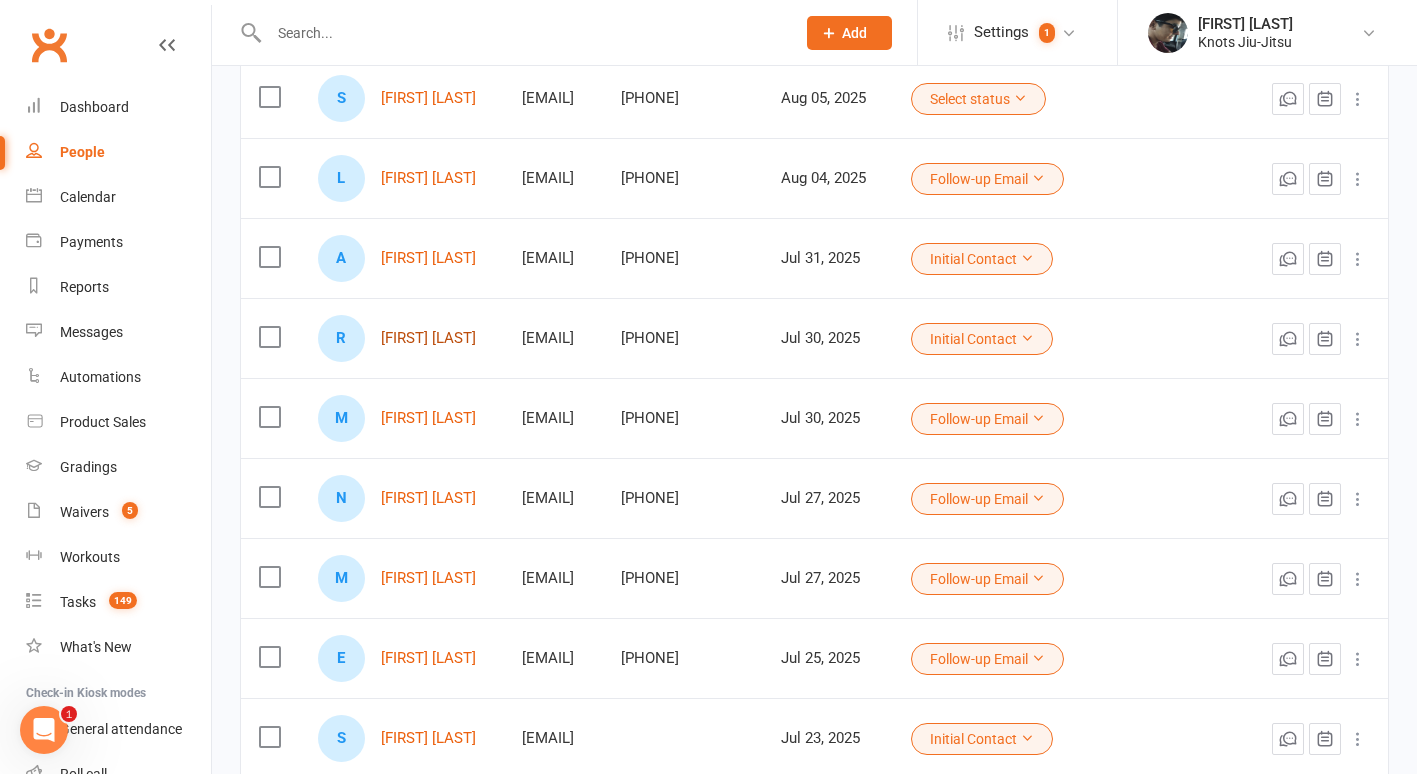 click on "[FIRST] [LAST]" at bounding box center [428, 338] 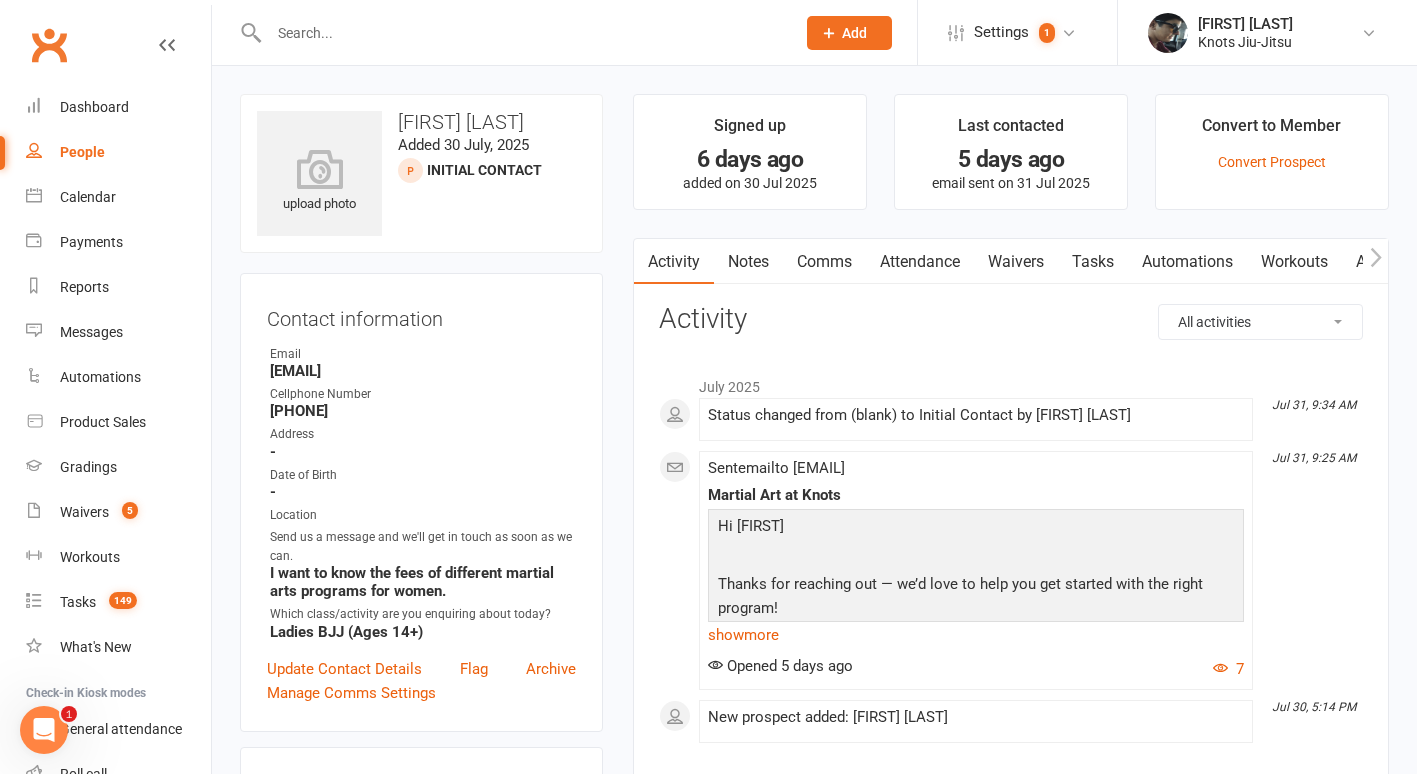 scroll, scrollTop: 140, scrollLeft: 0, axis: vertical 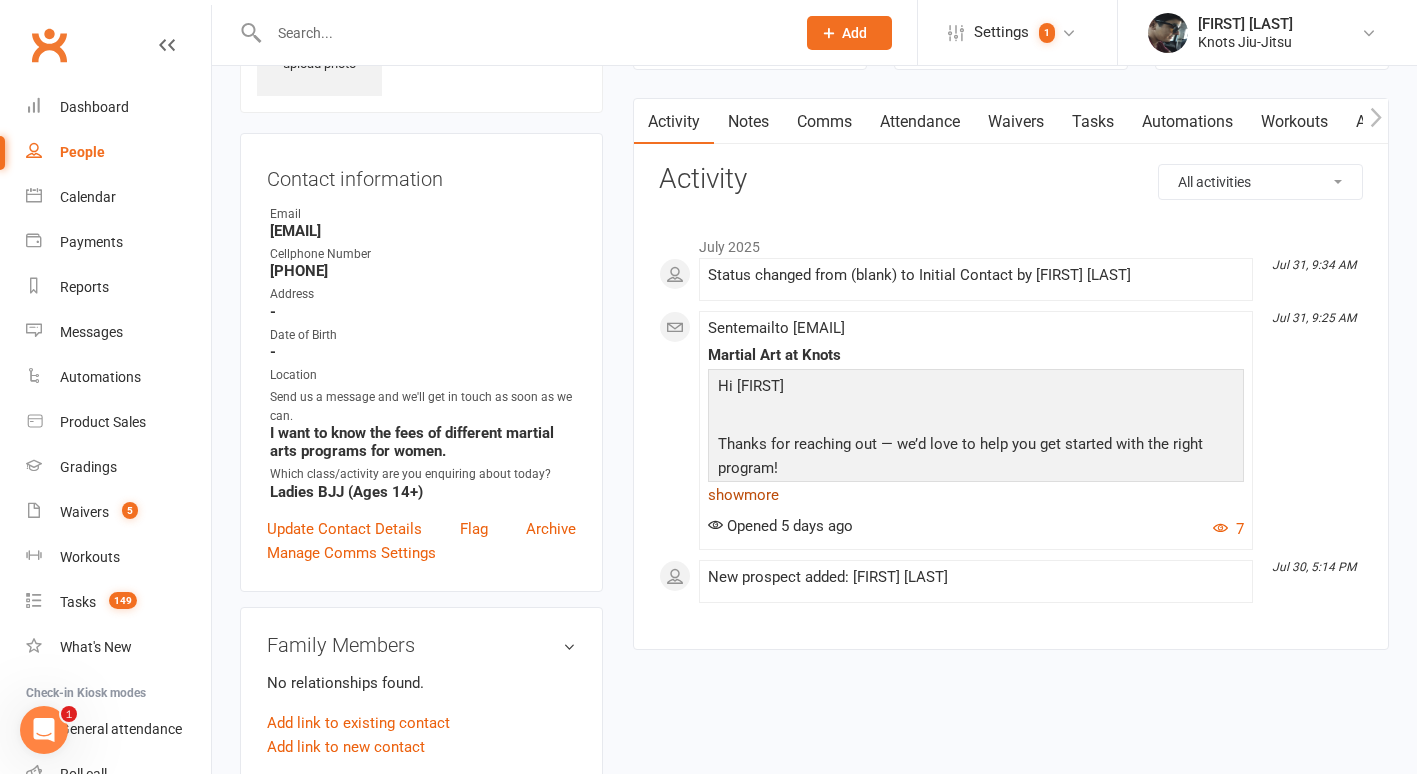 click on "show  more" at bounding box center [976, 495] 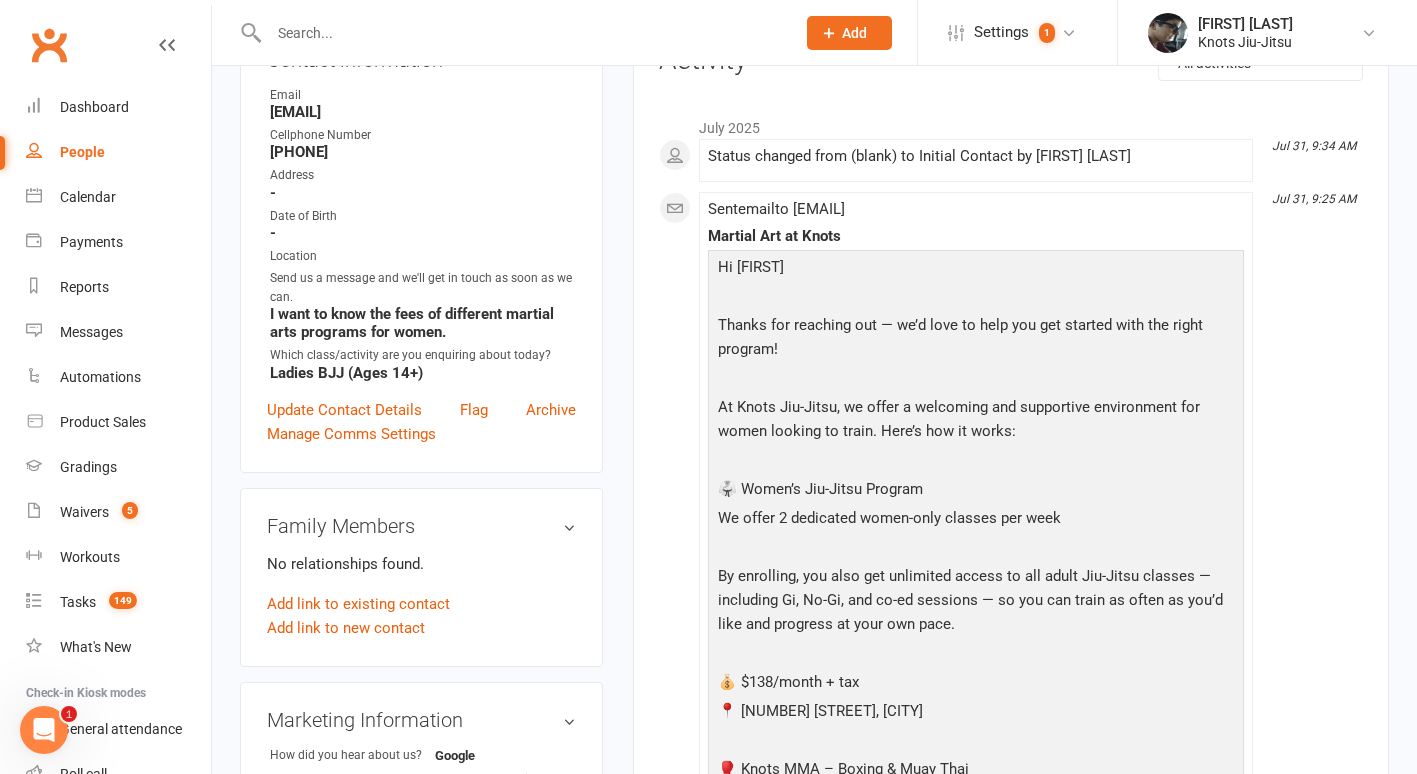 scroll, scrollTop: 0, scrollLeft: 0, axis: both 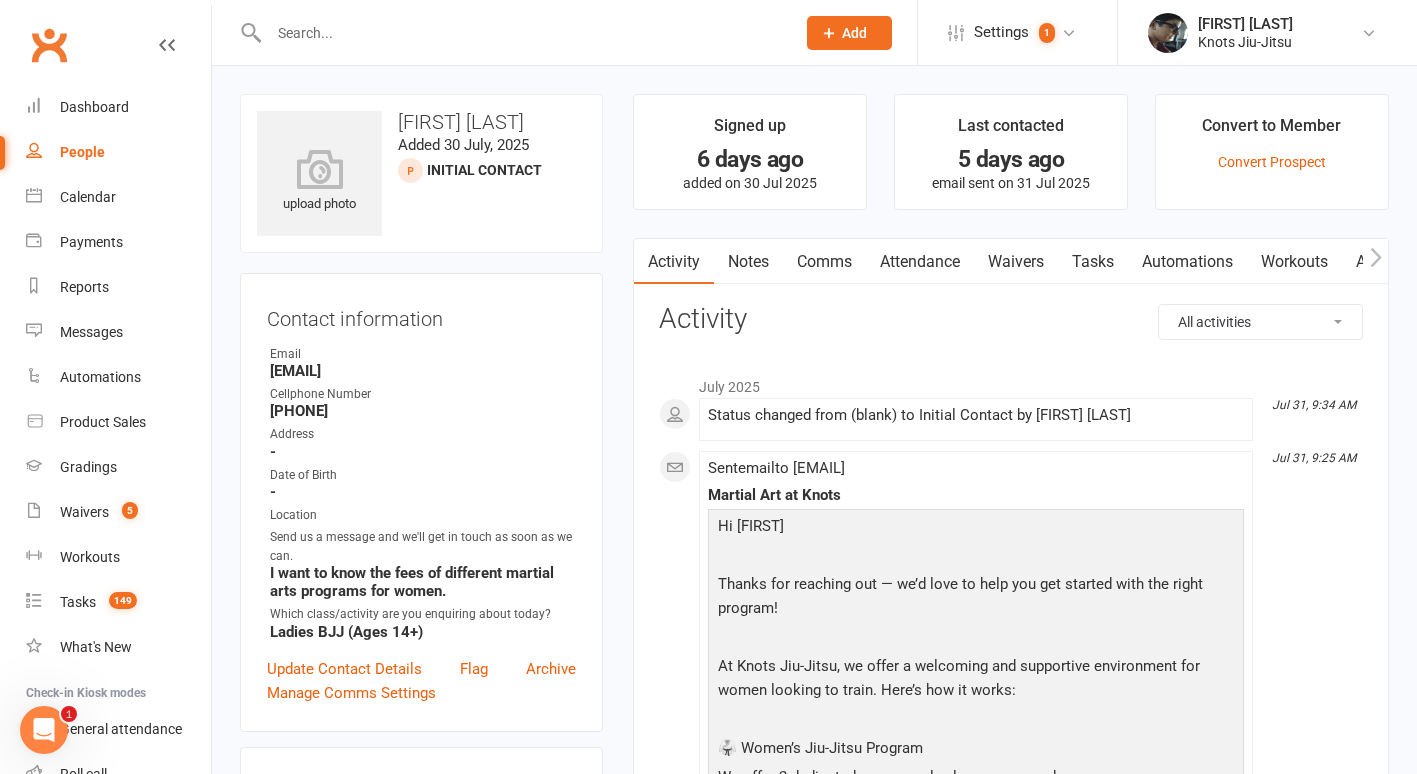 click at bounding box center (522, 33) 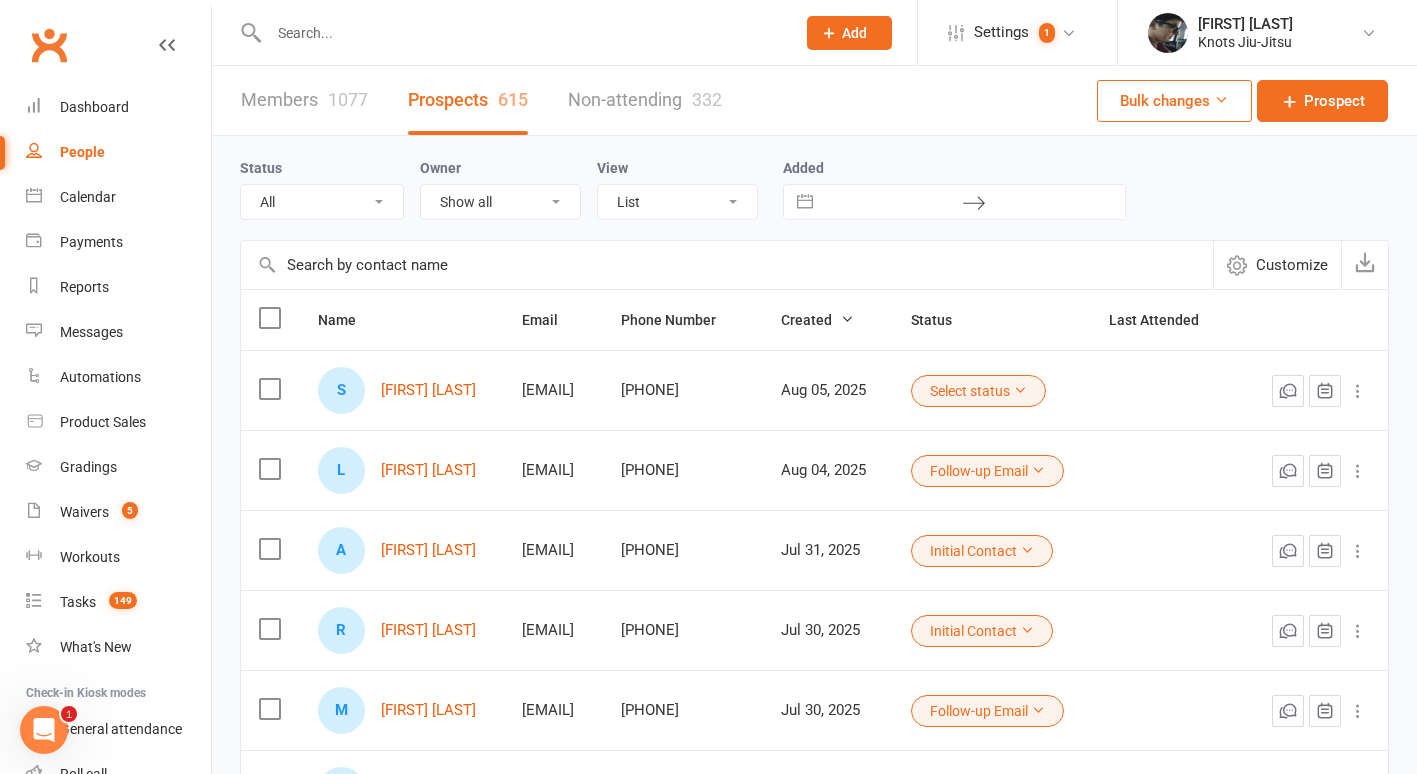 click on "Initial Contact" at bounding box center [982, 631] 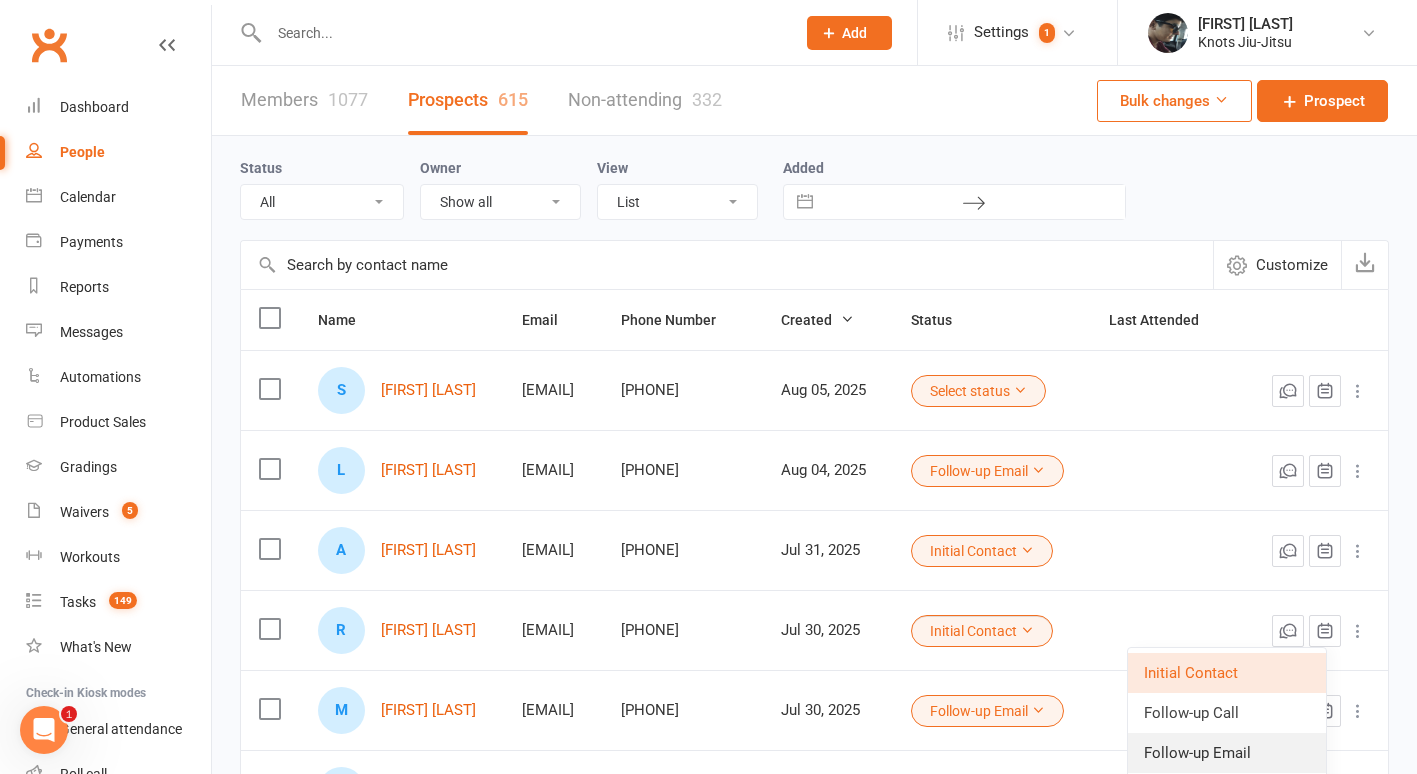 click on "Follow-up Email" at bounding box center [1227, 753] 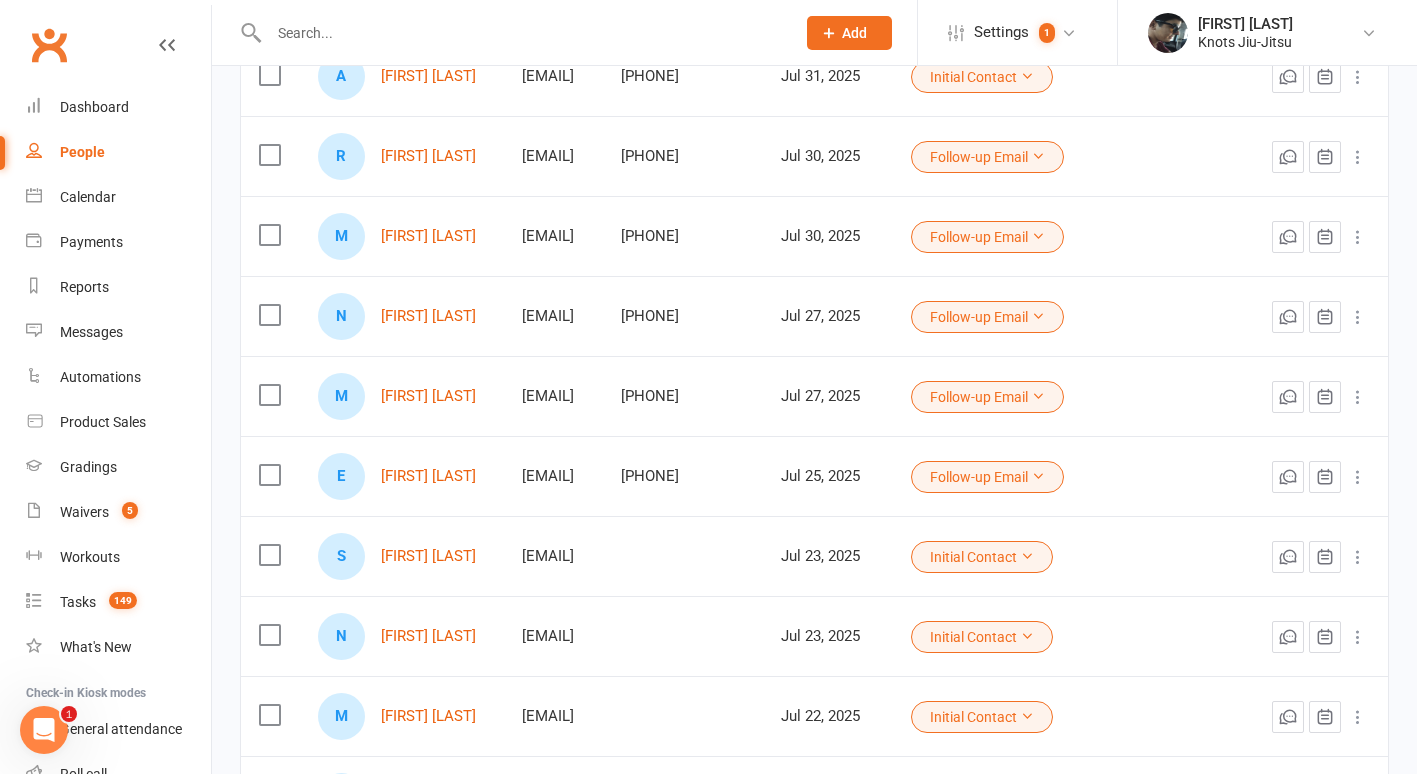 scroll, scrollTop: 475, scrollLeft: 0, axis: vertical 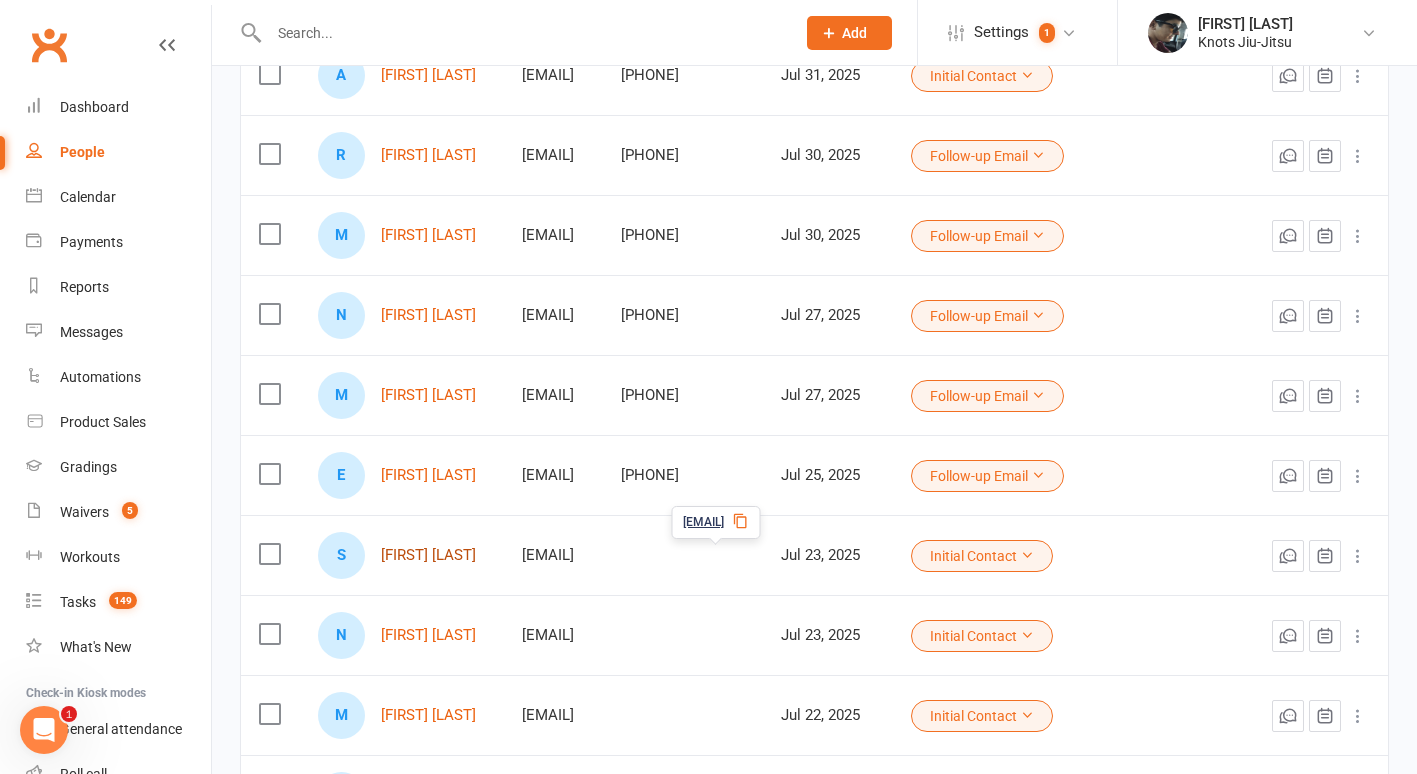 click on "[FIRST] [LAST]" at bounding box center [428, 555] 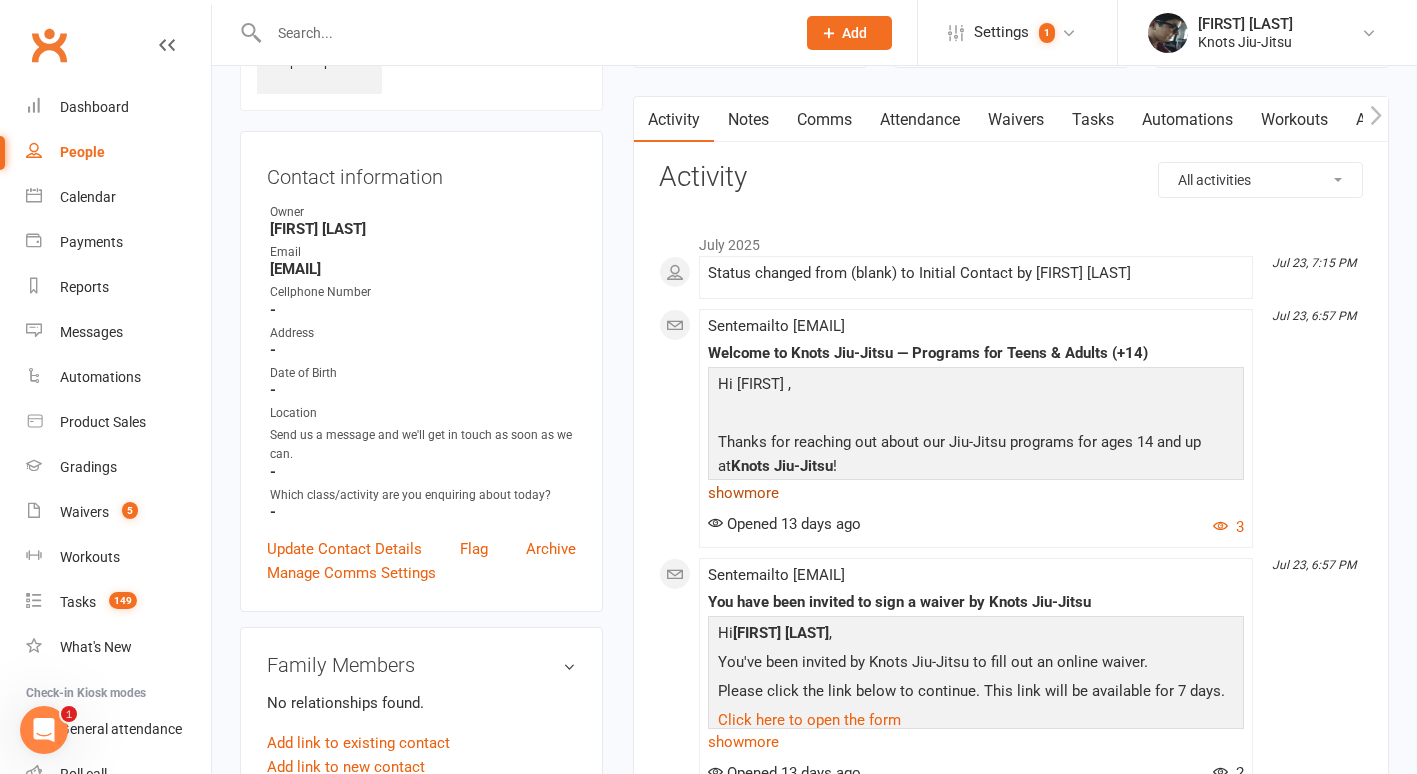 scroll, scrollTop: 144, scrollLeft: 0, axis: vertical 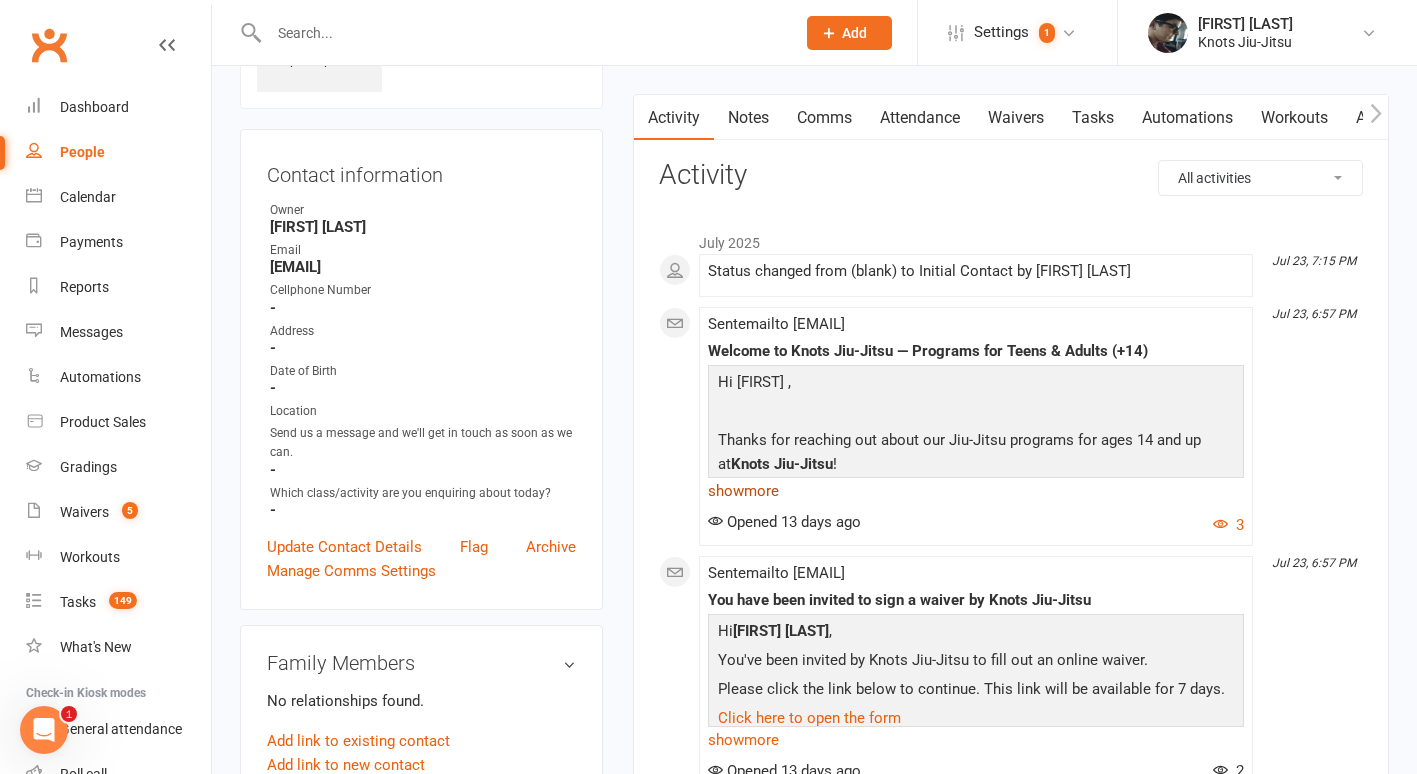 click on "show  more" at bounding box center (976, 491) 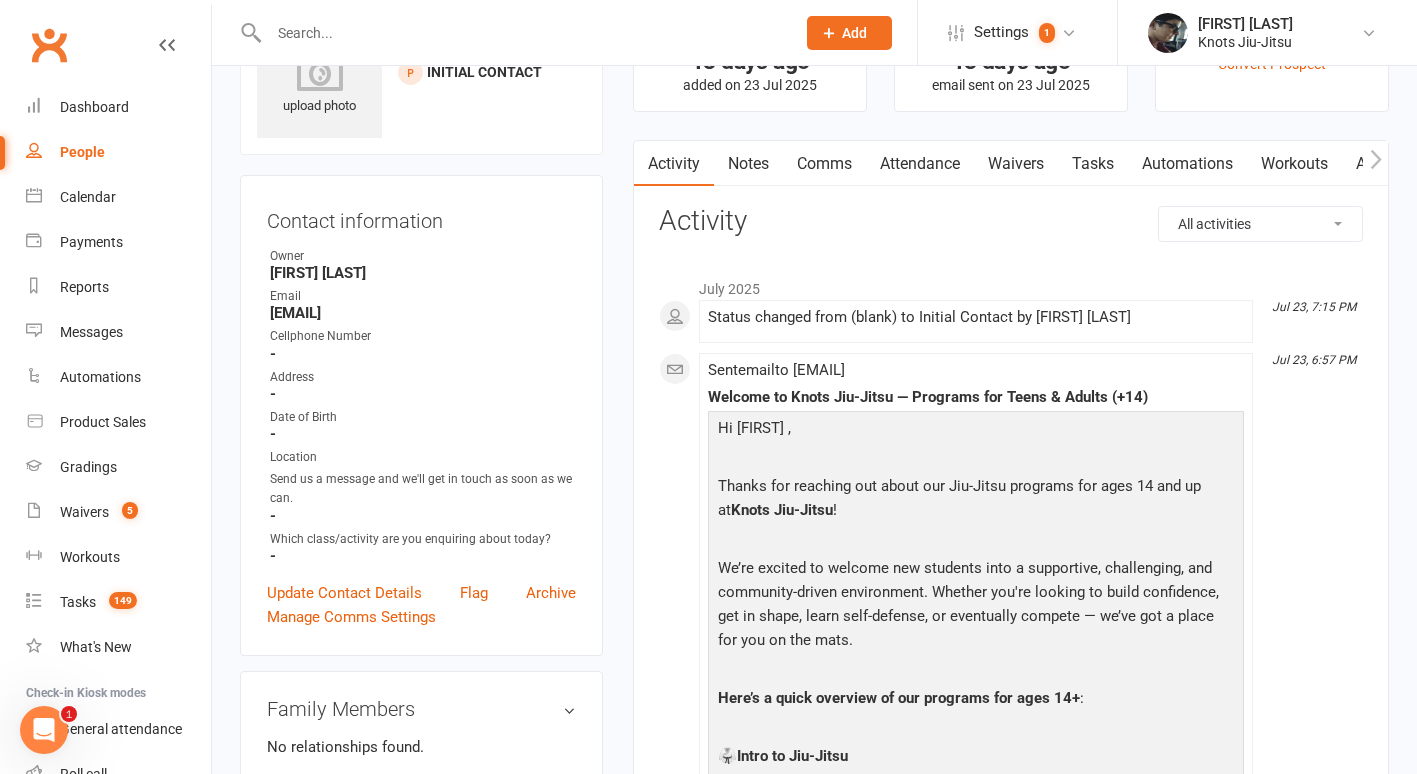 scroll, scrollTop: 0, scrollLeft: 0, axis: both 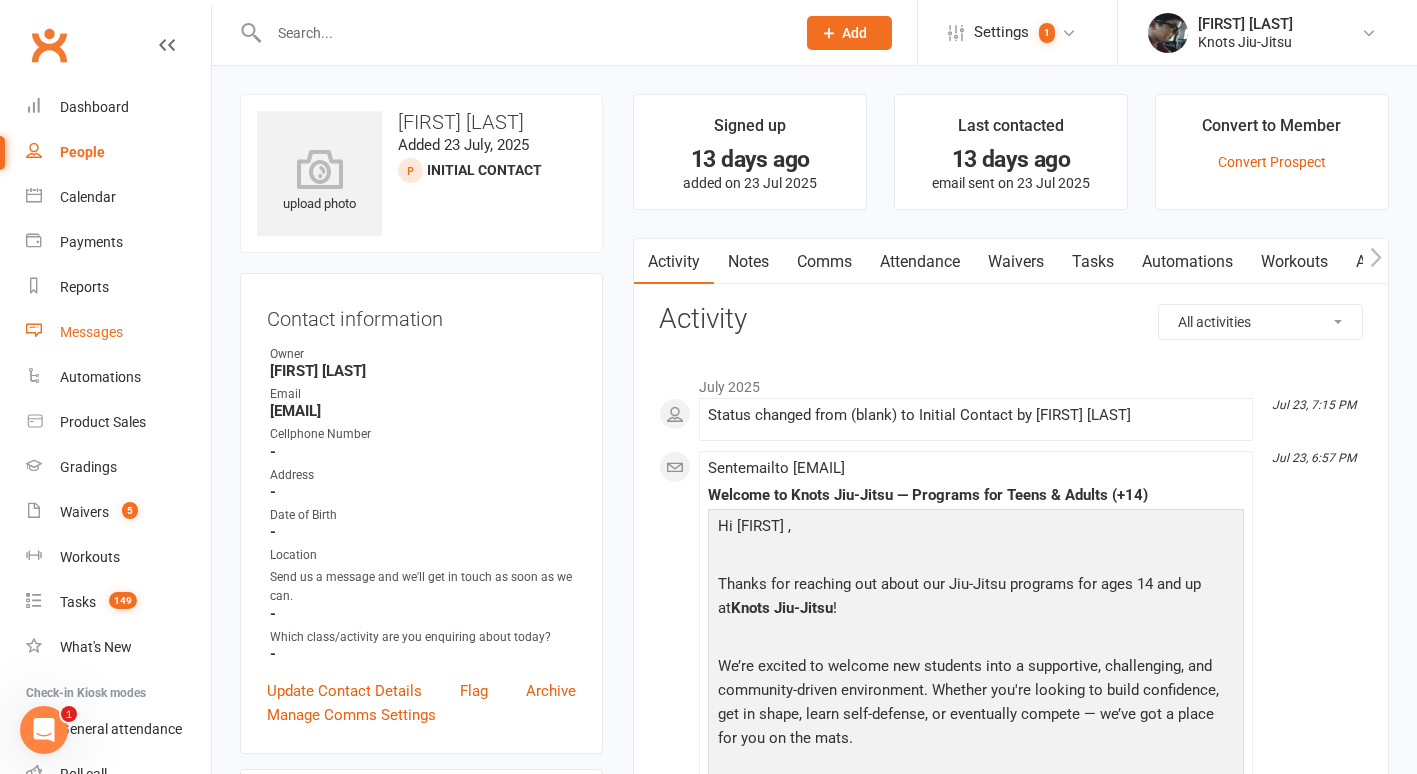 click on "Messages" at bounding box center (91, 332) 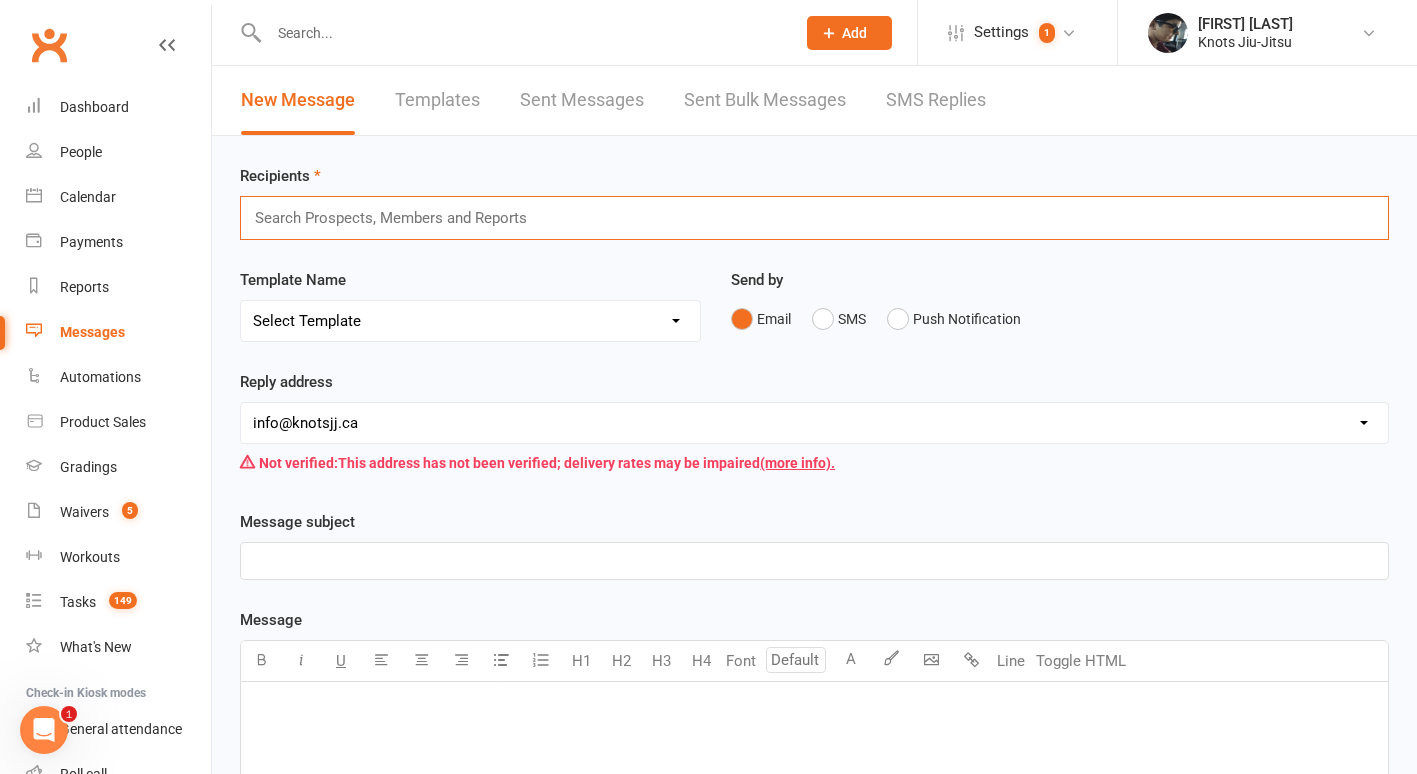 click at bounding box center (399, 218) 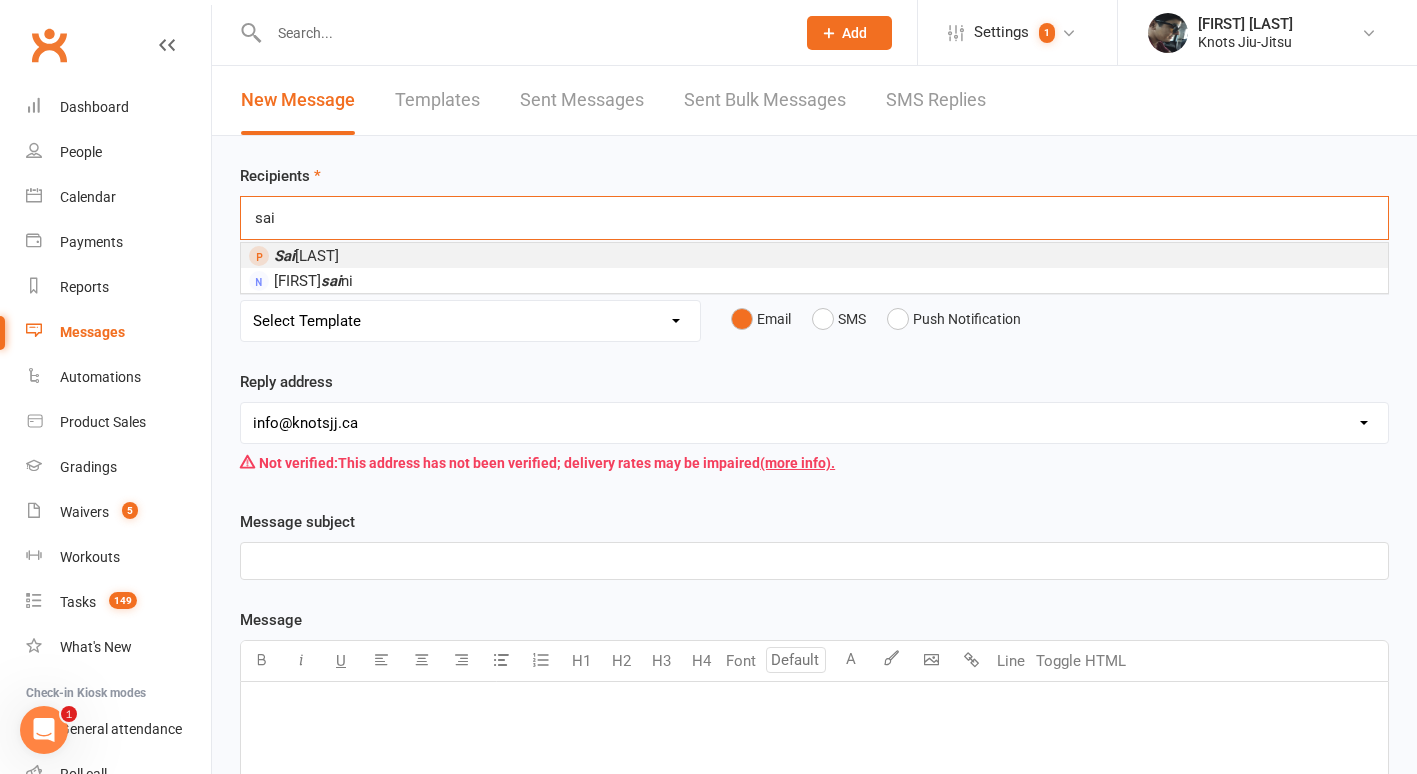 type on "sai" 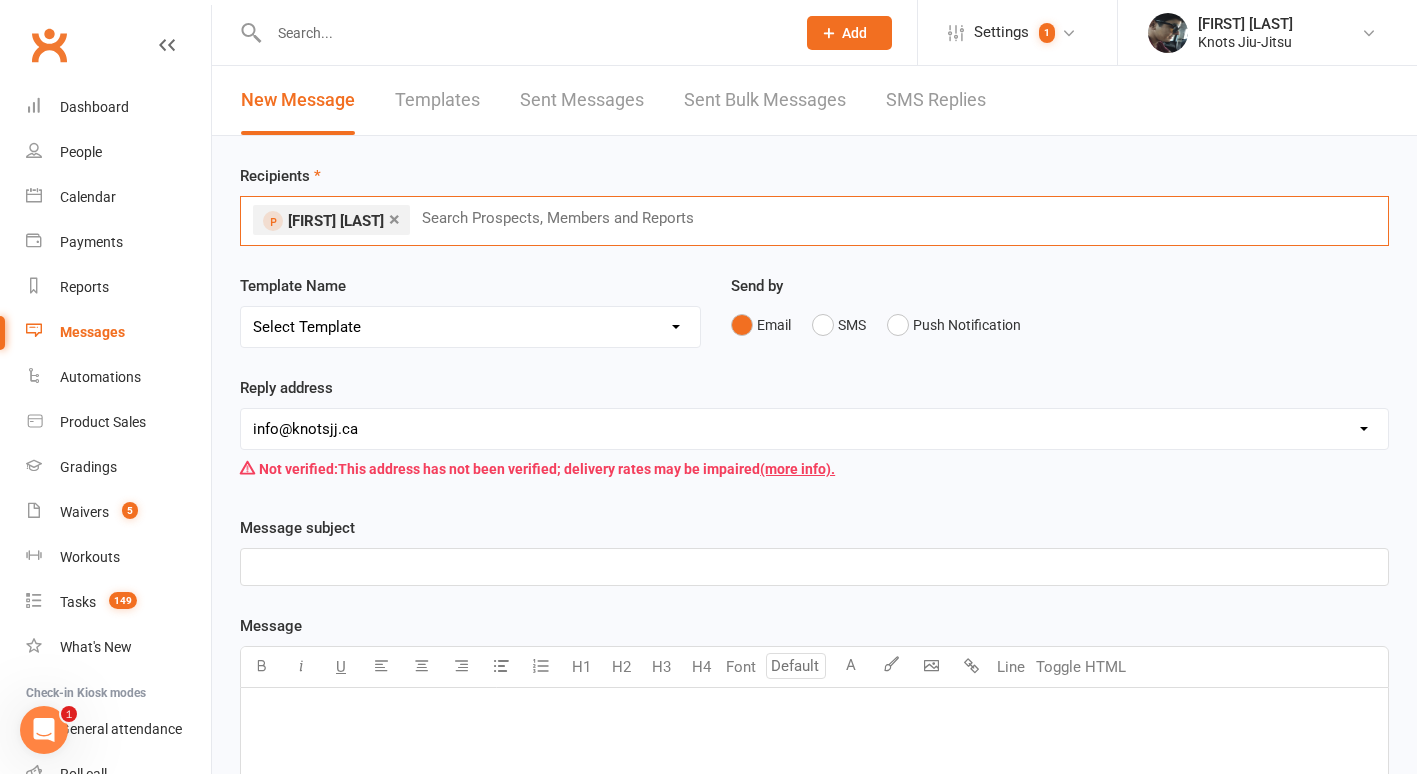 click on "Select Template [Email] Cancellation [Email] Failure of Payment [Email] Overdue Balance [Email] Belt Test Preparation (Kids) [Email] Grading Kids [Email] Boxing First Info [Email] Boxing + Jiu [Email] Competition [Email] Competition Correction [Email] Competition Sign-up [Email] Reverse Advent Box Collection [Email] Reverse Advent Calendar [Email] Reverse Advent Wishlist Crossroads for Women [Email] Reverse Advent Wishlist FTLOG [Email] Reverse Advent Wishlist PAW [Email] Reverse Advent Wishlist Queens of Heart [Email] Schedule Update [Email] Schedule Update (1) [Email] Functional Training First Info [Email] Functional Training Free Trial Message [Email] Functional Training Offer [Email] Existing Member Waiver [Email] Holiday Hours [Email] Spots Opened  [Email] Spots Open for Baby Jitsu, LT and Kids [Email] Follow Up Email Jiu-Jitsu + Programs Offer [Email] Follow Up Email Jiu-Jitsu to Opened Email and No Answer [Email] Jiu-JItsu First Info 14+ [Email] Jiu-JItsu First Info Kids [Email] Cancel [Email] Enquiry" at bounding box center [470, 327] 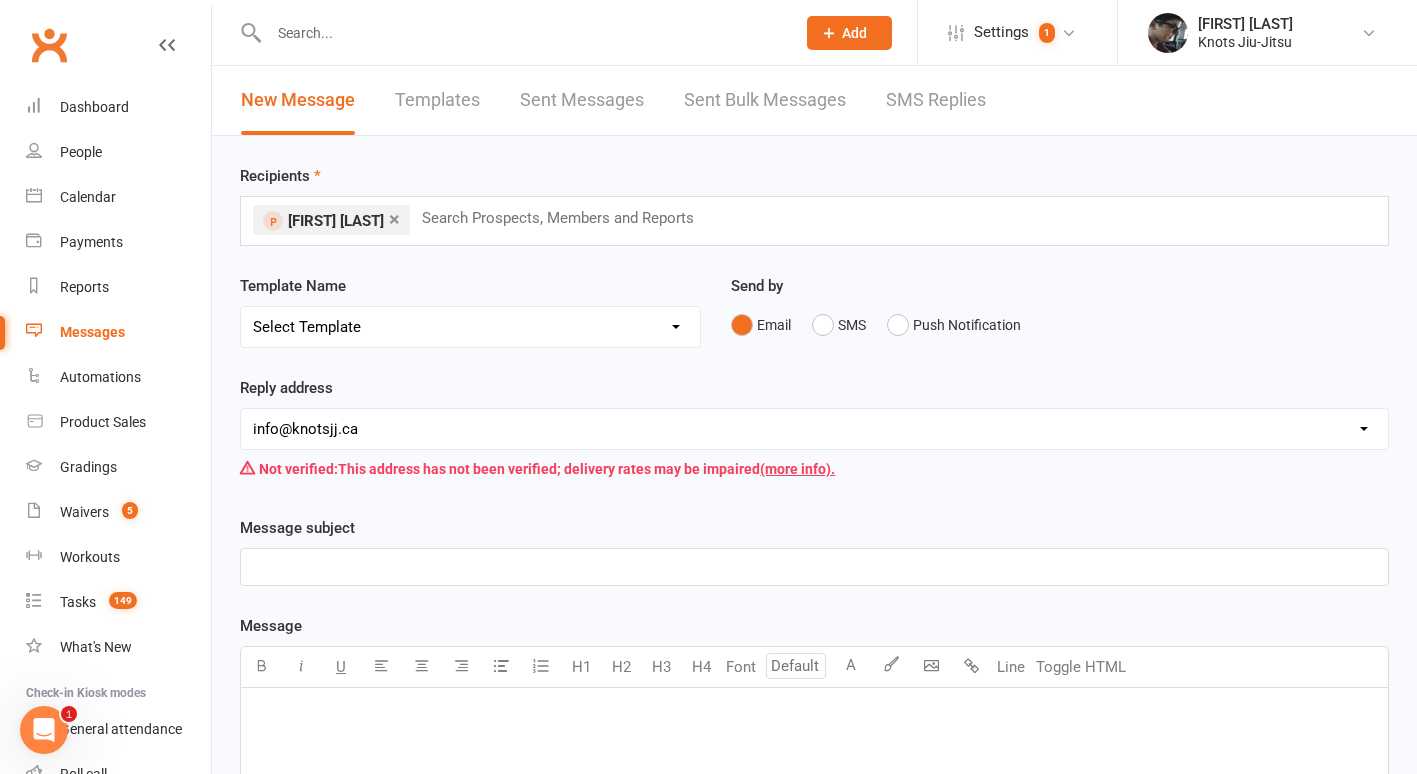 select on "26" 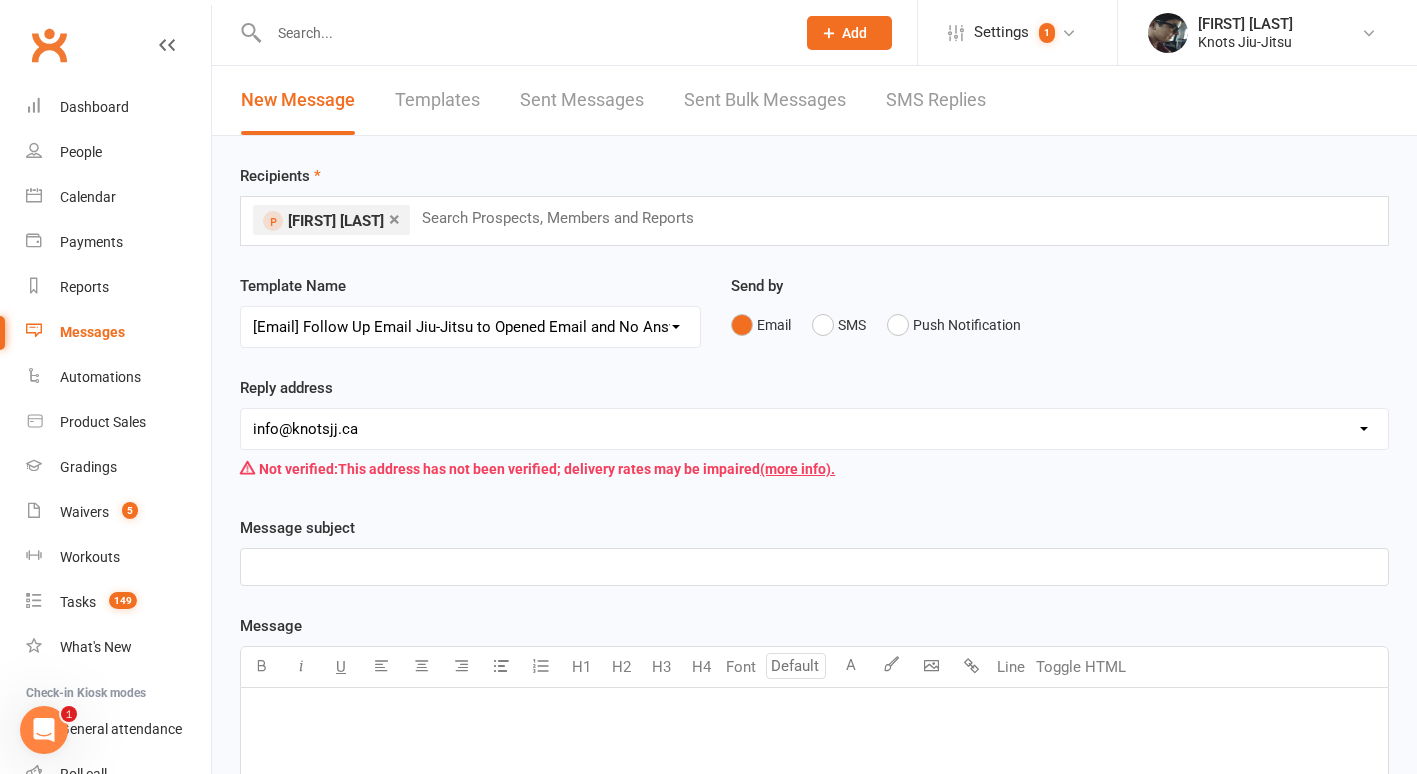 click on "Select Template [Email] Cancellation [Email] Failure of Payment [Email] Overdue Balance [Email] Belt Test Preparation (Kids) [Email] Grading Kids [Email] Boxing First Info [Email] Boxing + Jiu [Email] Competition [Email] Competition Correction [Email] Competition Sign-up [Email] Reverse Advent Box Collection [Email] Reverse Advent Calendar [Email] Reverse Advent Wishlist Crossroads for Women [Email] Reverse Advent Wishlist FTLOG [Email] Reverse Advent Wishlist PAW [Email] Reverse Advent Wishlist Queens of Heart [Email] Schedule Update [Email] Schedule Update (1) [Email] Functional Training First Info [Email] Functional Training Free Trial Message [Email] Functional Training Offer [Email] Existing Member Waiver [Email] Holiday Hours [Email] Spots Opened  [Email] Spots Open for Baby Jitsu, LT and Kids [Email] Follow Up Email Jiu-Jitsu + Programs Offer [Email] Follow Up Email Jiu-Jitsu to Opened Email and No Answer [Email] Jiu-JItsu First Info 14+ [Email] Jiu-JItsu First Info Kids [Email] Cancel [Email] Enquiry" at bounding box center (470, 327) 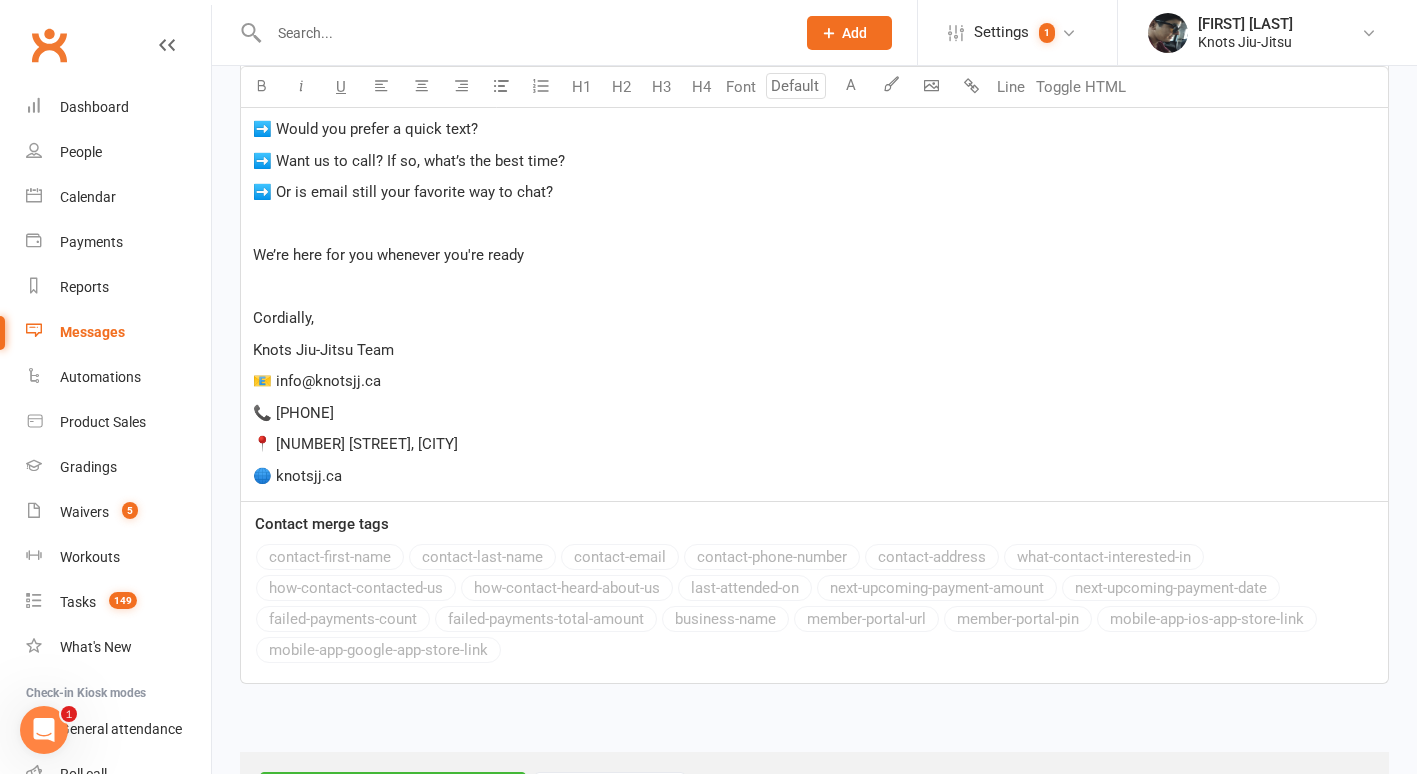 scroll, scrollTop: 1560, scrollLeft: 0, axis: vertical 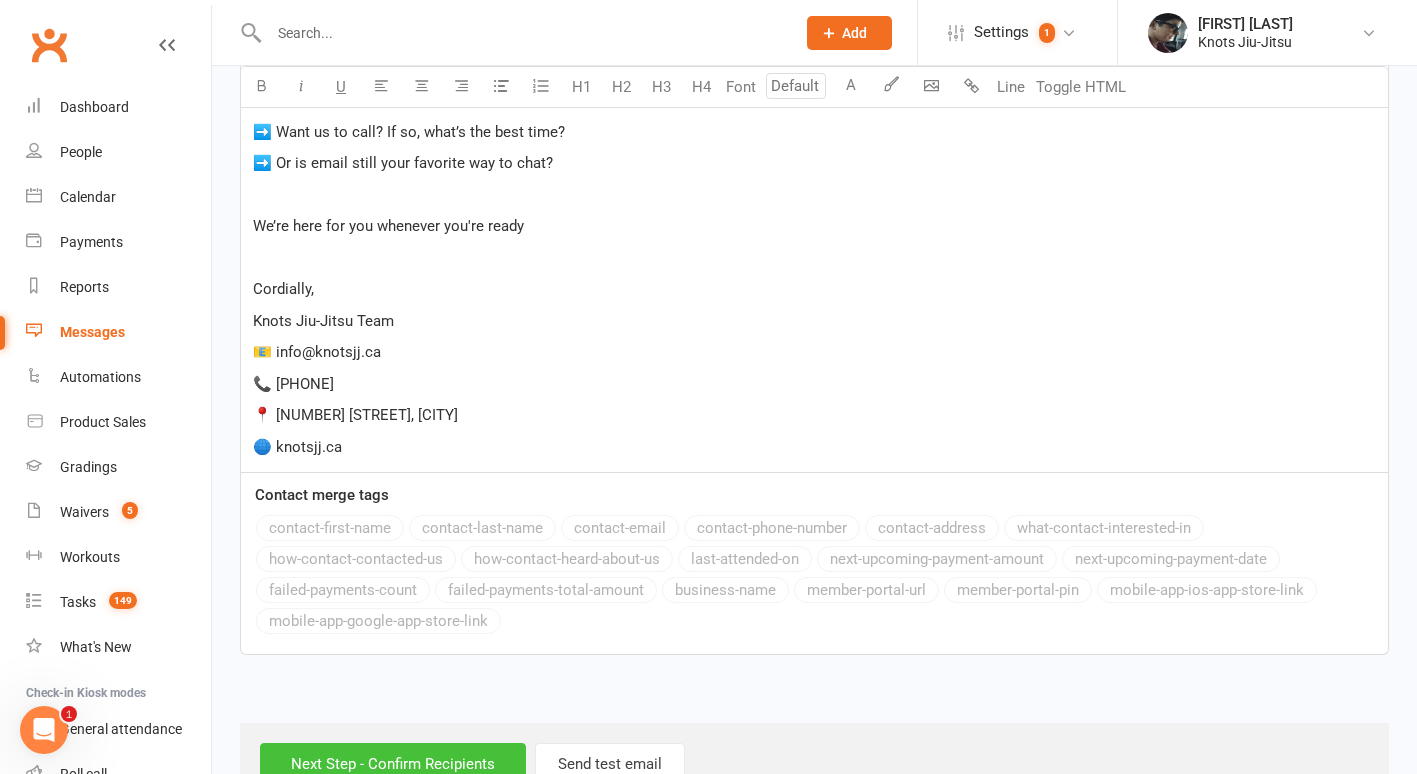 click on "Next Step - Confirm Recipients" at bounding box center [393, 764] 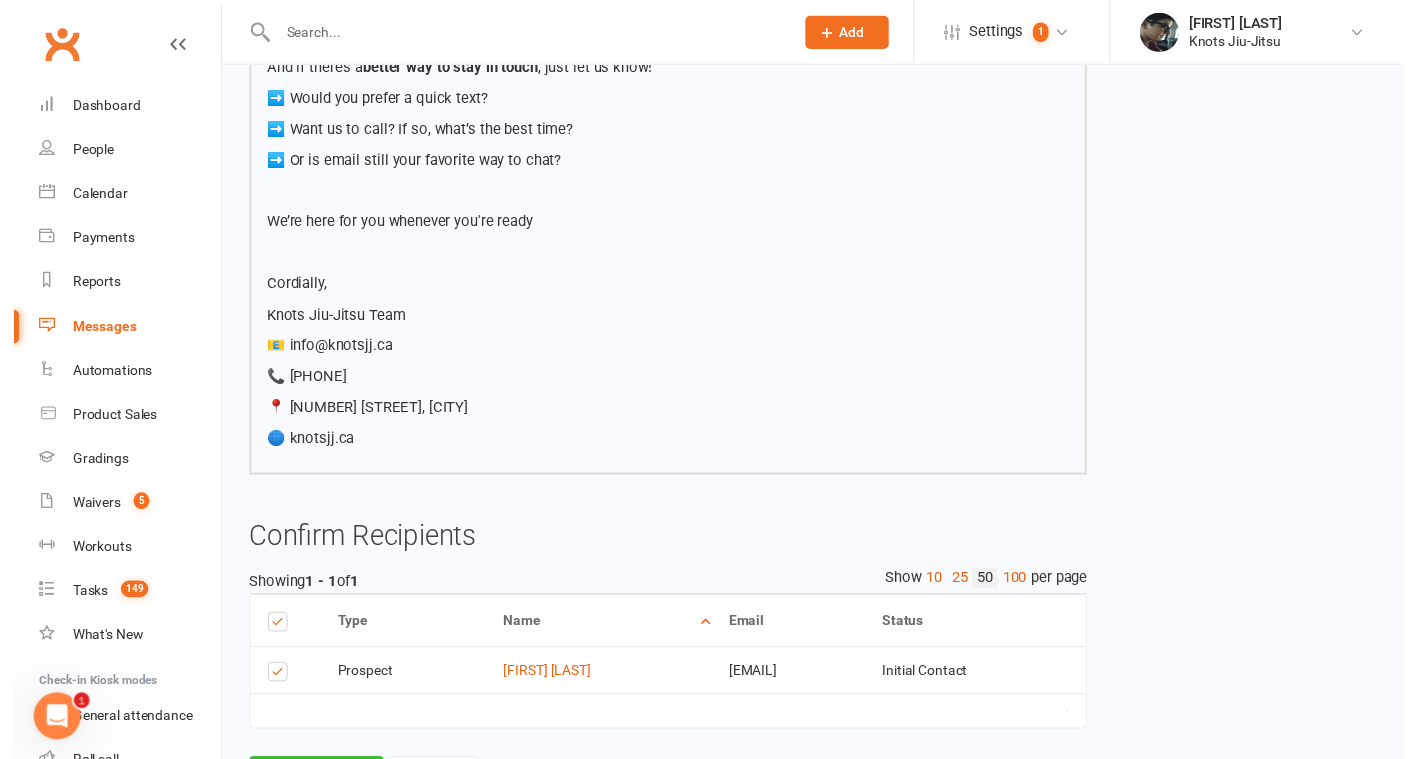 scroll, scrollTop: 1391, scrollLeft: 0, axis: vertical 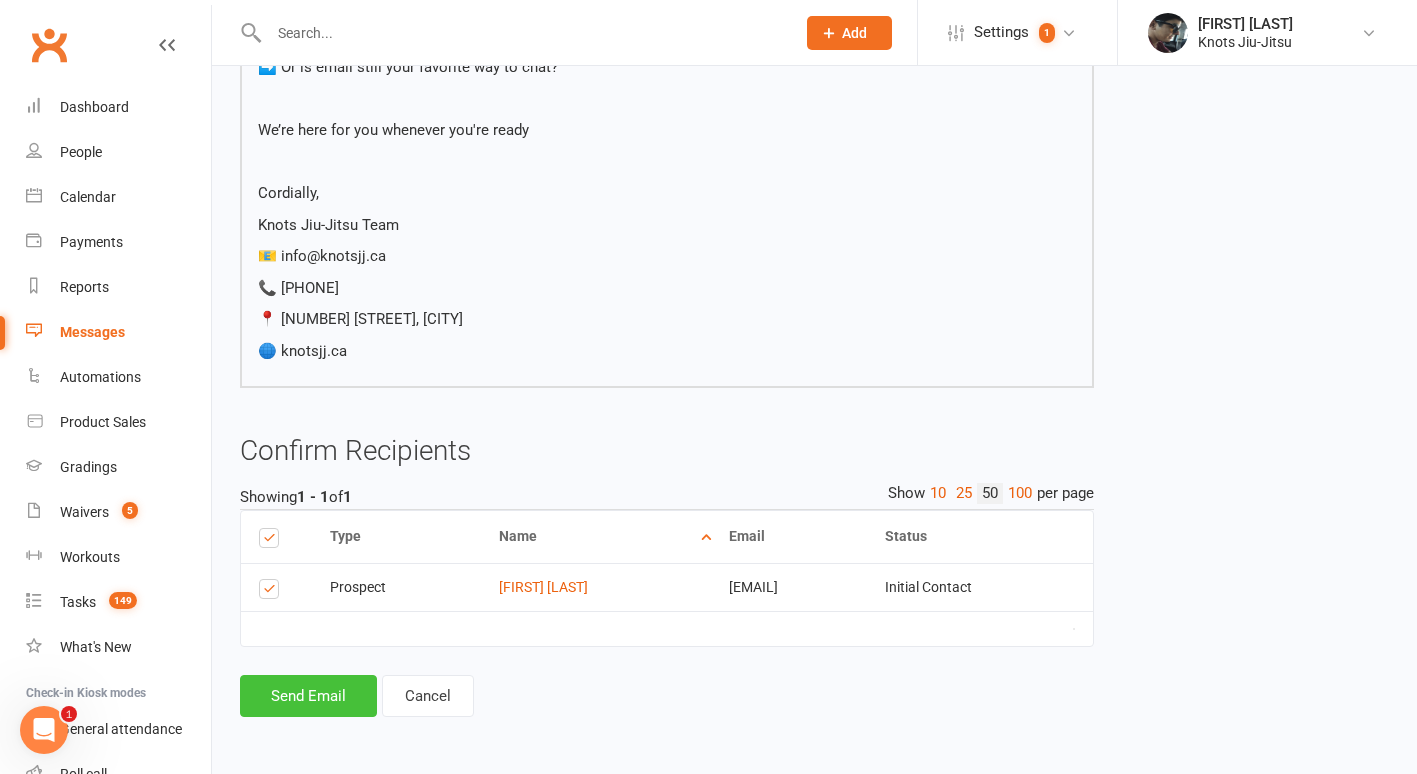 click on "Send Email" at bounding box center [308, 696] 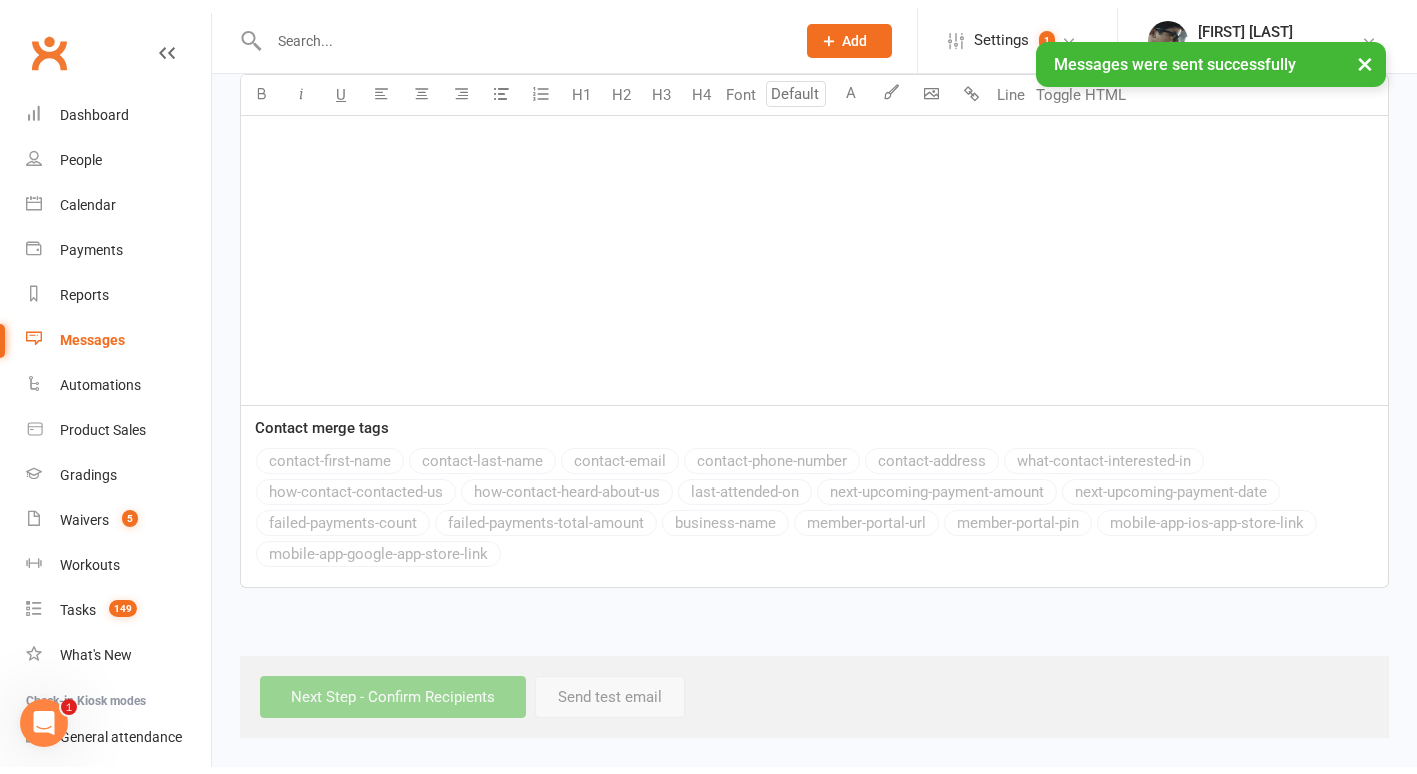 scroll, scrollTop: 0, scrollLeft: 0, axis: both 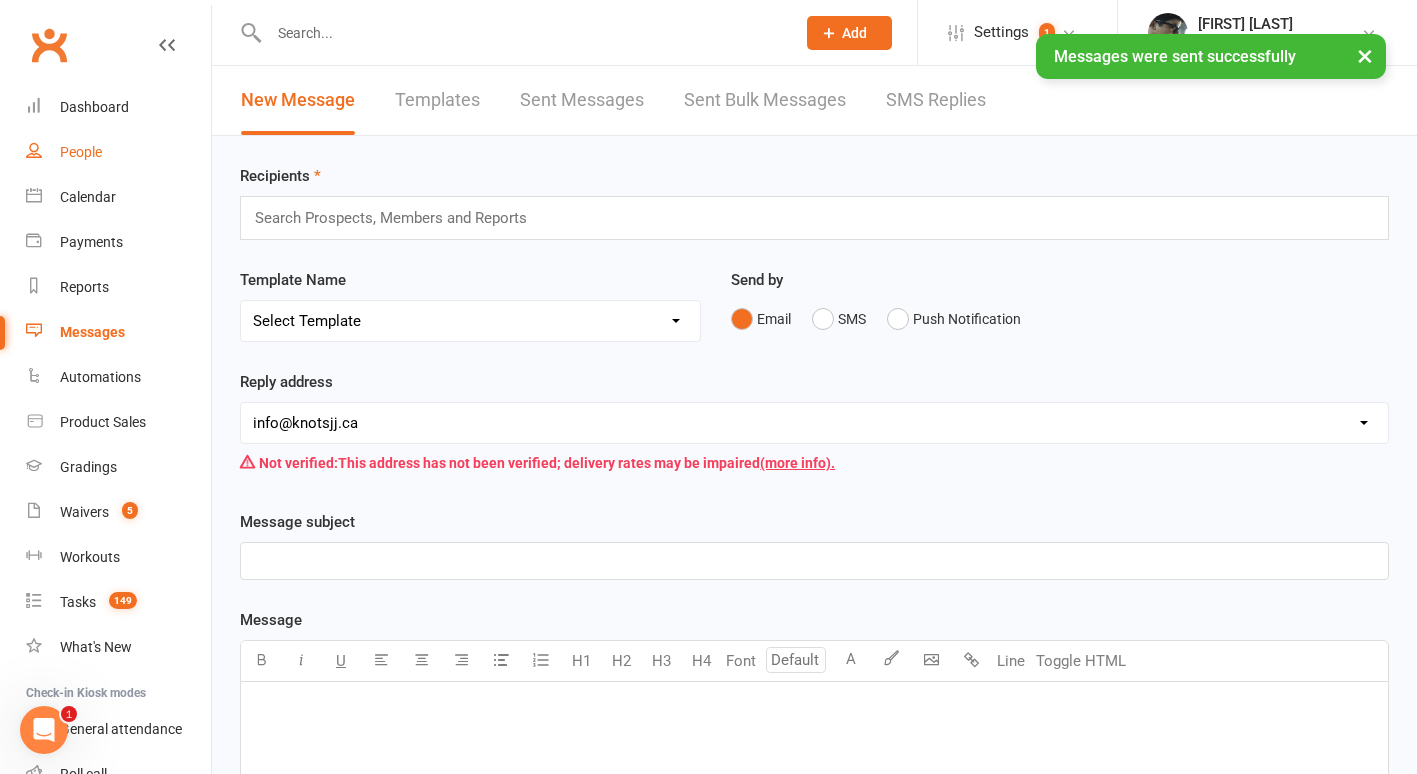 click on "People" at bounding box center (81, 152) 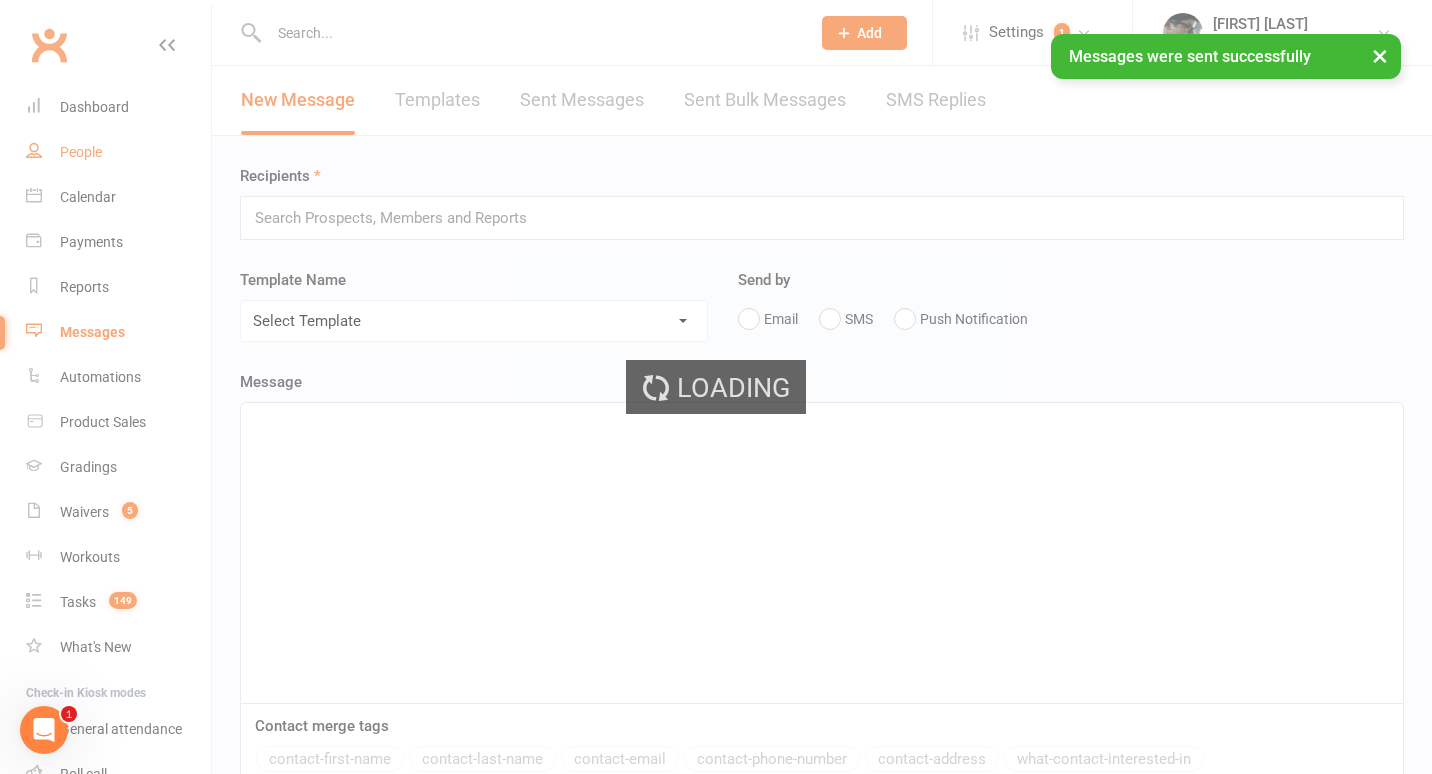 select on "100" 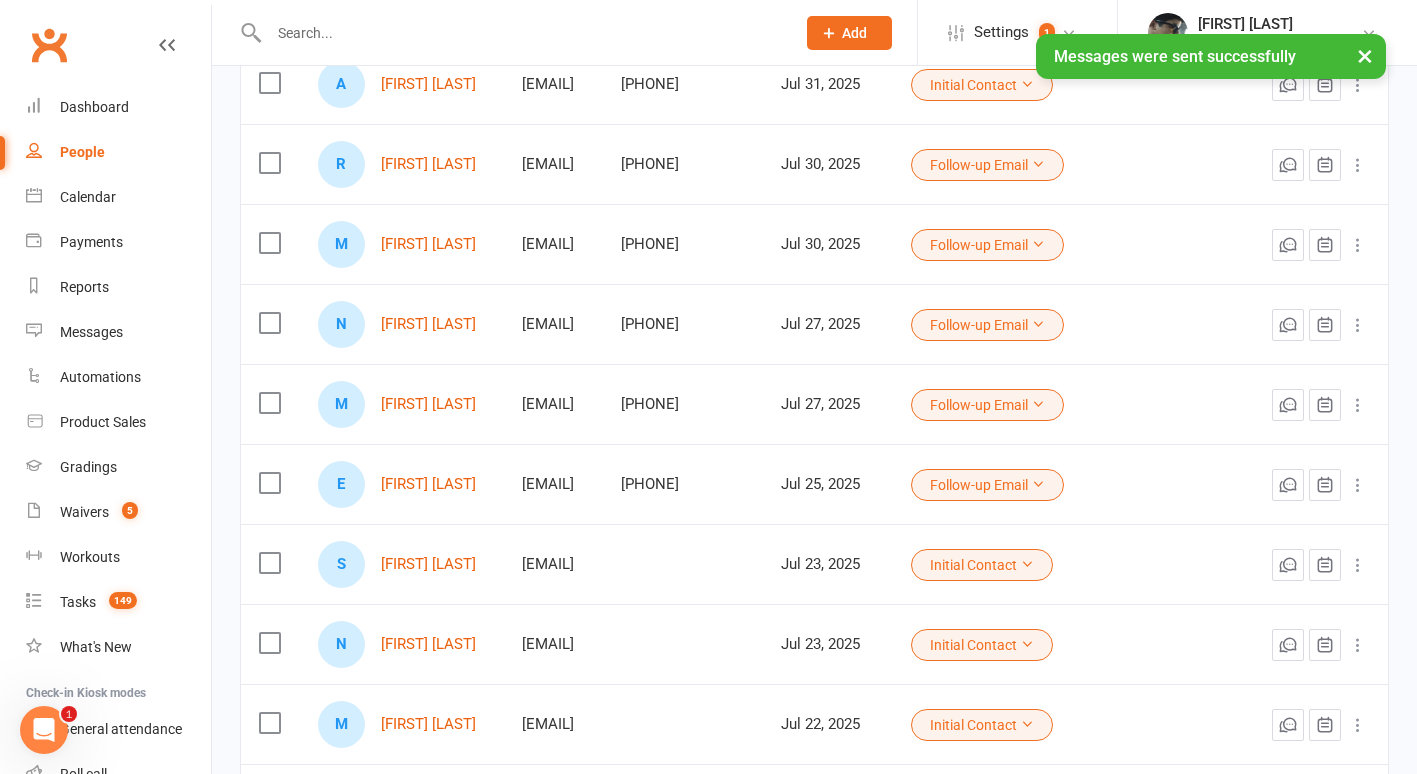scroll, scrollTop: 467, scrollLeft: 0, axis: vertical 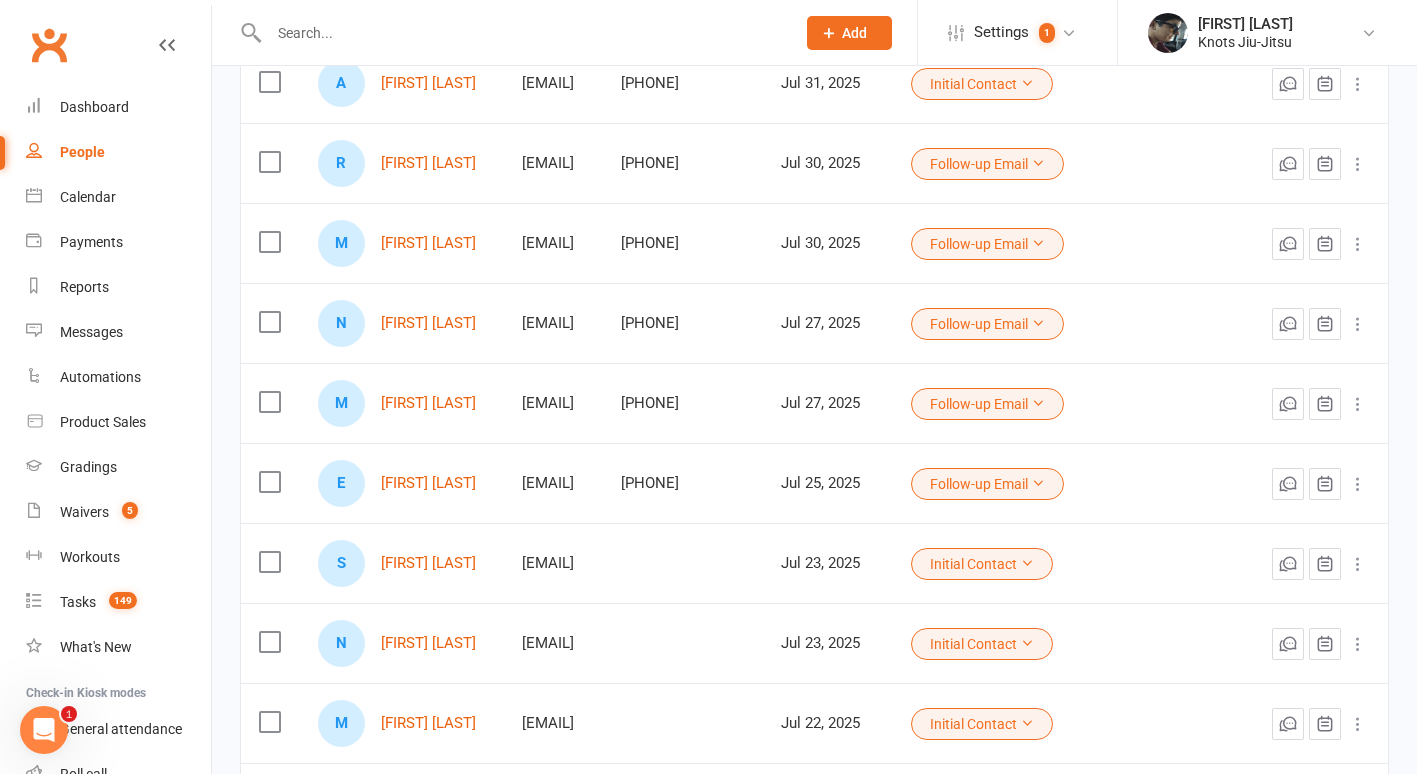 click on "Initial Contact" at bounding box center (982, 564) 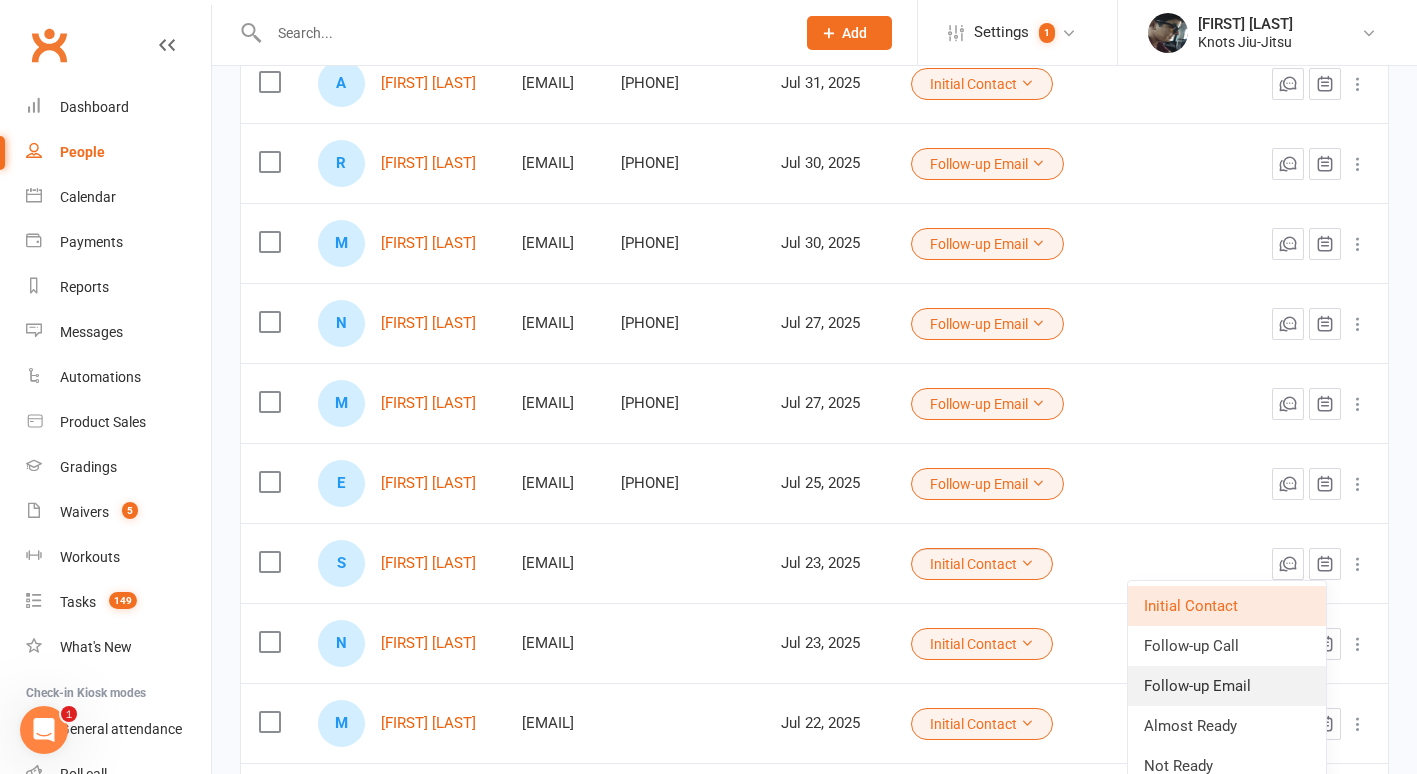 click on "Follow-up Email" at bounding box center [1227, 686] 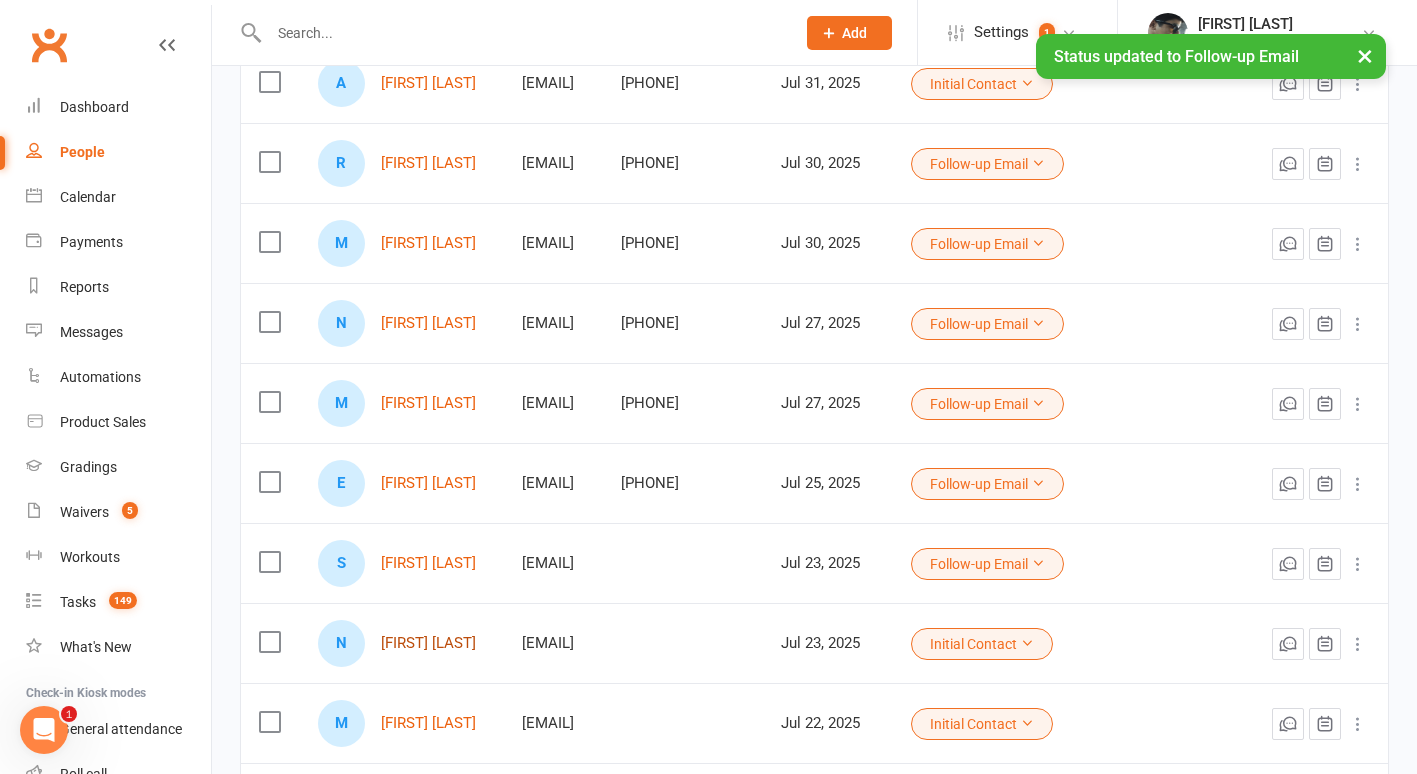 click on "[FIRST] [LAST]" at bounding box center [428, 643] 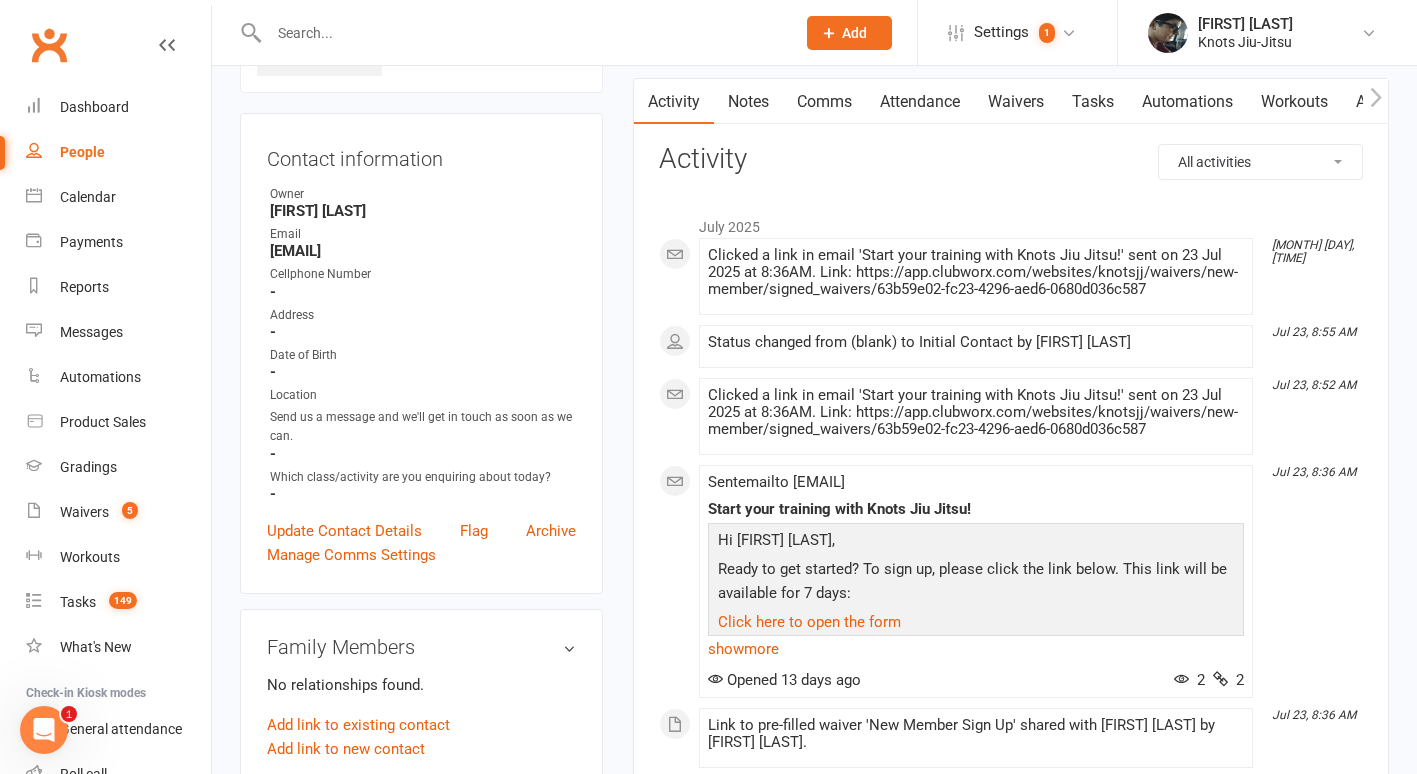scroll, scrollTop: 159, scrollLeft: 0, axis: vertical 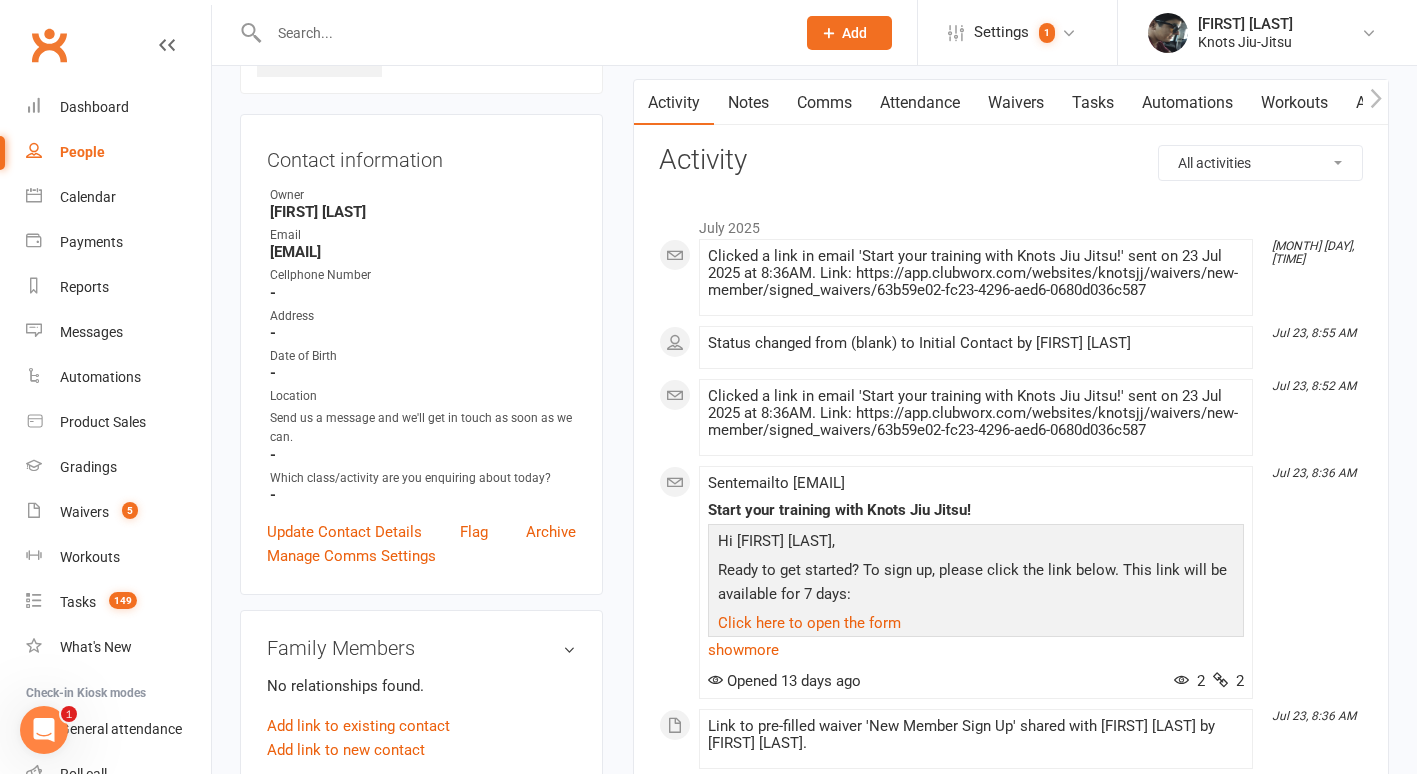 click on "Waivers" at bounding box center [1016, 103] 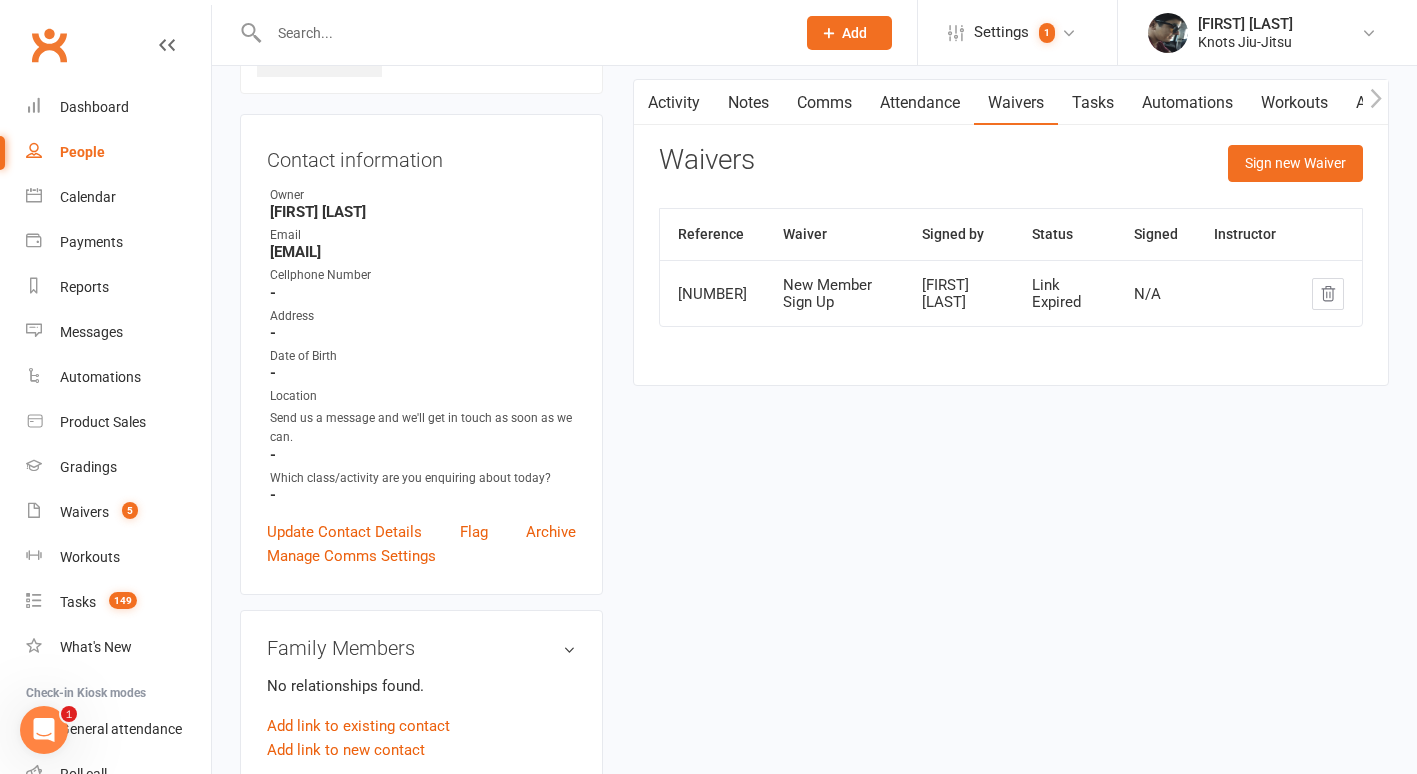 click on "Attendance" at bounding box center (920, 103) 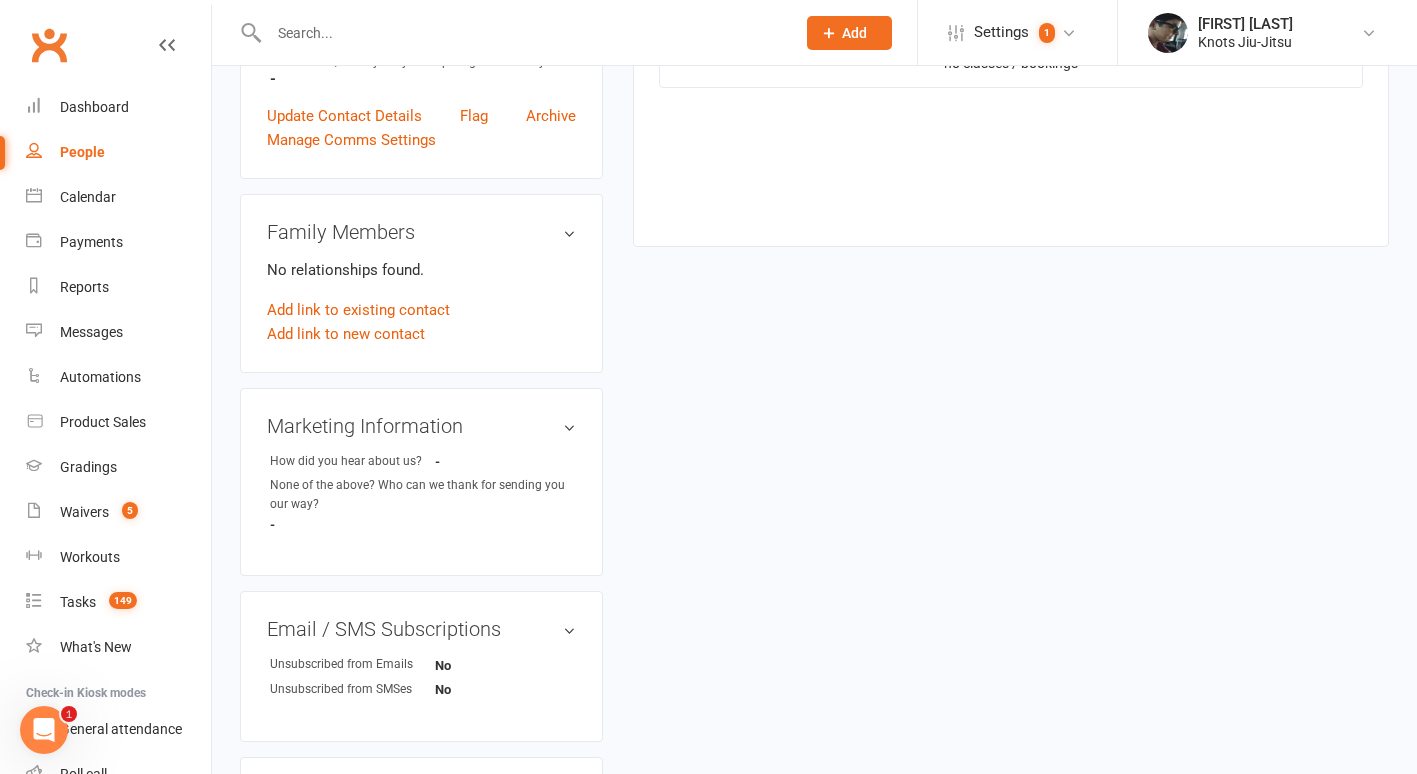 scroll, scrollTop: 0, scrollLeft: 0, axis: both 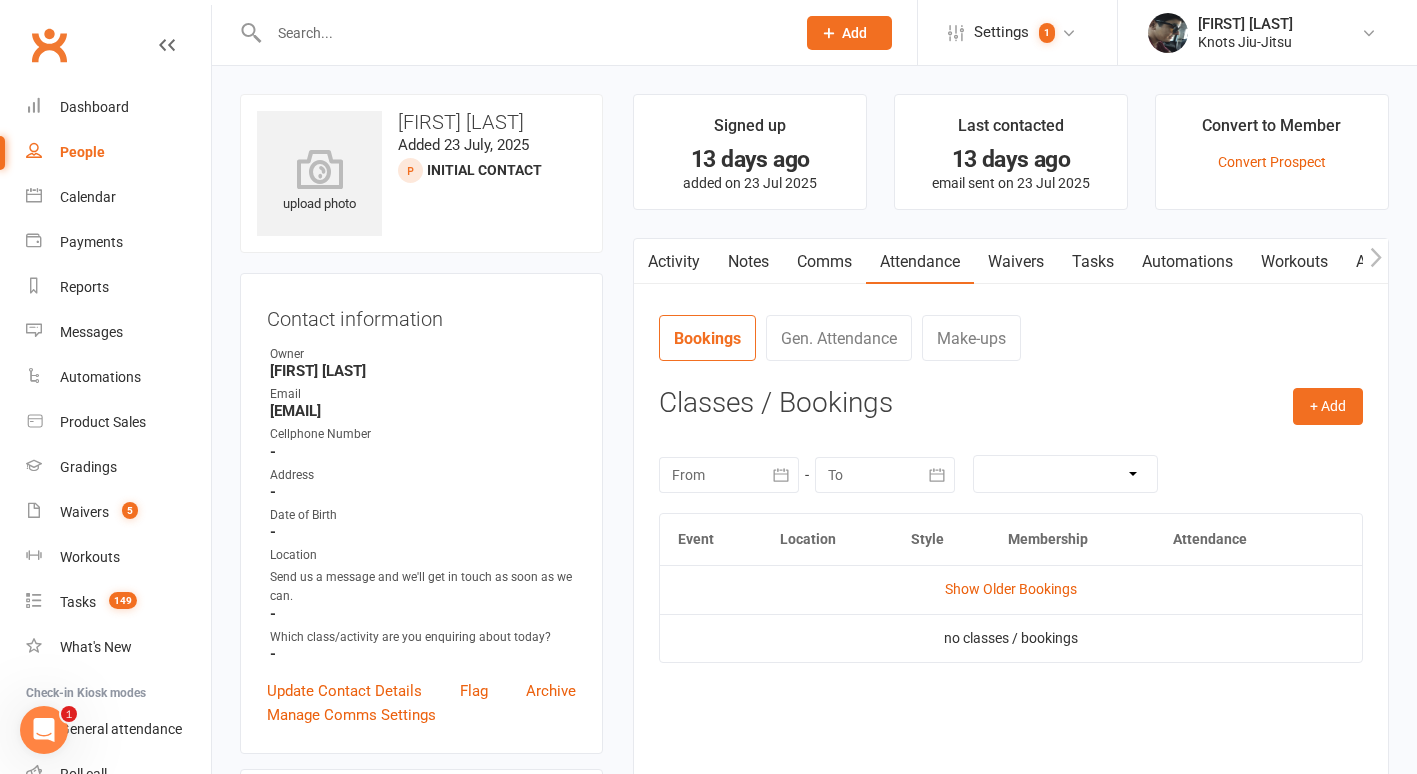 click on "Waivers" at bounding box center [1016, 262] 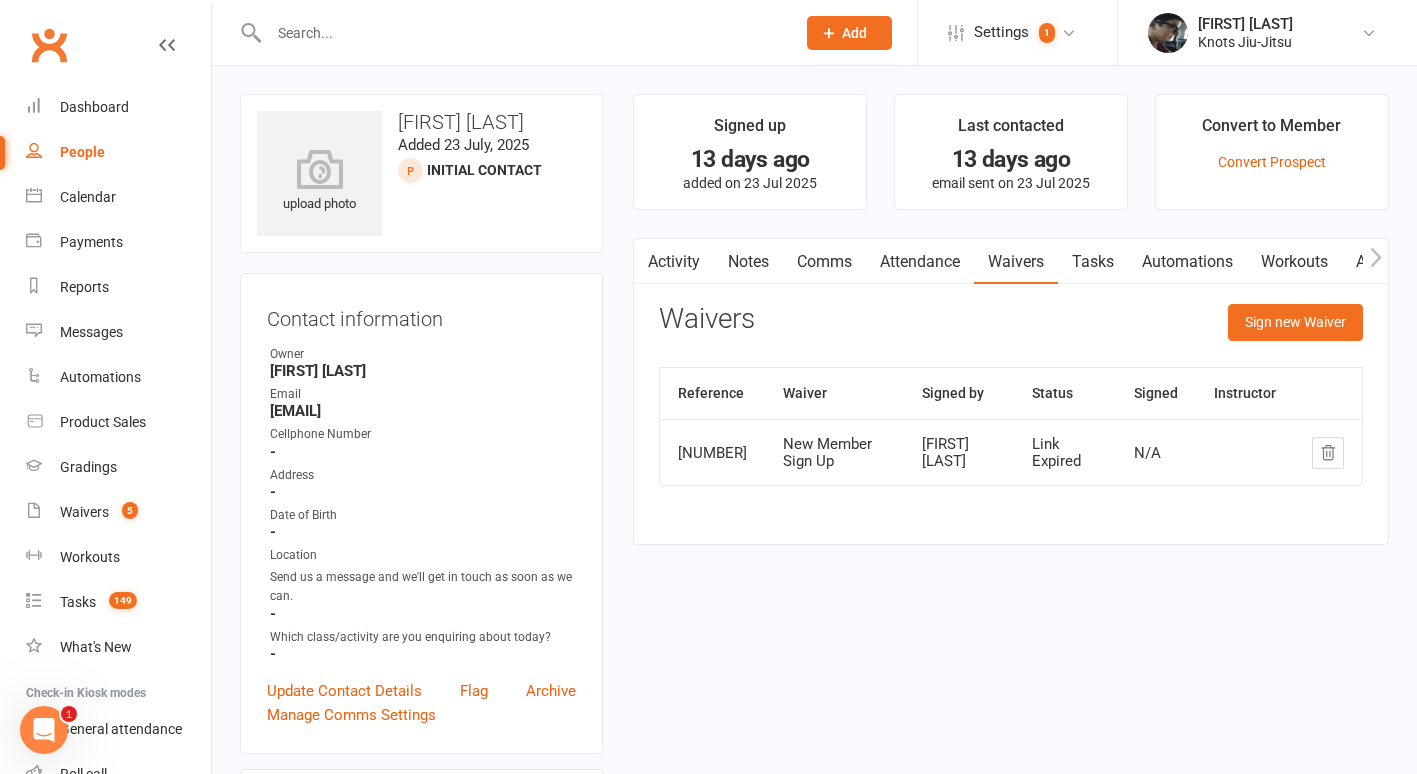 click on "Activity" at bounding box center (674, 262) 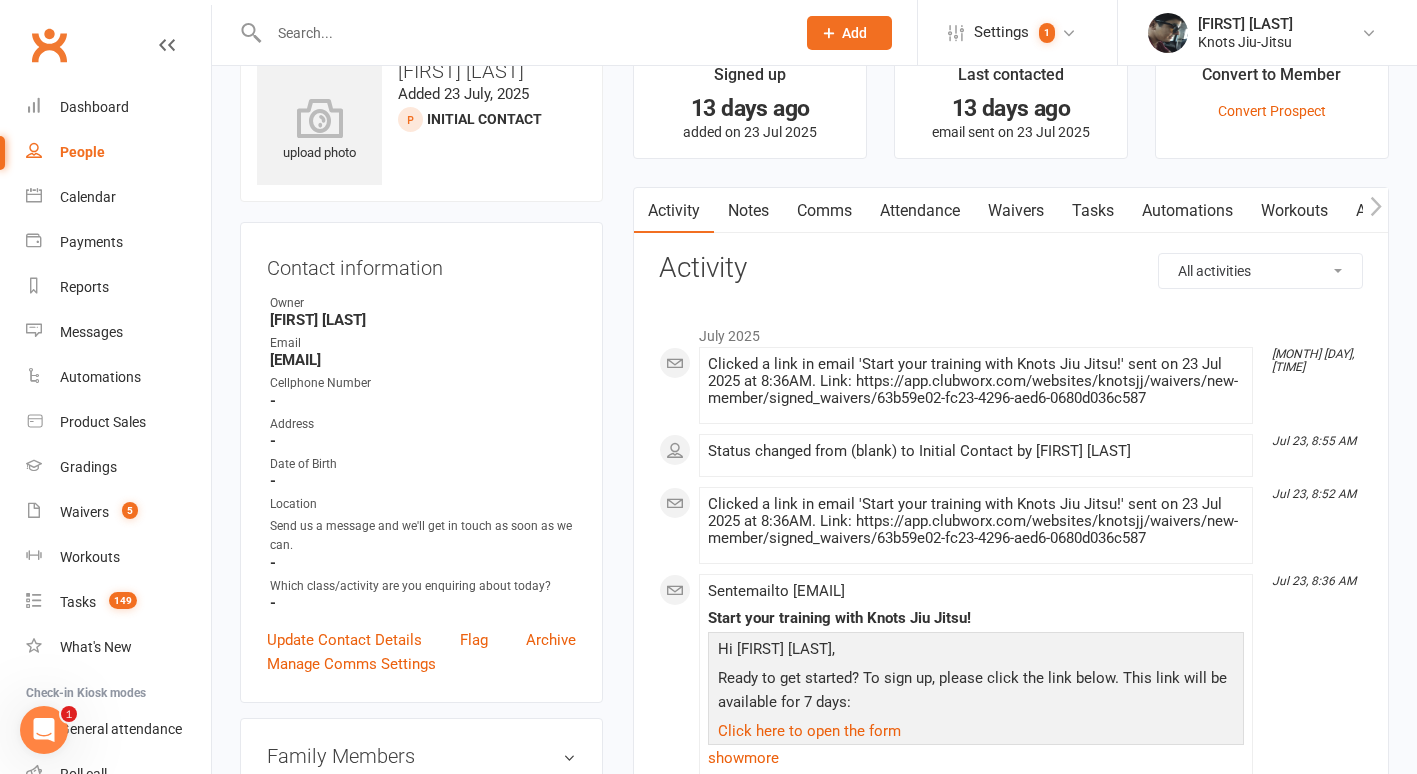 scroll, scrollTop: 30, scrollLeft: 0, axis: vertical 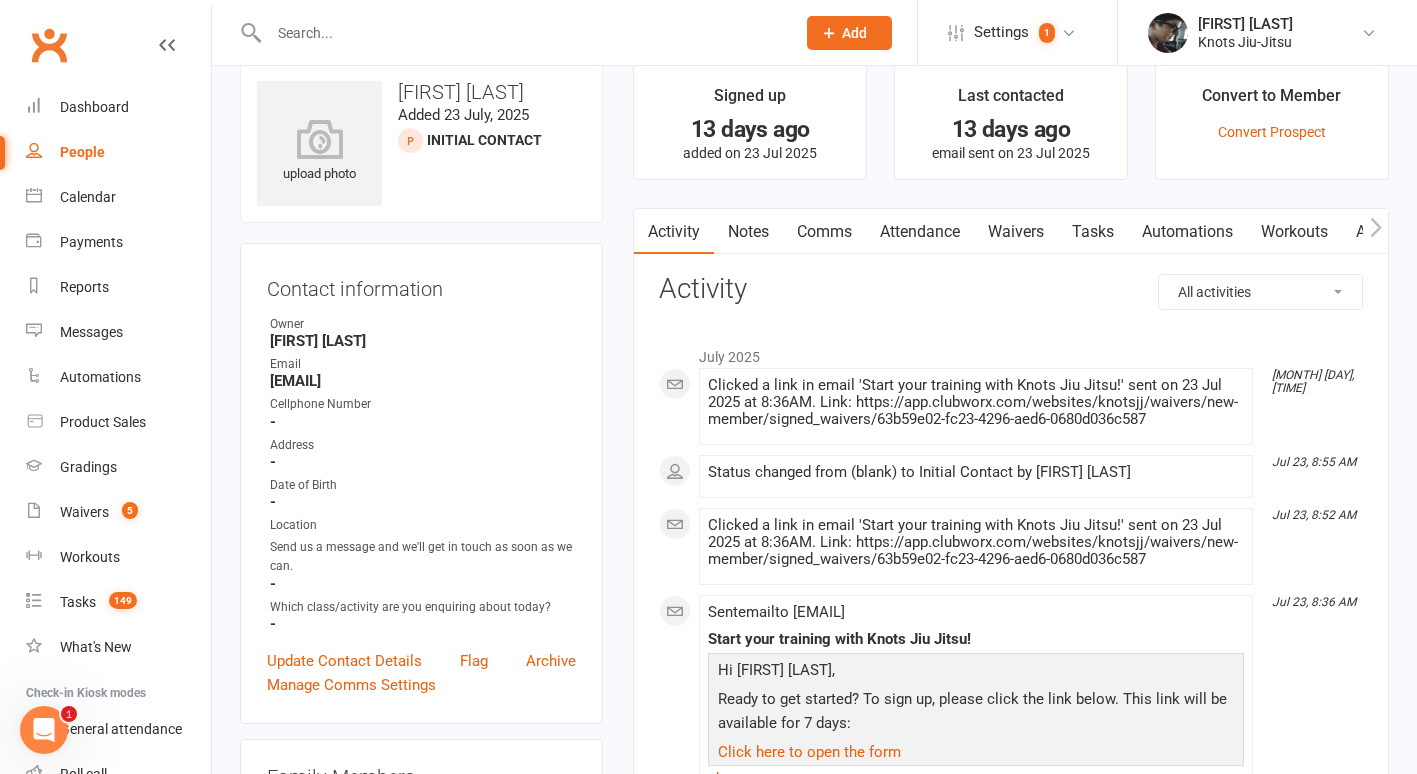 click on "Waivers" at bounding box center (1016, 232) 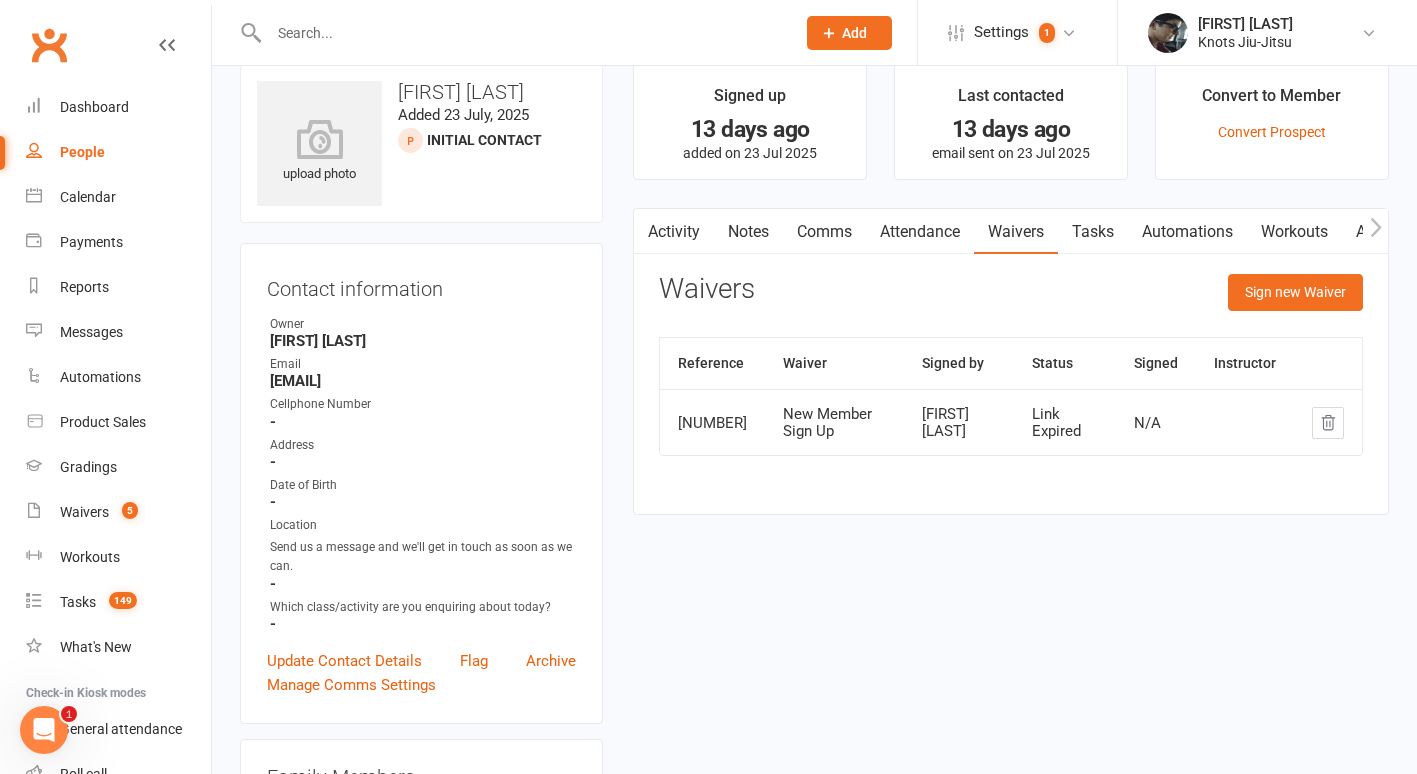 click on "Attendance" at bounding box center (920, 232) 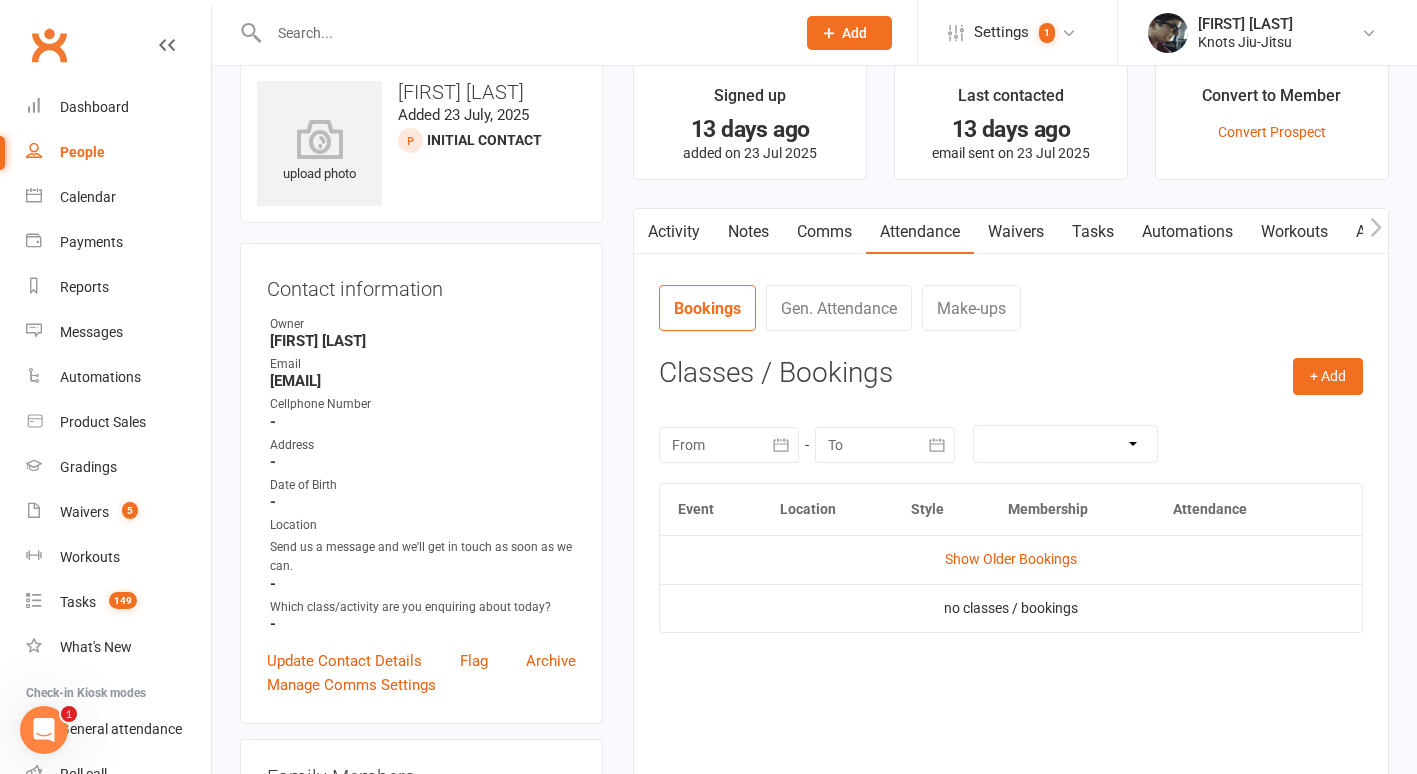 click on "Comms" at bounding box center [824, 232] 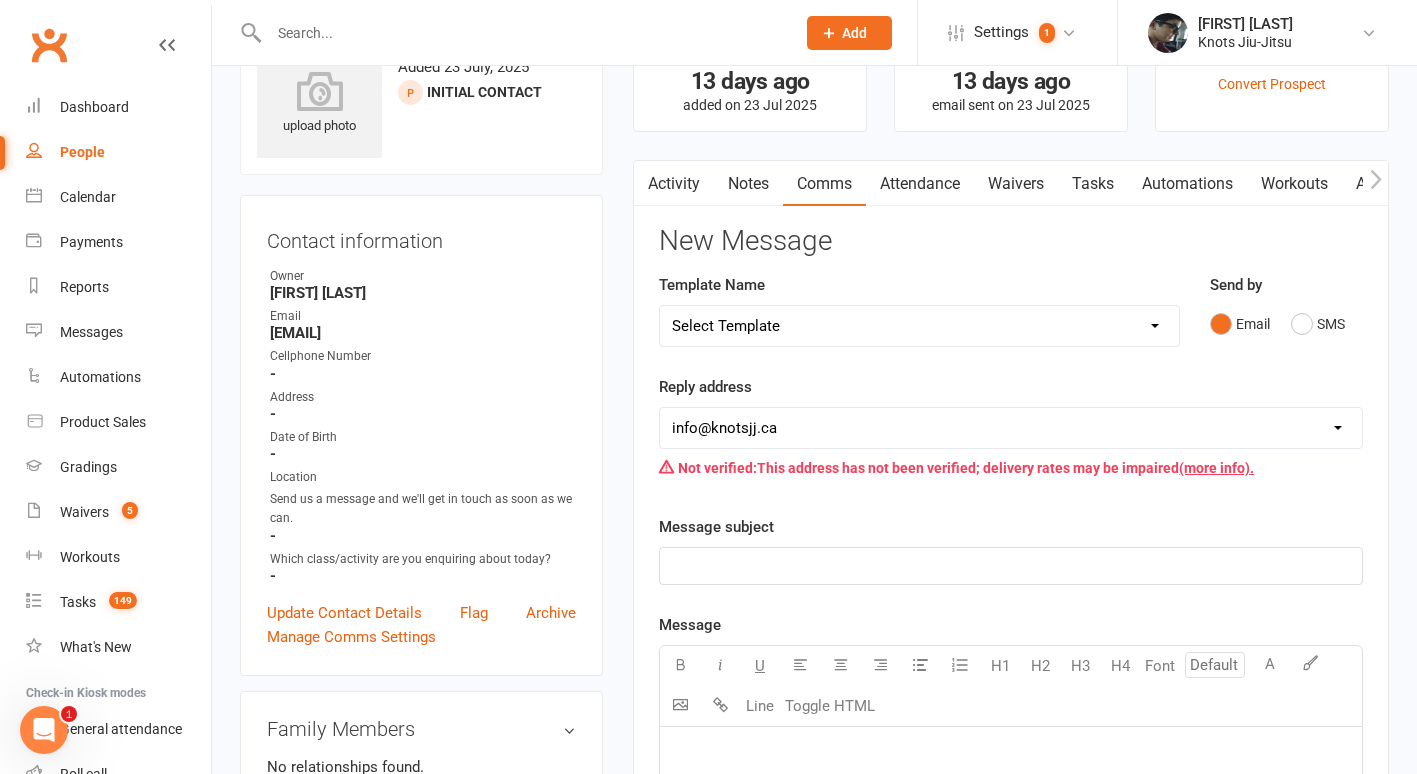 scroll, scrollTop: 71, scrollLeft: 0, axis: vertical 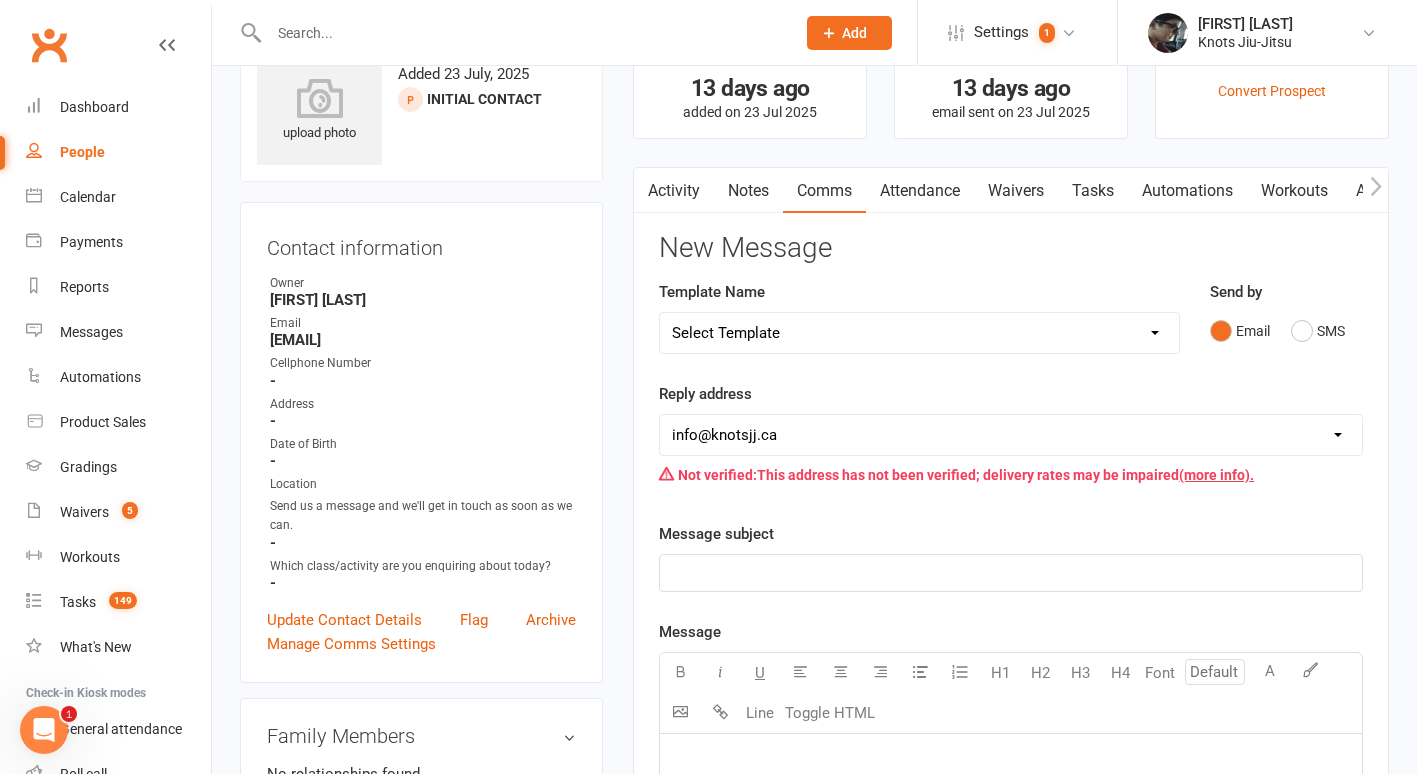 click on "Select Template [Email] Cancellation [Email] Failure of Payment [Email] Overdue Balance [Email] Belt Test Preparation (Kids) [Email] Grading Kids [Email] Boxing First Info [Email] Boxing + Jiu [Email] Competition [Email] Competition Correction [Email] Competition Sign-up [Email] Reverse Advent Box Collection [Email] Reverse Advent Calendar [Email] Reverse Advent Wishlist Crossroads for Women [Email] Reverse Advent Wishlist FTLOG [Email] Reverse Advent Wishlist PAW [Email] Reverse Advent Wishlist Queens of Heart [Email] Schedule Update [Email] Schedule Update (1) [Email] Functional Training First Info [Email] Functional Training Free Trial Message [Email] Functional Training Offer [Email] Existing Member Waiver [Email] Holiday Hours [Email] Spots Opened  [Email] Spots Open for Baby Jitsu, LT and Kids [Email] Follow Up Email Jiu-Jitsu + Programs Offer [Email] Follow Up Email Jiu-Jitsu to Opened Email and No Answer [Email] Jiu-JItsu First Info 14+ [Email] Jiu-JItsu First Info Kids [Email] Cancel [Email] Enquiry" at bounding box center (919, 333) 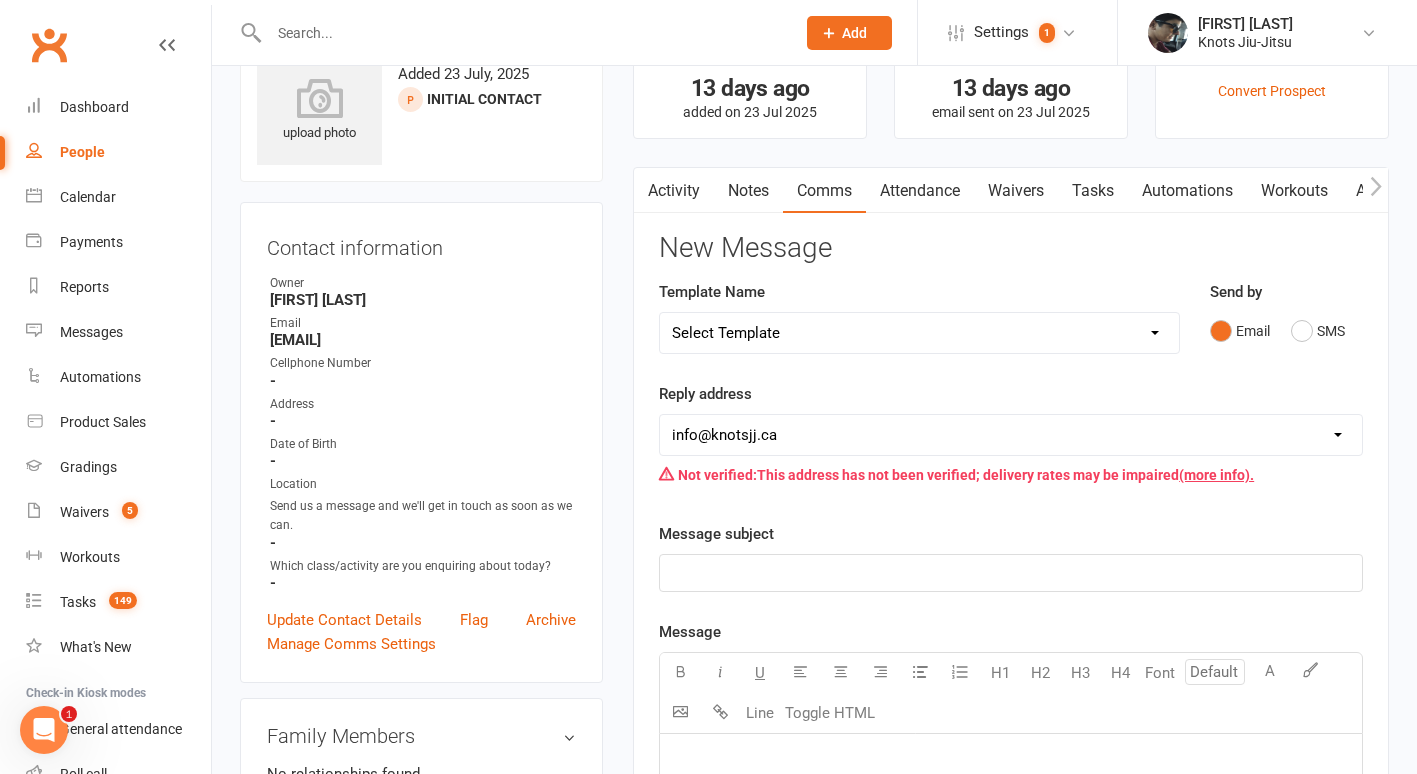 click on "[EMAIL] Birthday Waiver
[EMAIL] Cancellation [EMAIL] Failure of Payment [EMAIL] Overdue Balance [EMAIL] Belt Test Preparation (Kids) [EMAIL] Grading Kids [EMAIL] Boxing First Info [EMAIL] Boxing + Jiu [EMAIL] Competition [EMAIL] Competition Correction [EMAIL] Competition Sign-up [EMAIL] Reverse Advent Box Collection [EMAIL] Reverse Advent Calendar [EMAIL] Reverse Advent Wishlist Crossroads for Women [EMAIL] Reverse Advent Wishlist FTLOG [EMAIL] Reverse Advent Wishlist PAW [EMAIL] Reverse Advent Wishlist Queens of Heart [EMAIL] Schedule Update [EMAIL] Schedule Update (1) [EMAIL] Functional Training First Info [EMAIL] Functional Training Free Trial Message [EMAIL] Functional Training Offer [EMAIL] Existing Member Waiver [EMAIL] Holiday Hours [EMAIL] Spots Opened [EMAIL] Spots Open for Baby Jitsu, LT and Kids [EMAIL] Follow Up Email Jiu-Jitsu + Programs Offer [EMAIL] Follow Up Email Jiu-Jitsu to Opened Email and No Answer [EMAIL] Jiu-JItsu First Info 14+ [EMAIL] Jiu-JItsu First Info Kids [EMAIL] Cancel" at bounding box center (919, 317) 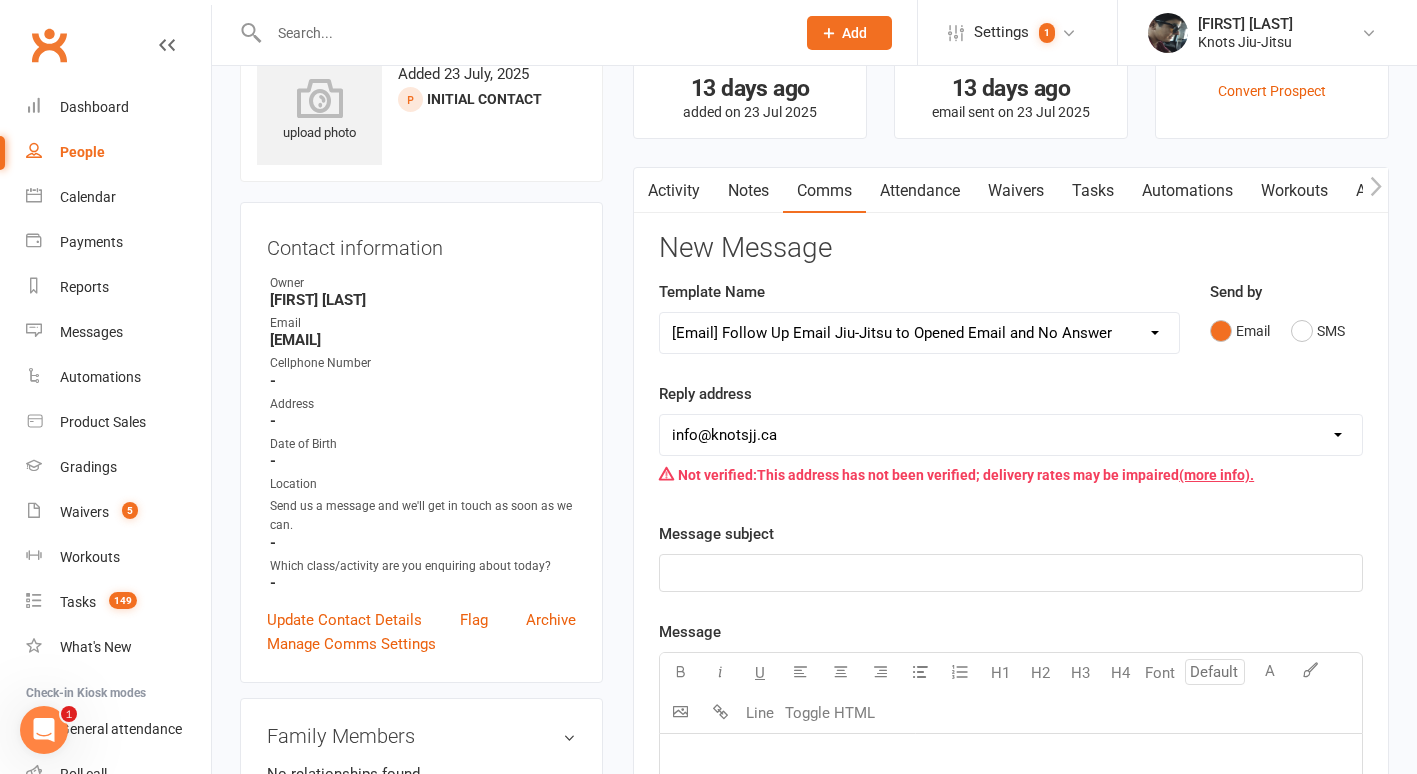 click on "Select Template [Email] Cancellation [Email] Failure of Payment [Email] Overdue Balance [Email] Belt Test Preparation (Kids) [Email] Grading Kids [Email] Boxing First Info [Email] Boxing + Jiu [Email] Competition [Email] Competition Correction [Email] Competition Sign-up [Email] Reverse Advent Box Collection [Email] Reverse Advent Calendar [Email] Reverse Advent Wishlist Crossroads for Women [Email] Reverse Advent Wishlist FTLOG [Email] Reverse Advent Wishlist PAW [Email] Reverse Advent Wishlist Queens of Heart [Email] Schedule Update [Email] Schedule Update (1) [Email] Functional Training First Info [Email] Functional Training Free Trial Message [Email] Functional Training Offer [Email] Existing Member Waiver [Email] Holiday Hours [Email] Spots Opened  [Email] Spots Open for Baby Jitsu, LT and Kids [Email] Follow Up Email Jiu-Jitsu + Programs Offer [Email] Follow Up Email Jiu-Jitsu to Opened Email and No Answer [Email] Jiu-JItsu First Info 14+ [Email] Jiu-JItsu First Info Kids [Email] Cancel [Email] Enquiry" at bounding box center [919, 333] 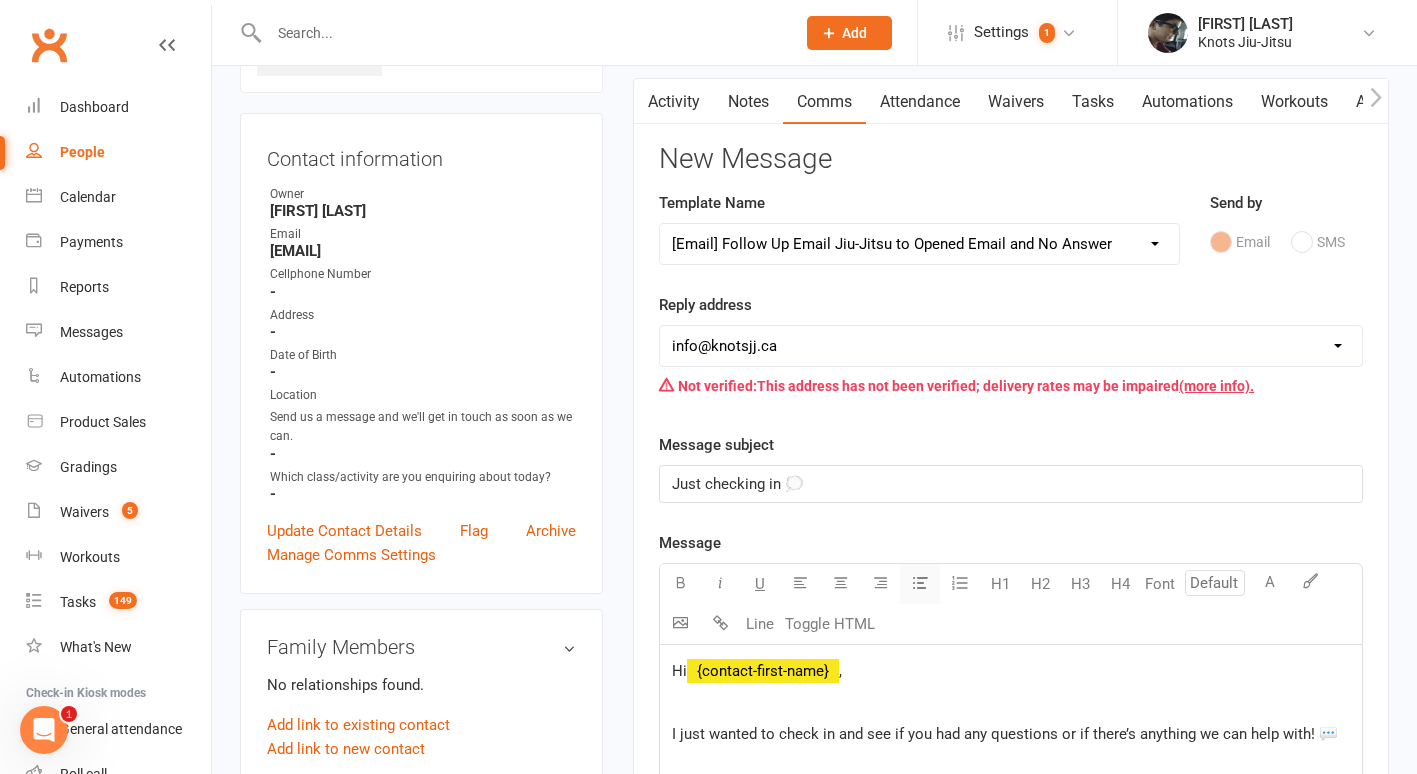 scroll, scrollTop: 159, scrollLeft: 0, axis: vertical 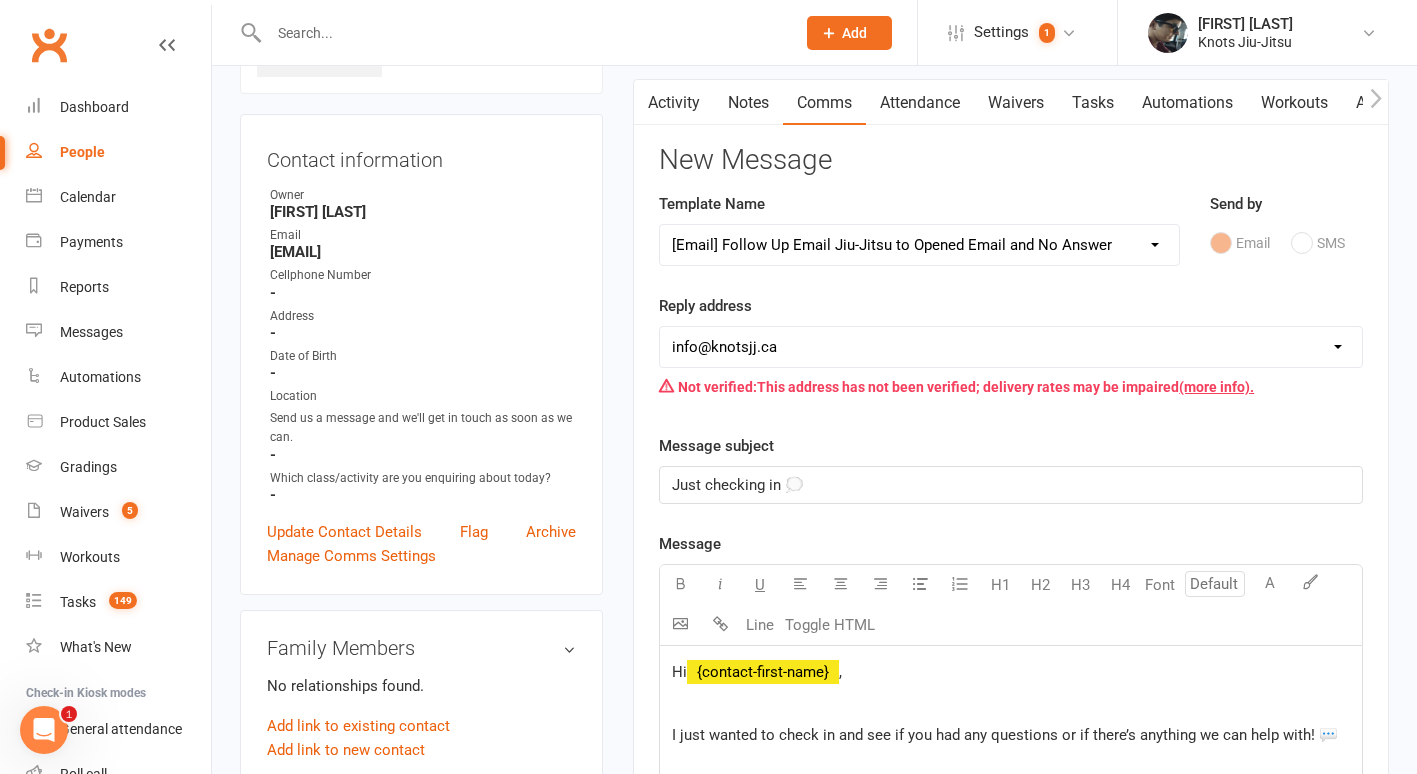 click on "Select Template [Email] Cancellation [Email] Failure of Payment [Email] Overdue Balance [Email] Belt Test Preparation (Kids) [Email] Grading Kids [Email] Boxing First Info [Email] Boxing + Jiu [Email] Competition [Email] Competition Correction [Email] Competition Sign-up [Email] Reverse Advent Box Collection [Email] Reverse Advent Calendar [Email] Reverse Advent Wishlist Crossroads for Women [Email] Reverse Advent Wishlist FTLOG [Email] Reverse Advent Wishlist PAW [Email] Reverse Advent Wishlist Queens of Heart [Email] Schedule Update [Email] Schedule Update (1) [Email] Functional Training First Info [Email] Functional Training Free Trial Message [Email] Functional Training Offer [Email] Existing Member Waiver [Email] Holiday Hours [Email] Spots Opened  [Email] Spots Open for Baby Jitsu, LT and Kids [Email] Follow Up Email Jiu-Jitsu + Programs Offer [Email] Follow Up Email Jiu-Jitsu to Opened Email and No Answer [Email] Jiu-JItsu First Info 14+ [Email] Jiu-JItsu First Info Kids [Email] Cancel [Email] Enquiry" at bounding box center (919, 245) 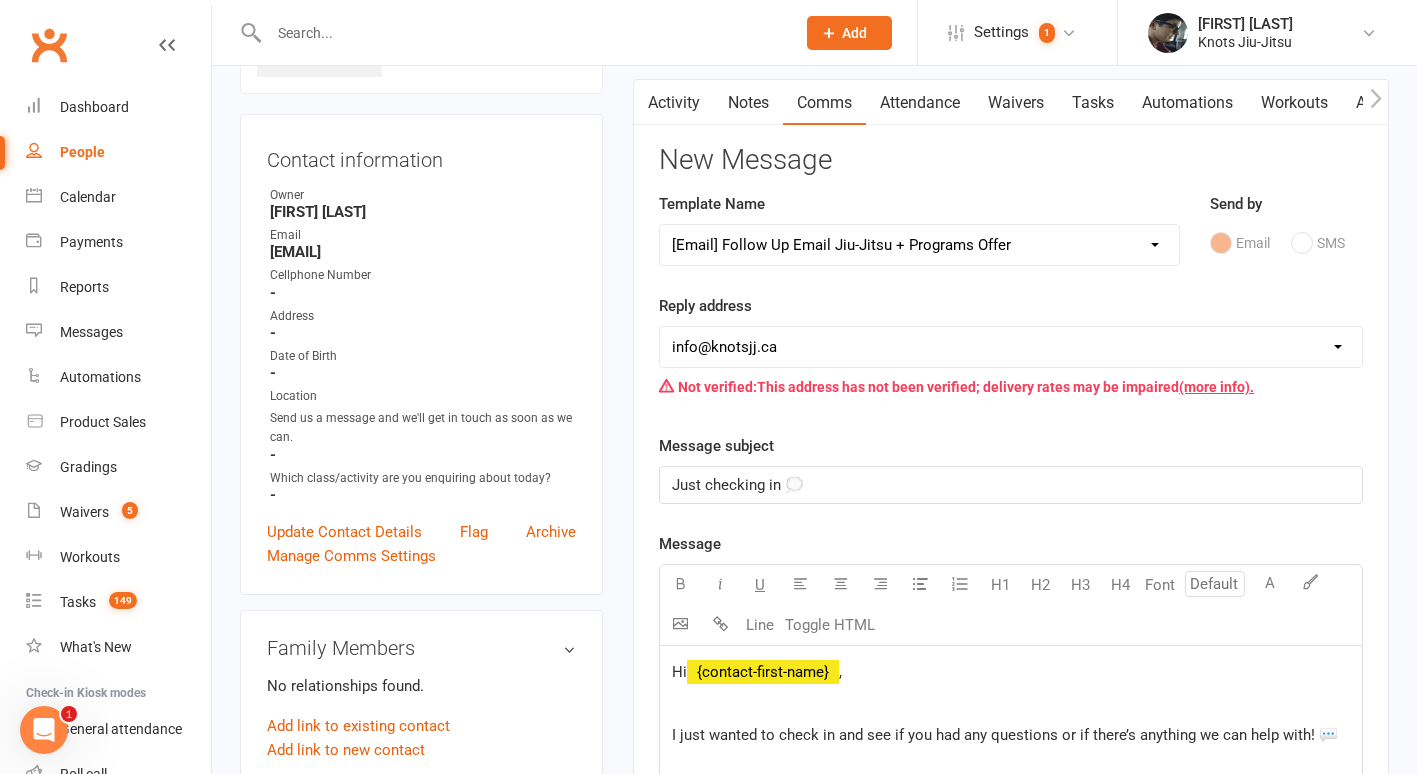 click on "Select Template [Email] Cancellation [Email] Failure of Payment [Email] Overdue Balance [Email] Belt Test Preparation (Kids) [Email] Grading Kids [Email] Boxing First Info [Email] Boxing + Jiu [Email] Competition [Email] Competition Correction [Email] Competition Sign-up [Email] Reverse Advent Box Collection [Email] Reverse Advent Calendar [Email] Reverse Advent Wishlist Crossroads for Women [Email] Reverse Advent Wishlist FTLOG [Email] Reverse Advent Wishlist PAW [Email] Reverse Advent Wishlist Queens of Heart [Email] Schedule Update [Email] Schedule Update (1) [Email] Functional Training First Info [Email] Functional Training Free Trial Message [Email] Functional Training Offer [Email] Existing Member Waiver [Email] Holiday Hours [Email] Spots Opened  [Email] Spots Open for Baby Jitsu, LT and Kids [Email] Follow Up Email Jiu-Jitsu + Programs Offer [Email] Follow Up Email Jiu-Jitsu to Opened Email and No Answer [Email] Jiu-JItsu First Info 14+ [Email] Jiu-JItsu First Info Kids [Email] Cancel [Email] Enquiry" at bounding box center (919, 245) 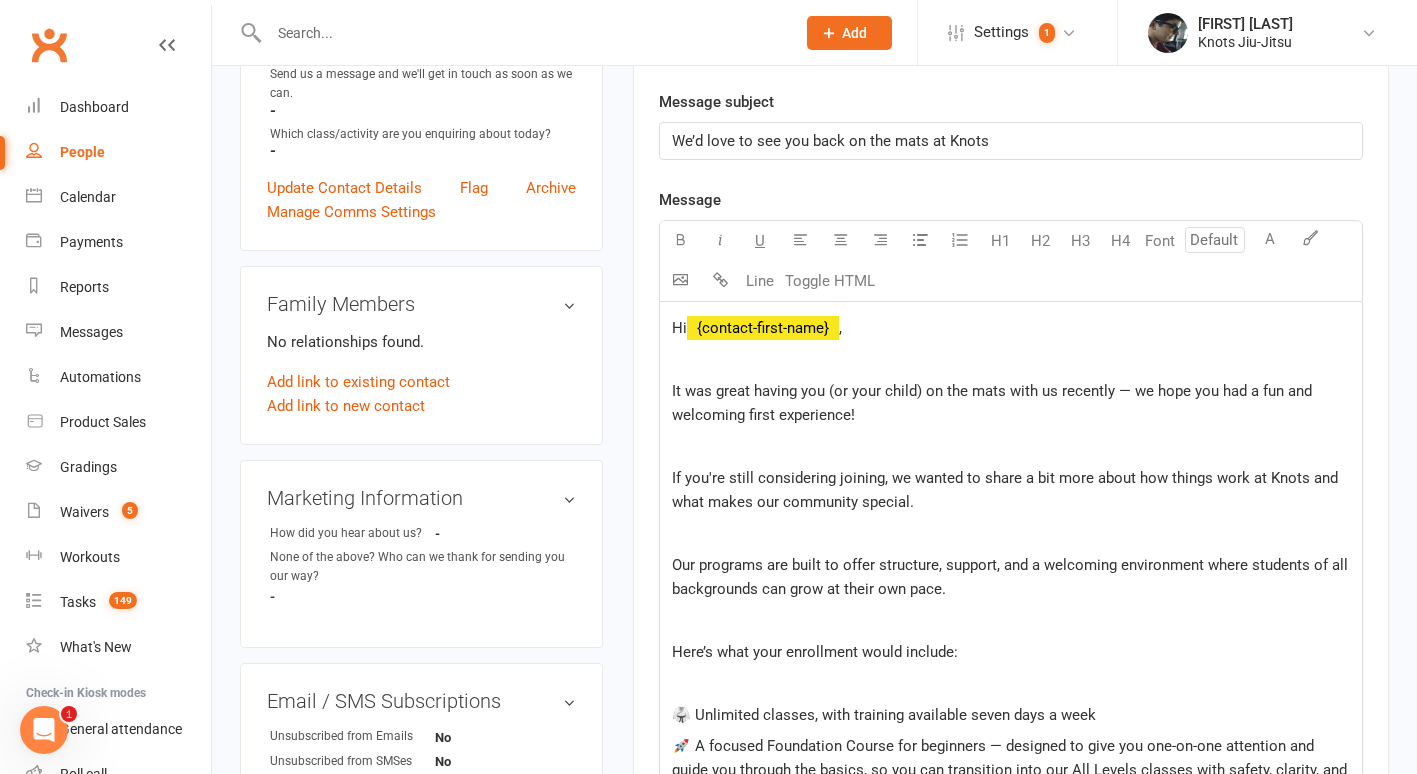 scroll, scrollTop: 526, scrollLeft: 0, axis: vertical 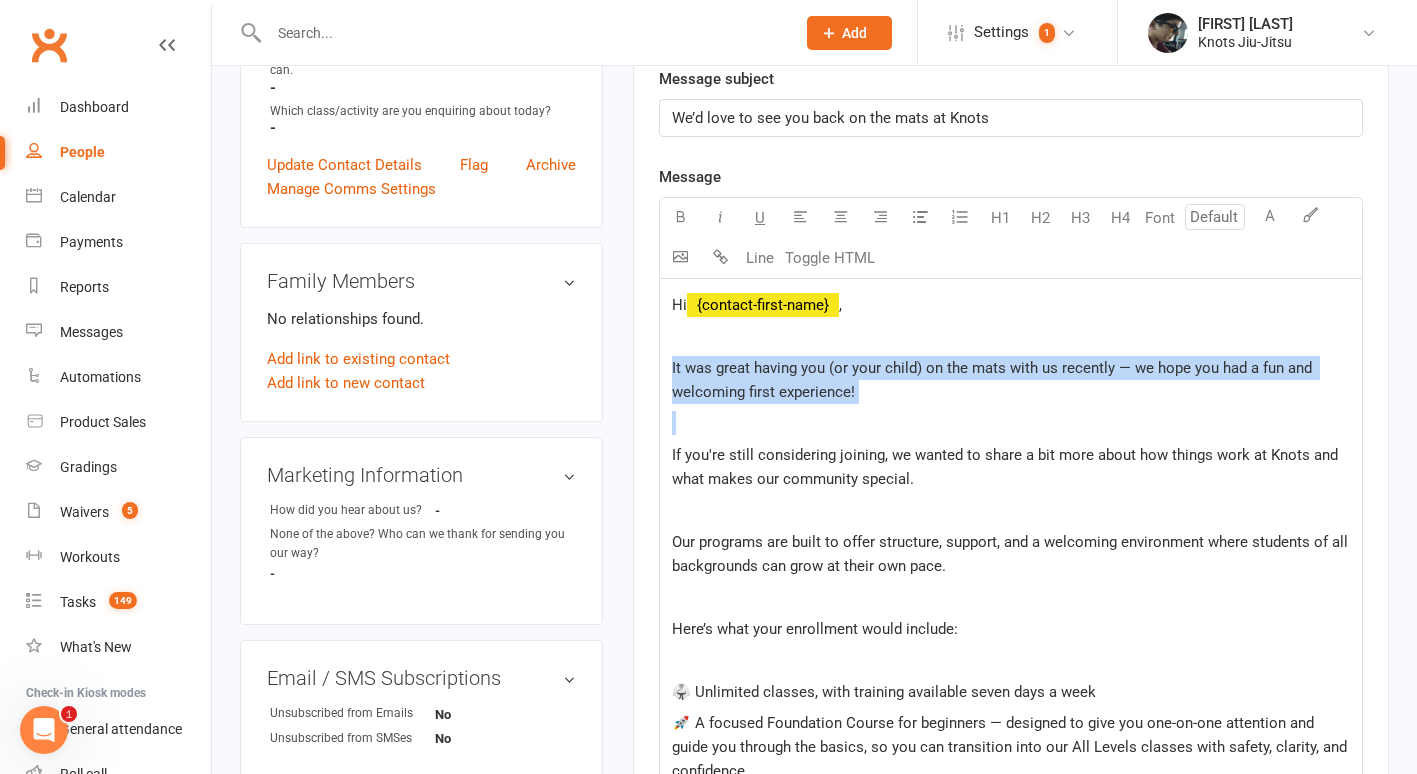 drag, startPoint x: 680, startPoint y: 434, endPoint x: 668, endPoint y: 354, distance: 80.895 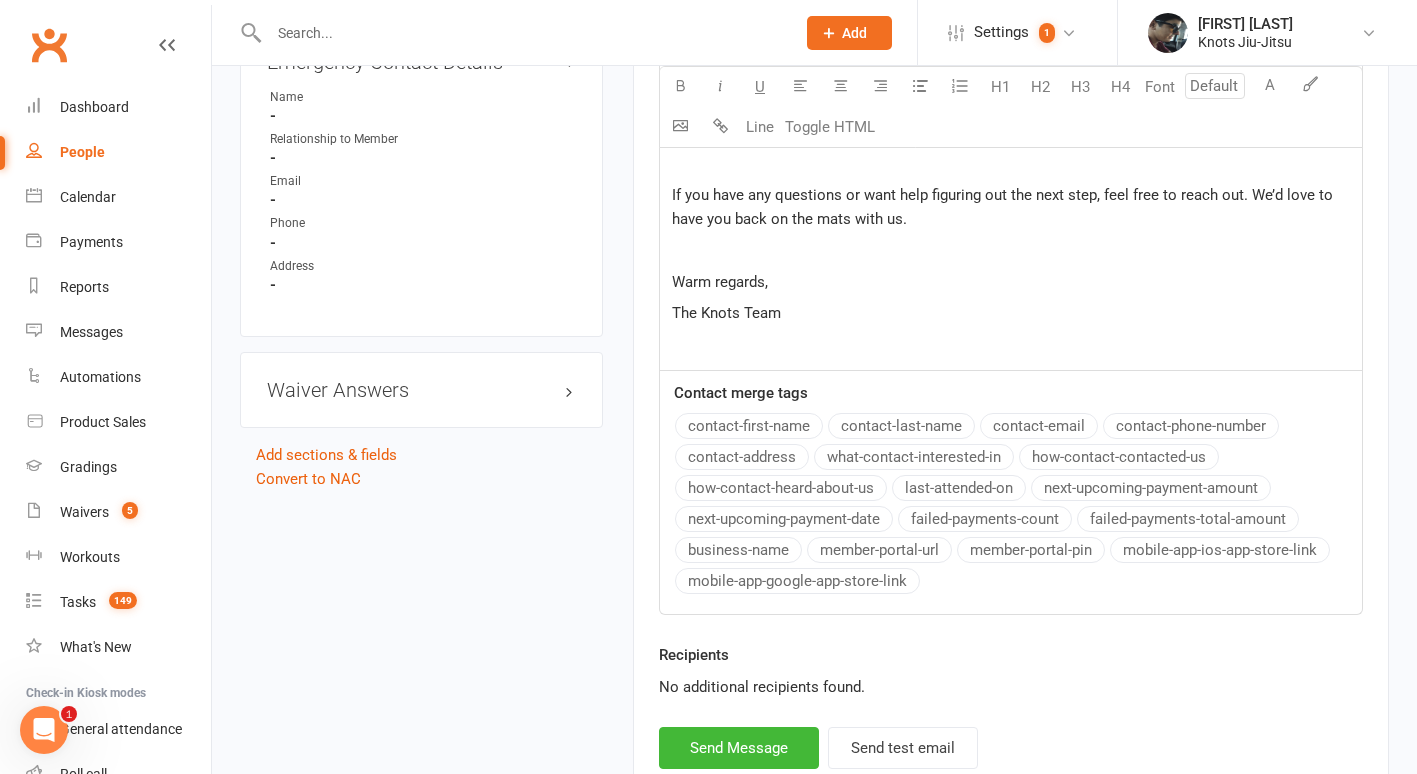scroll, scrollTop: 1461, scrollLeft: 0, axis: vertical 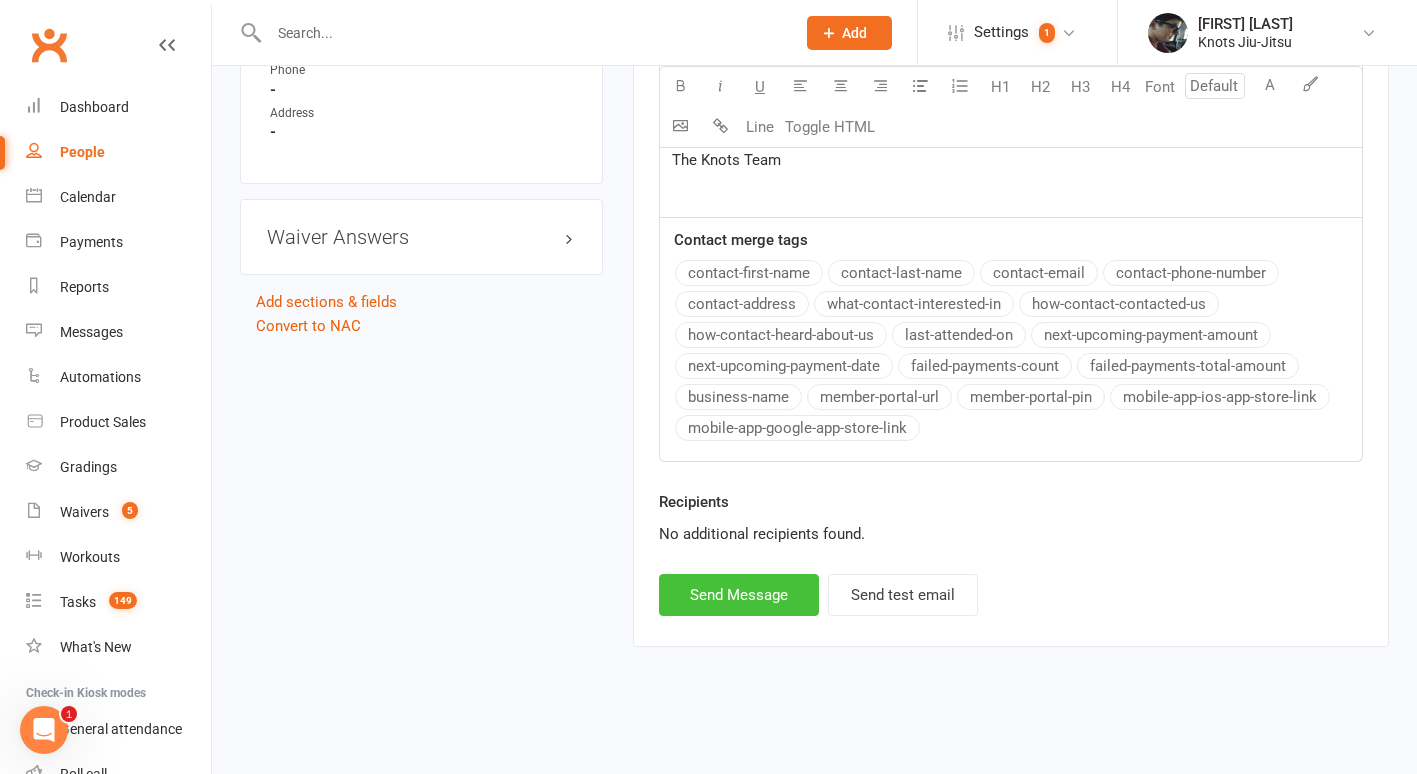 click on "Send Message" at bounding box center [739, 595] 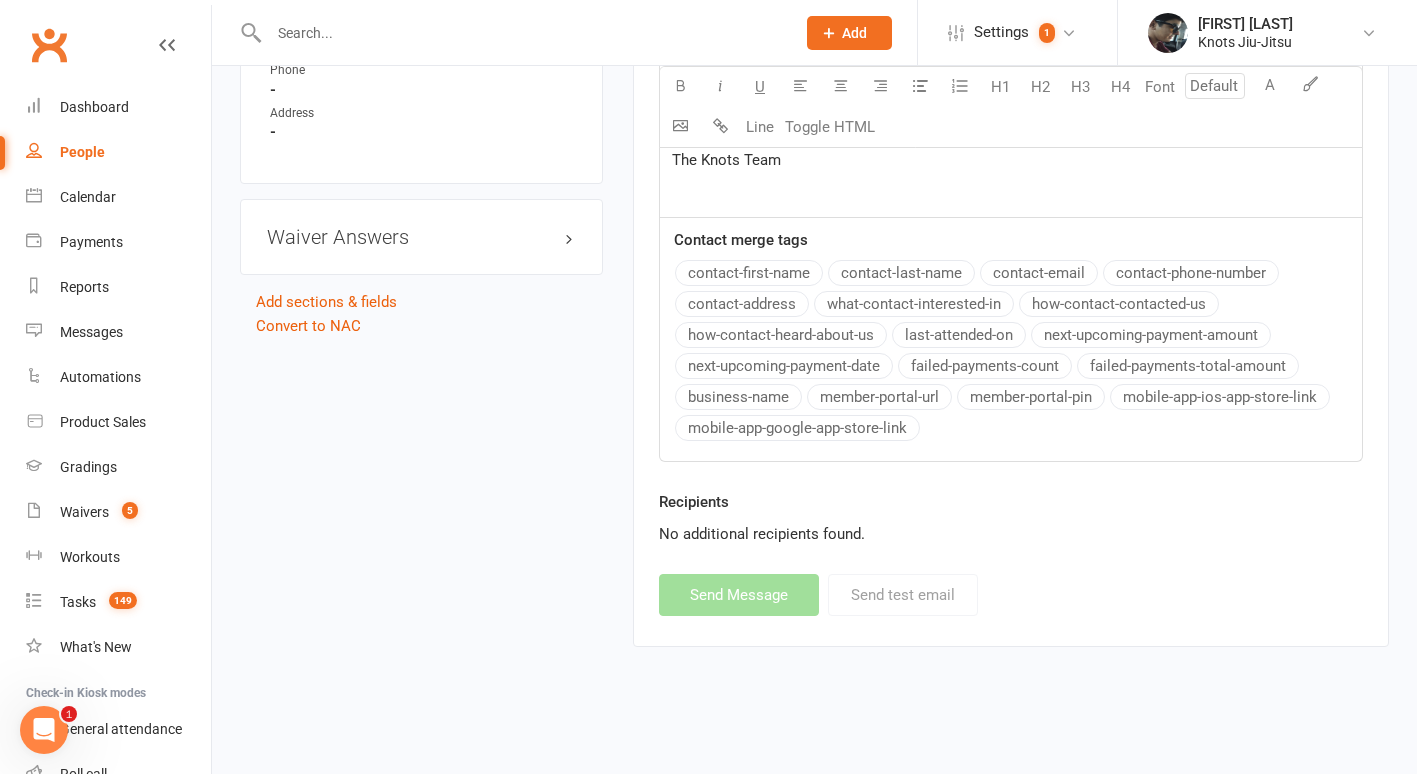 select 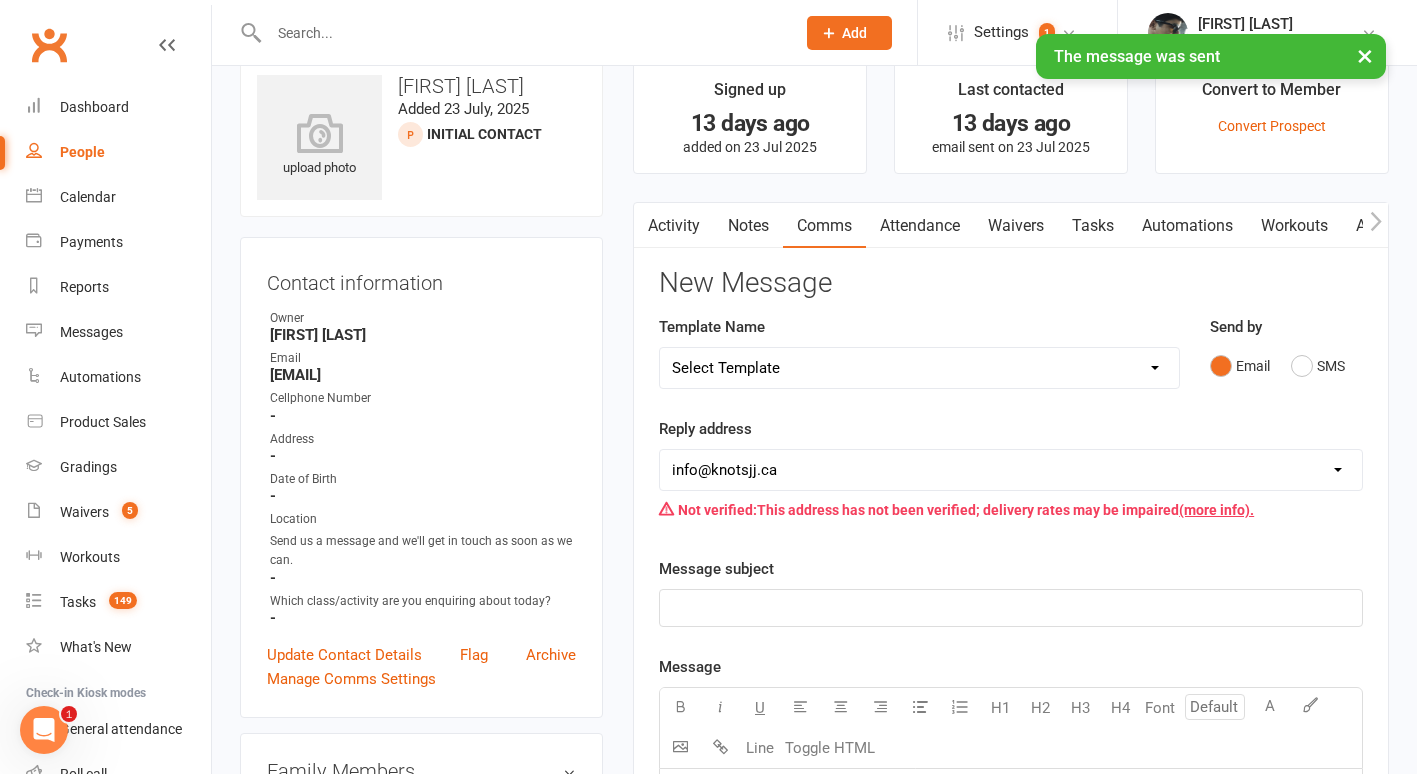 scroll, scrollTop: 0, scrollLeft: 0, axis: both 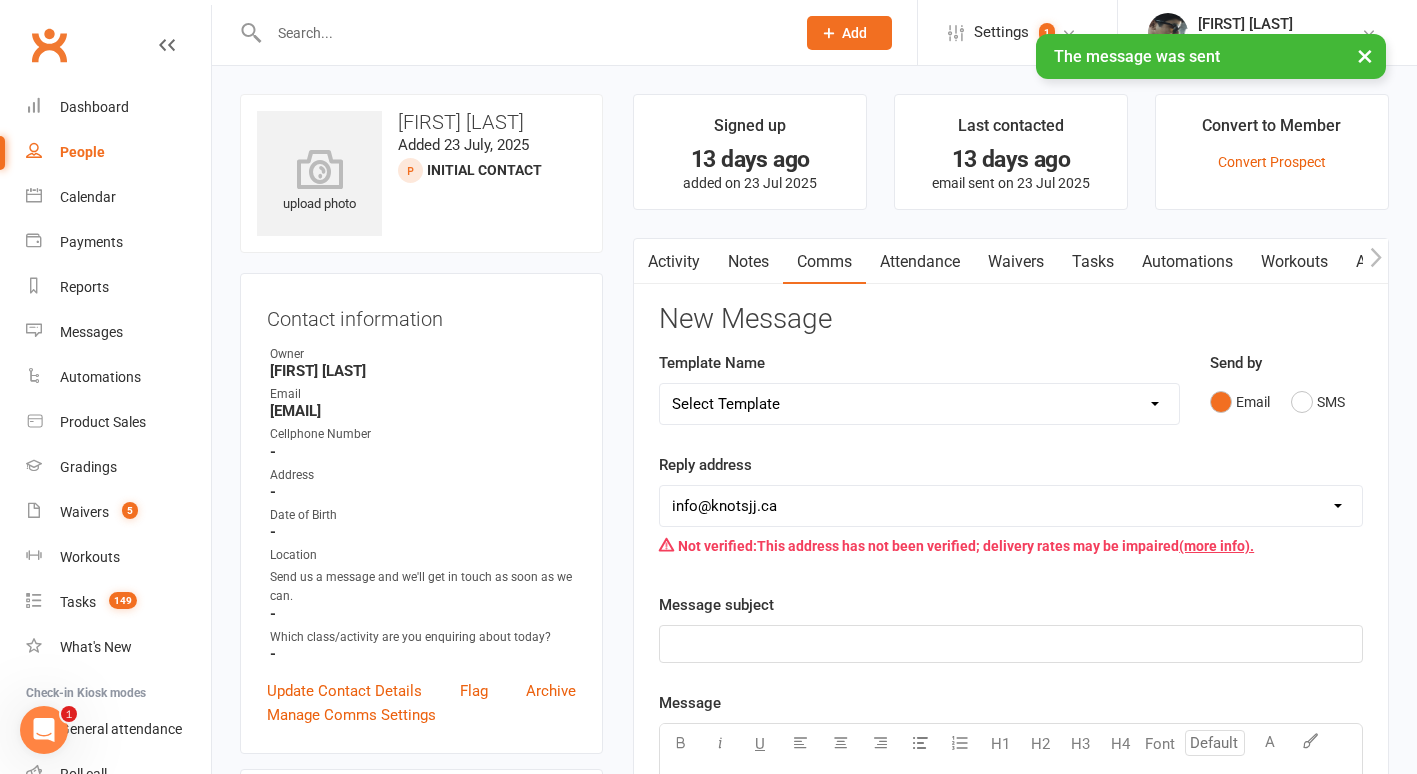 click on "People" at bounding box center [82, 152] 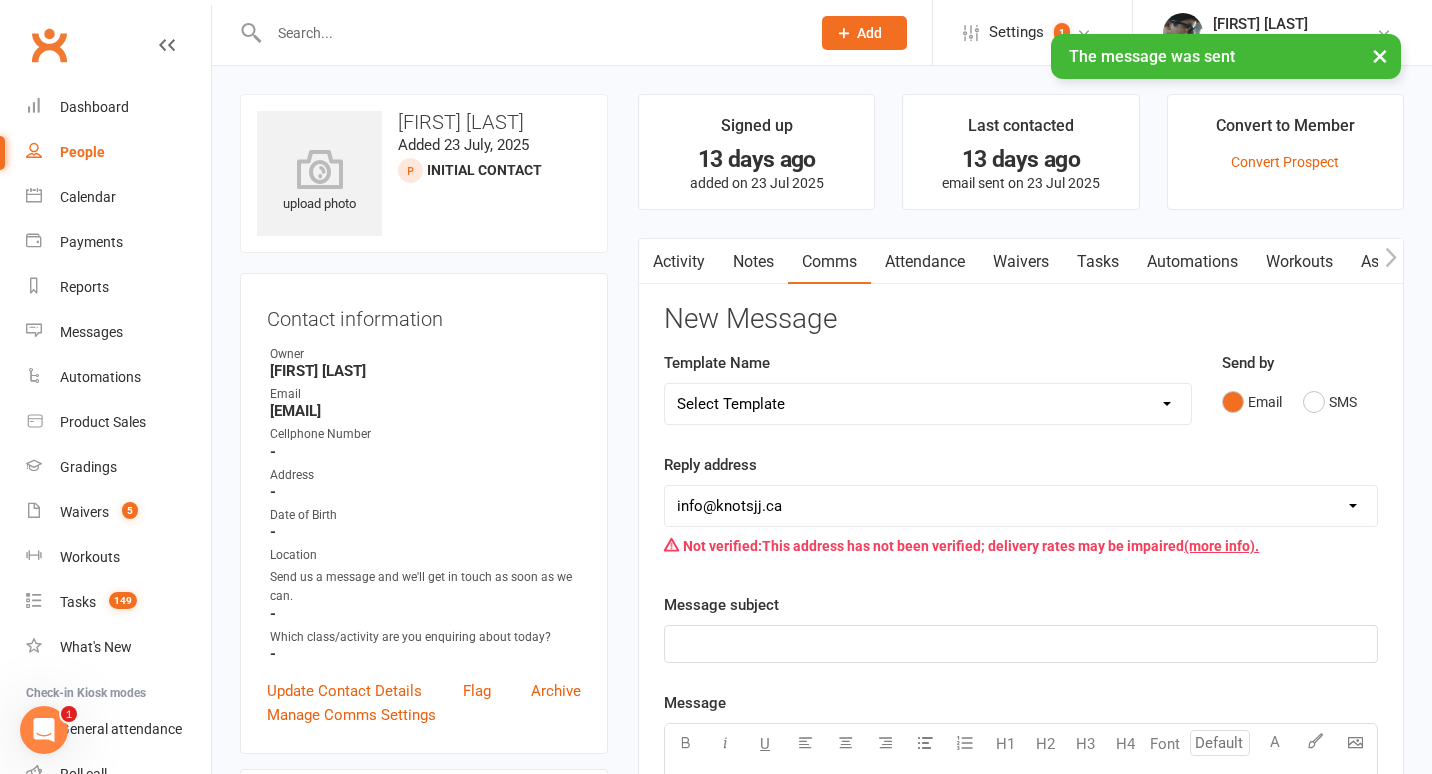 select on "100" 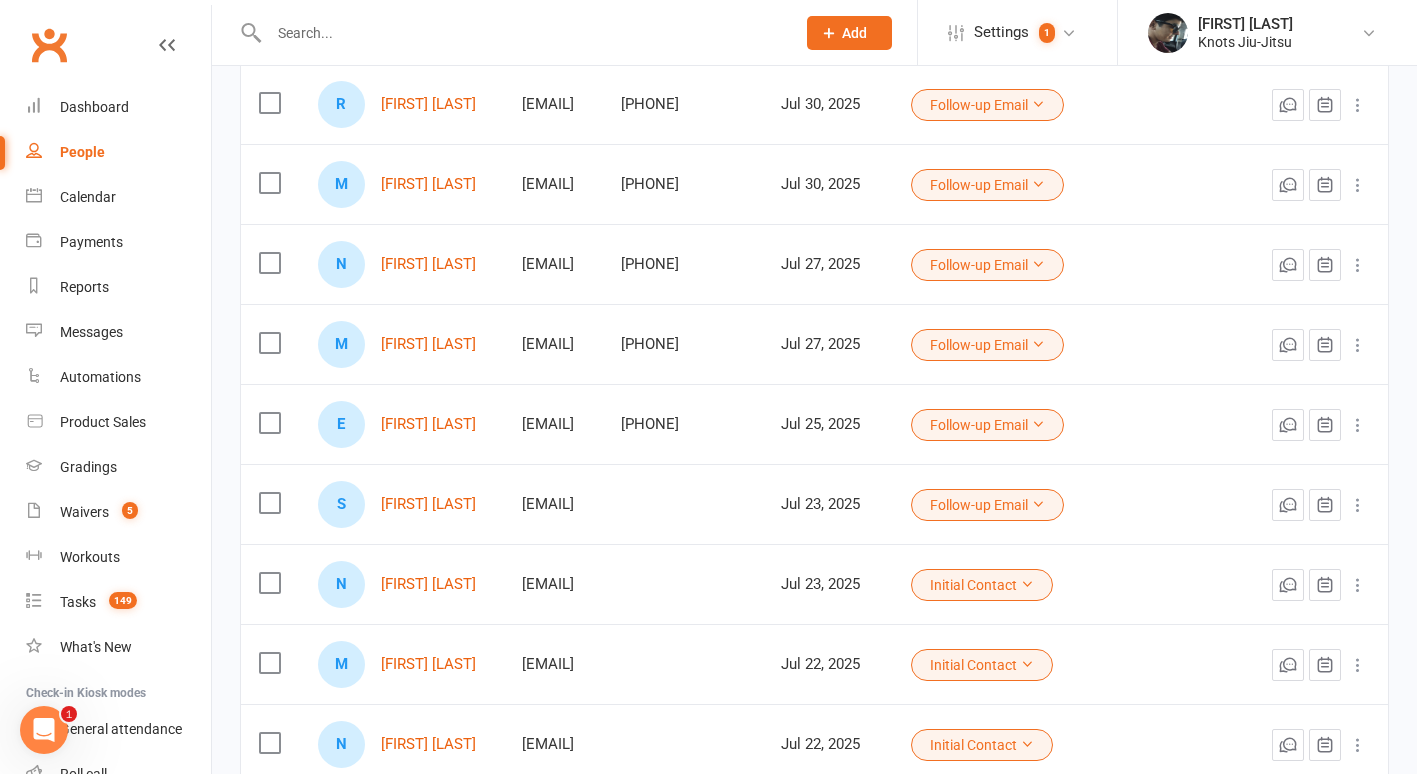 scroll, scrollTop: 664, scrollLeft: 0, axis: vertical 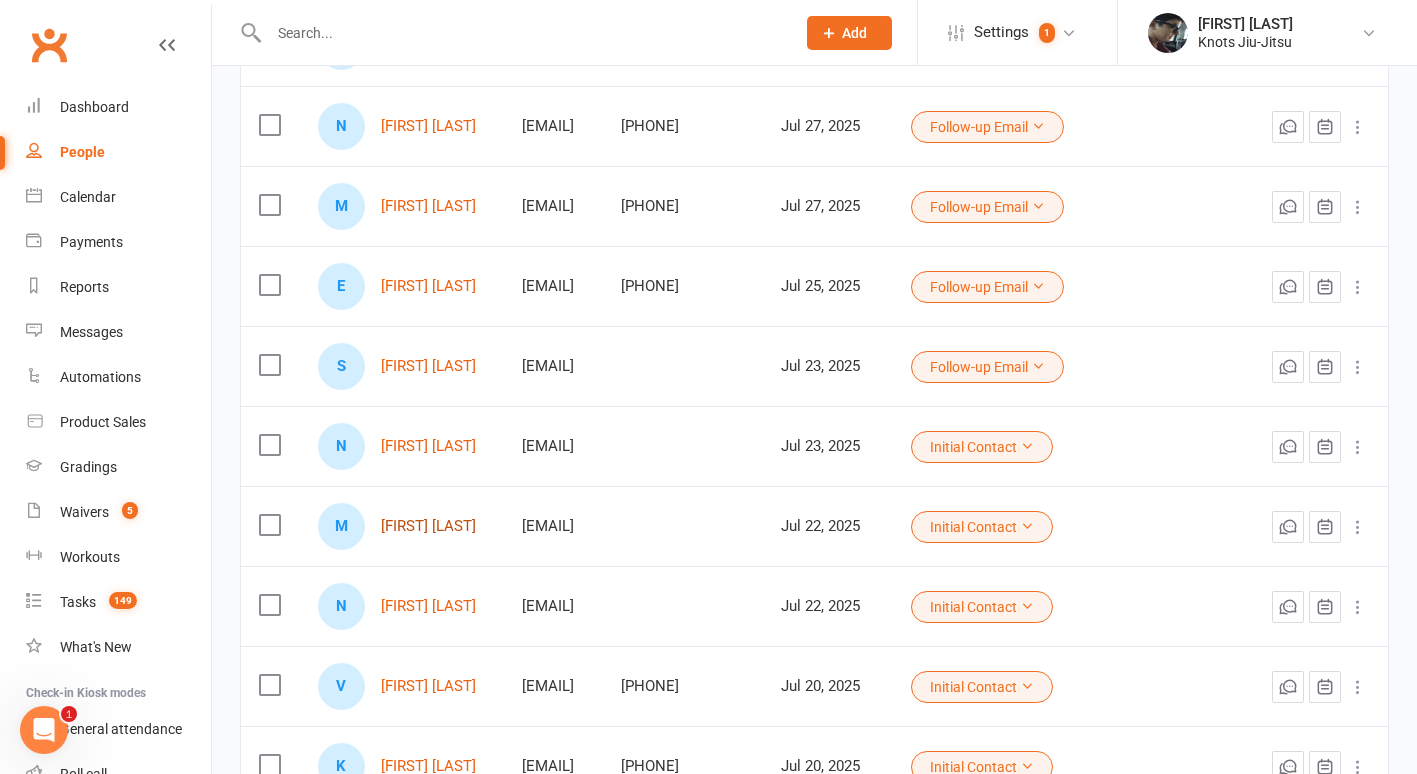 click on "[FIRST] [LAST]" at bounding box center [428, 526] 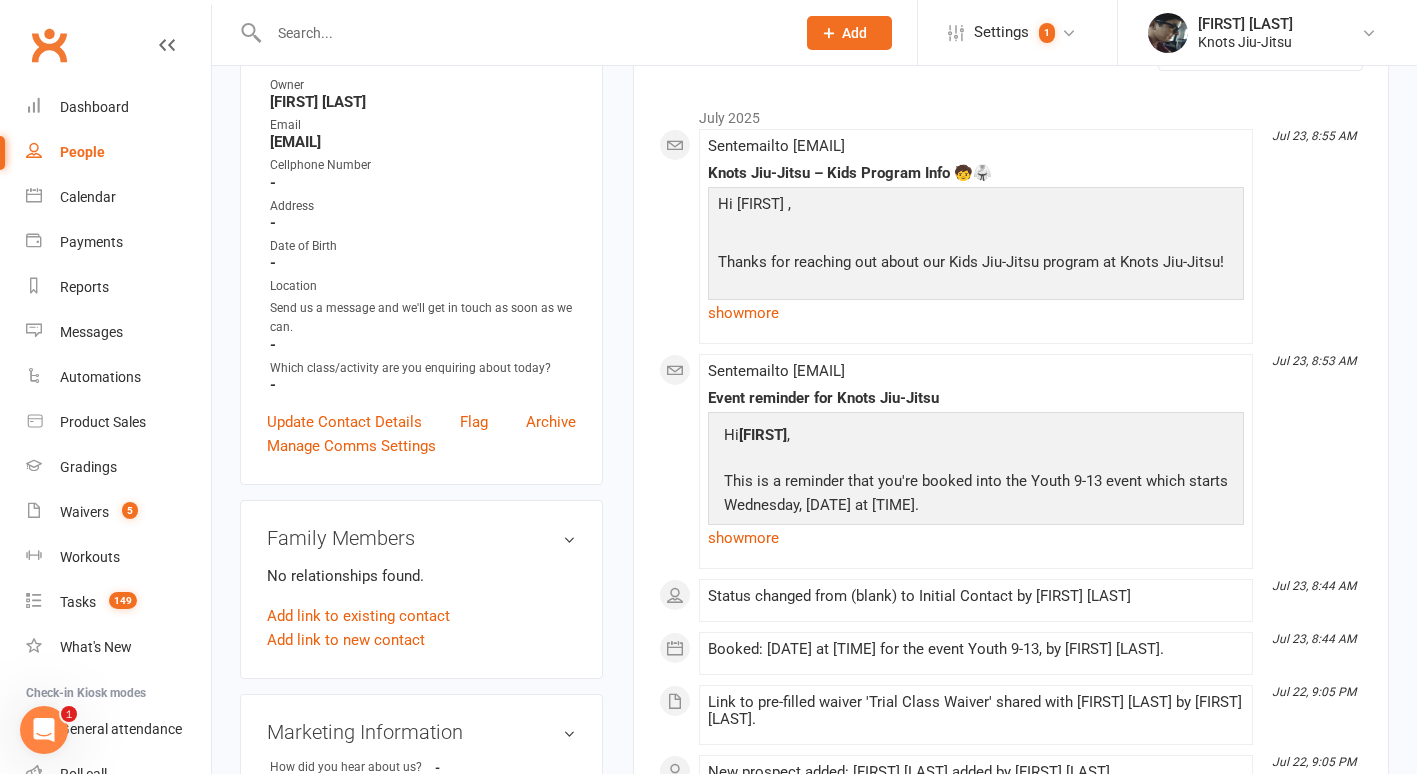 scroll, scrollTop: 270, scrollLeft: 0, axis: vertical 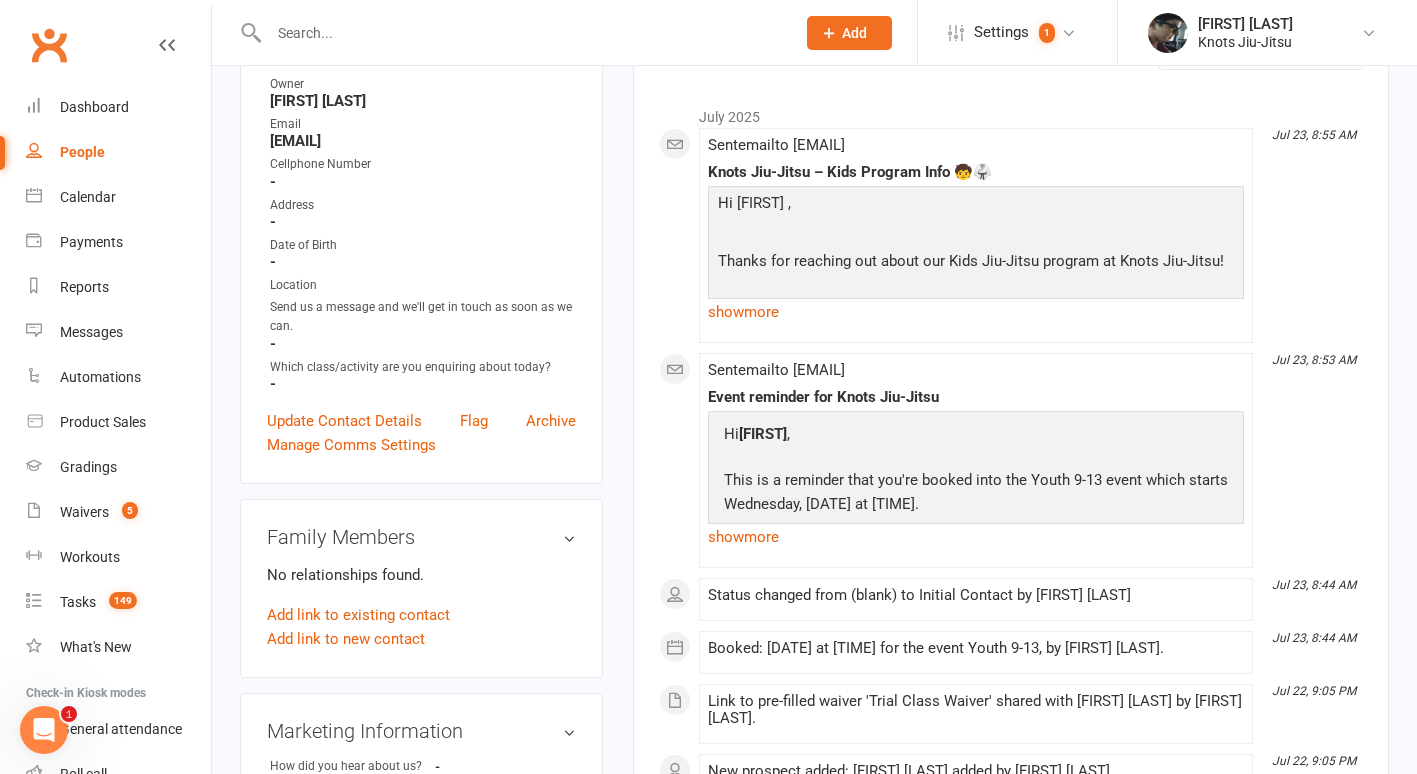 select on "100" 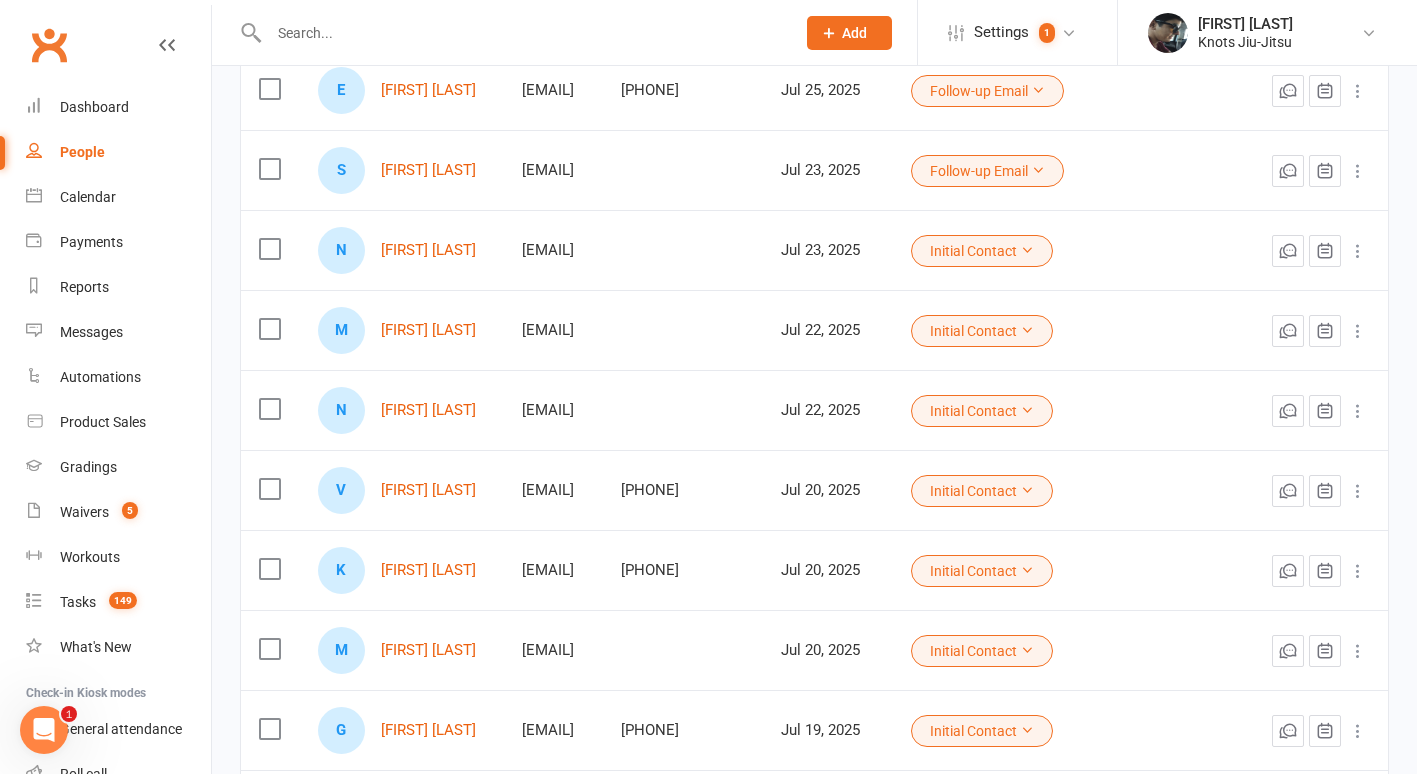scroll, scrollTop: 862, scrollLeft: 0, axis: vertical 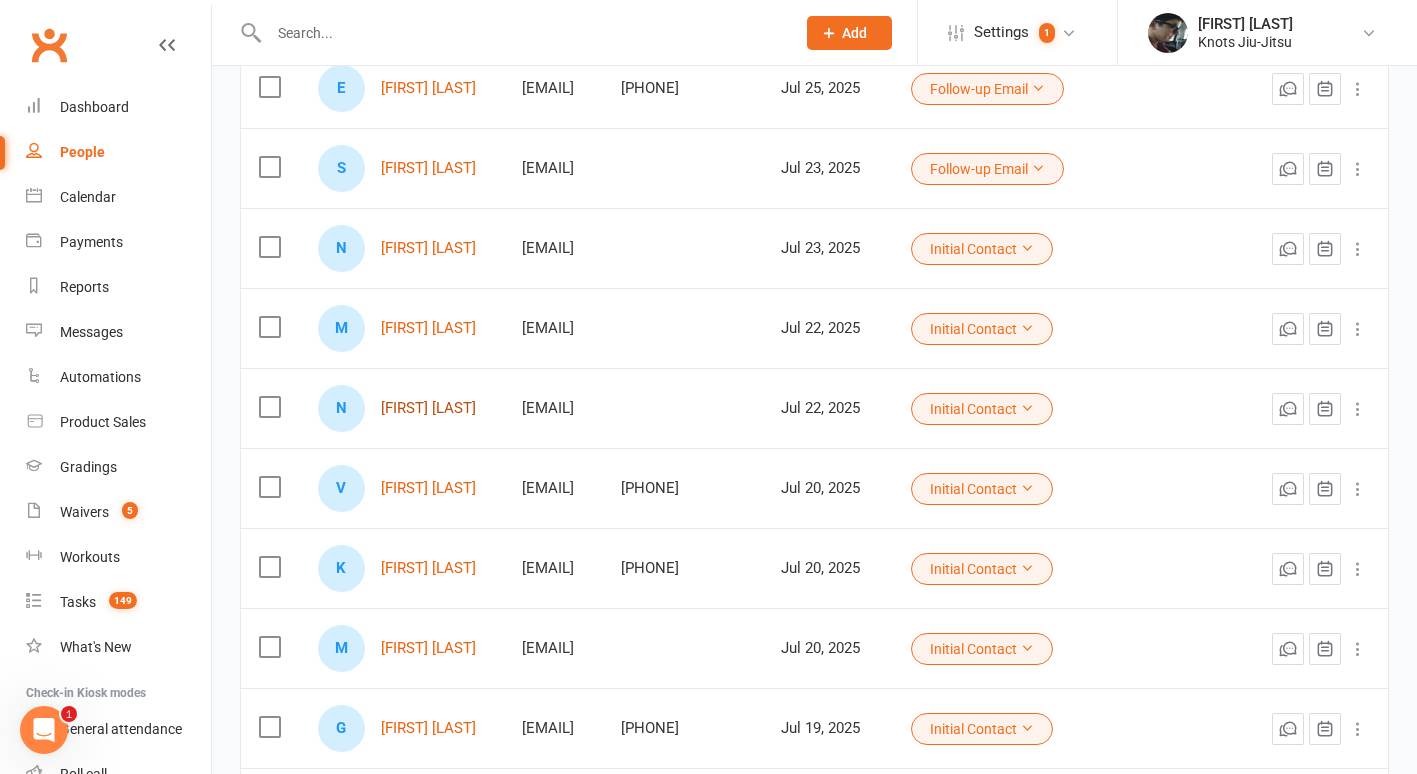 click on "[FIRST] [LAST]" at bounding box center (428, 408) 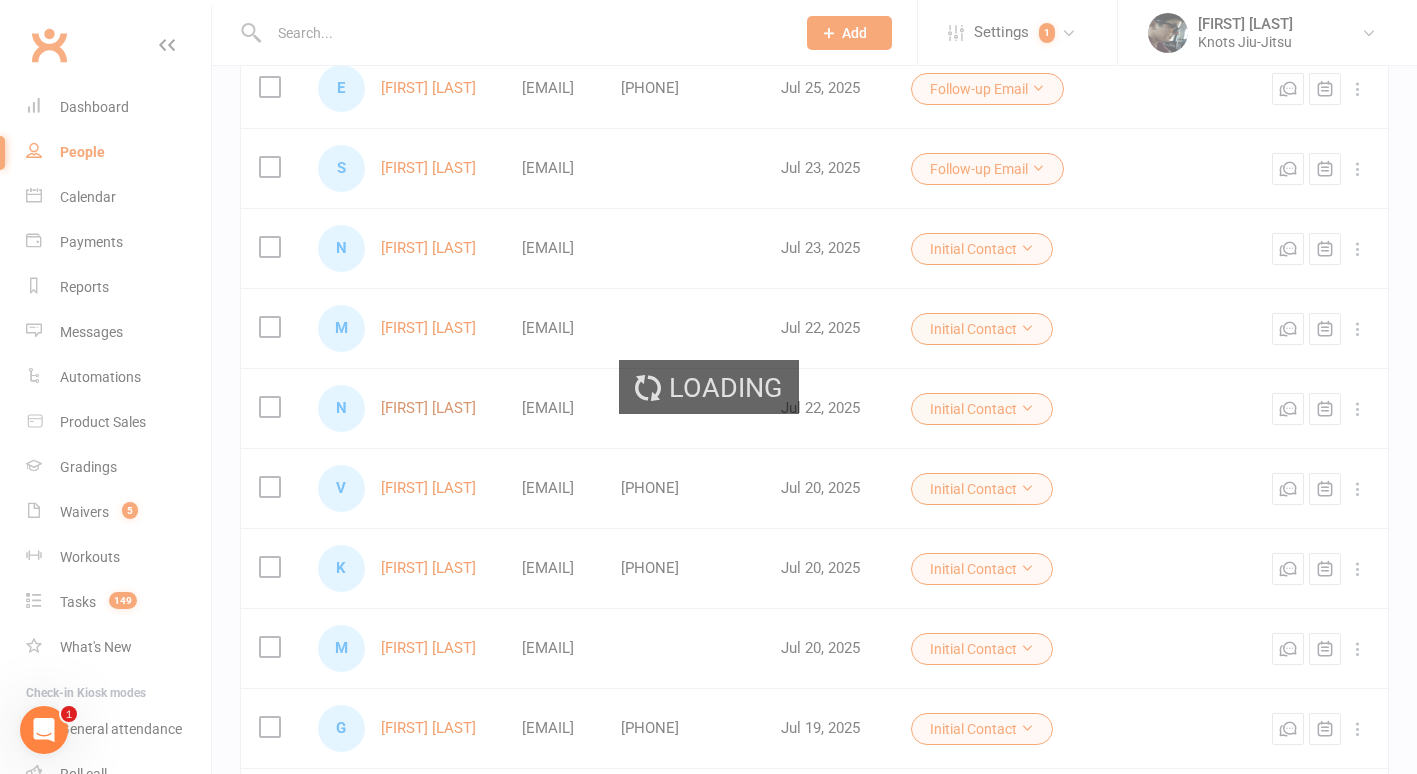 scroll, scrollTop: 0, scrollLeft: 0, axis: both 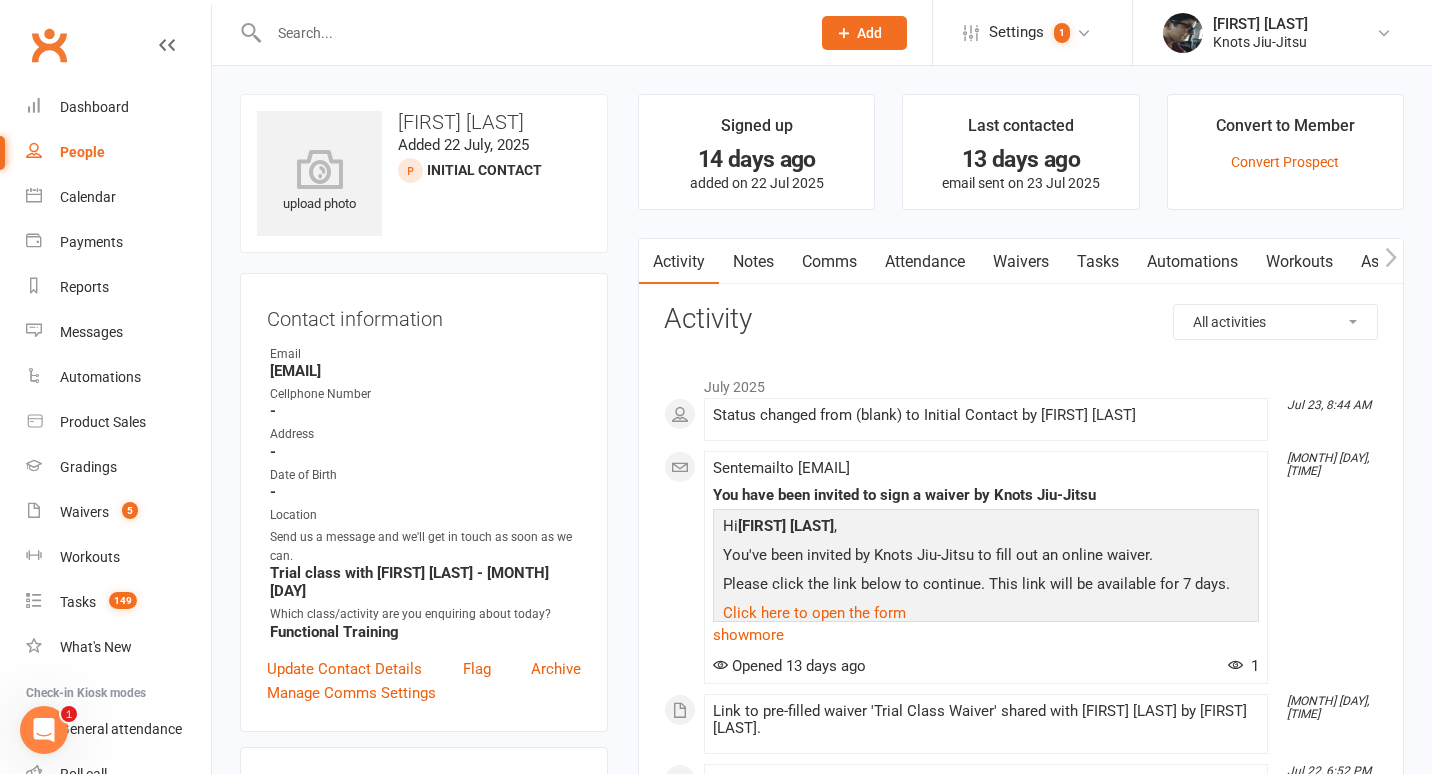 select on "100" 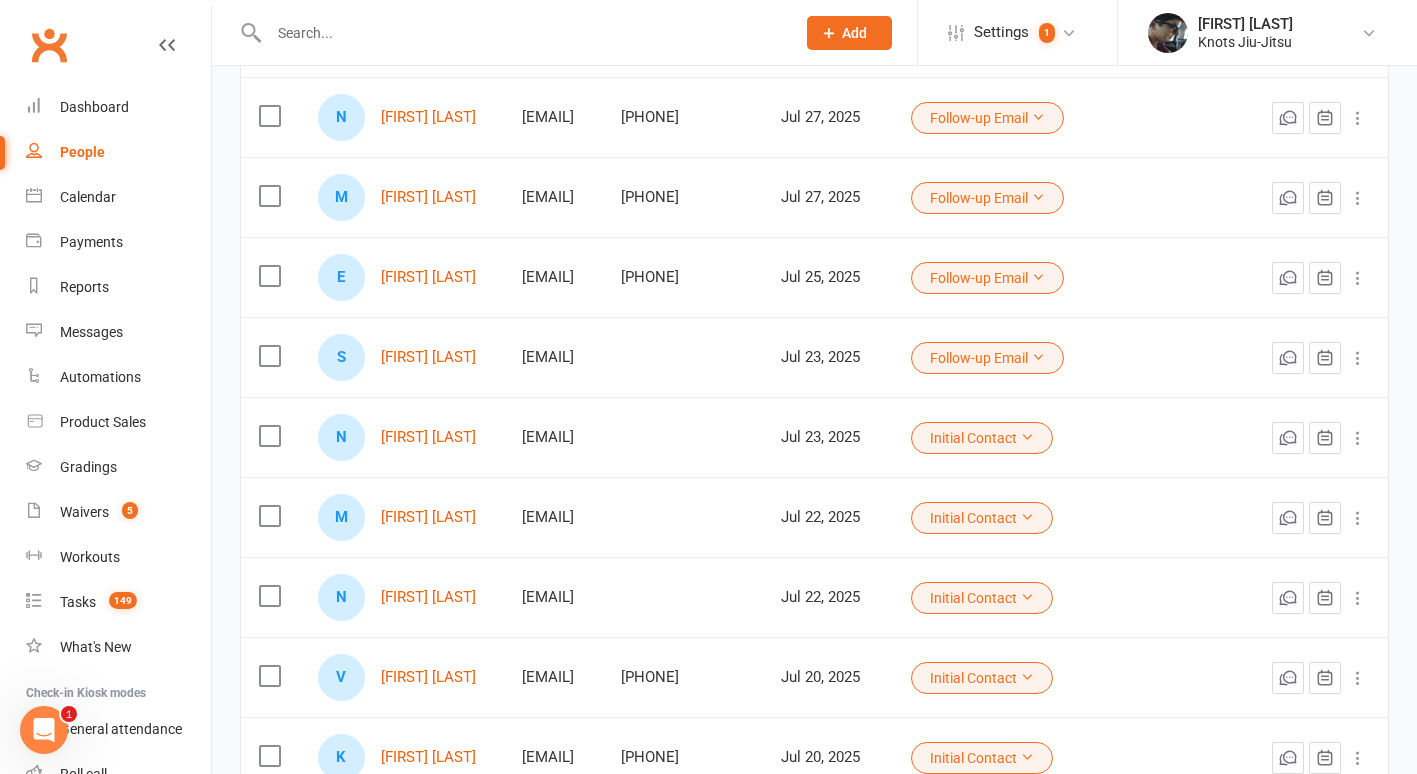 scroll, scrollTop: 564, scrollLeft: 0, axis: vertical 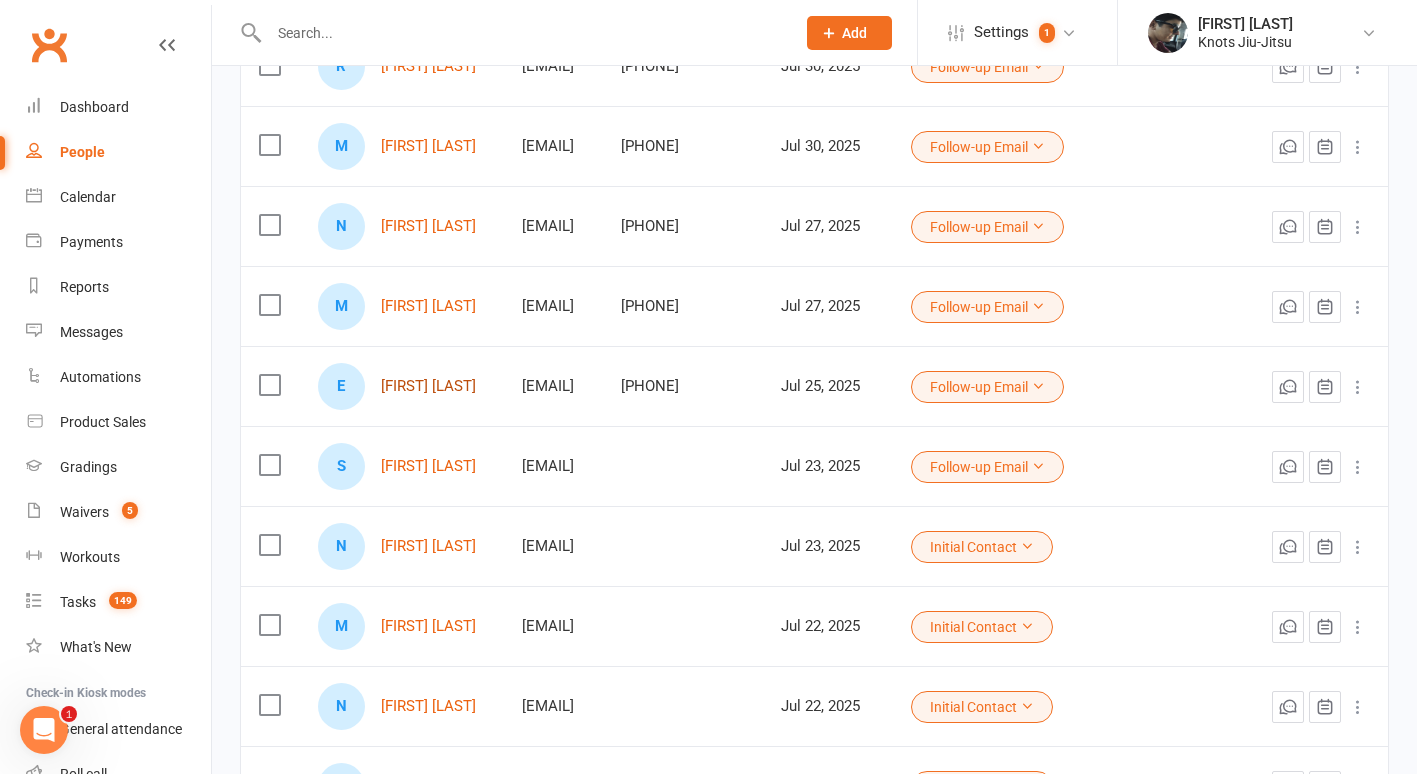 click on "[FIRST] [LAST]" at bounding box center [428, 386] 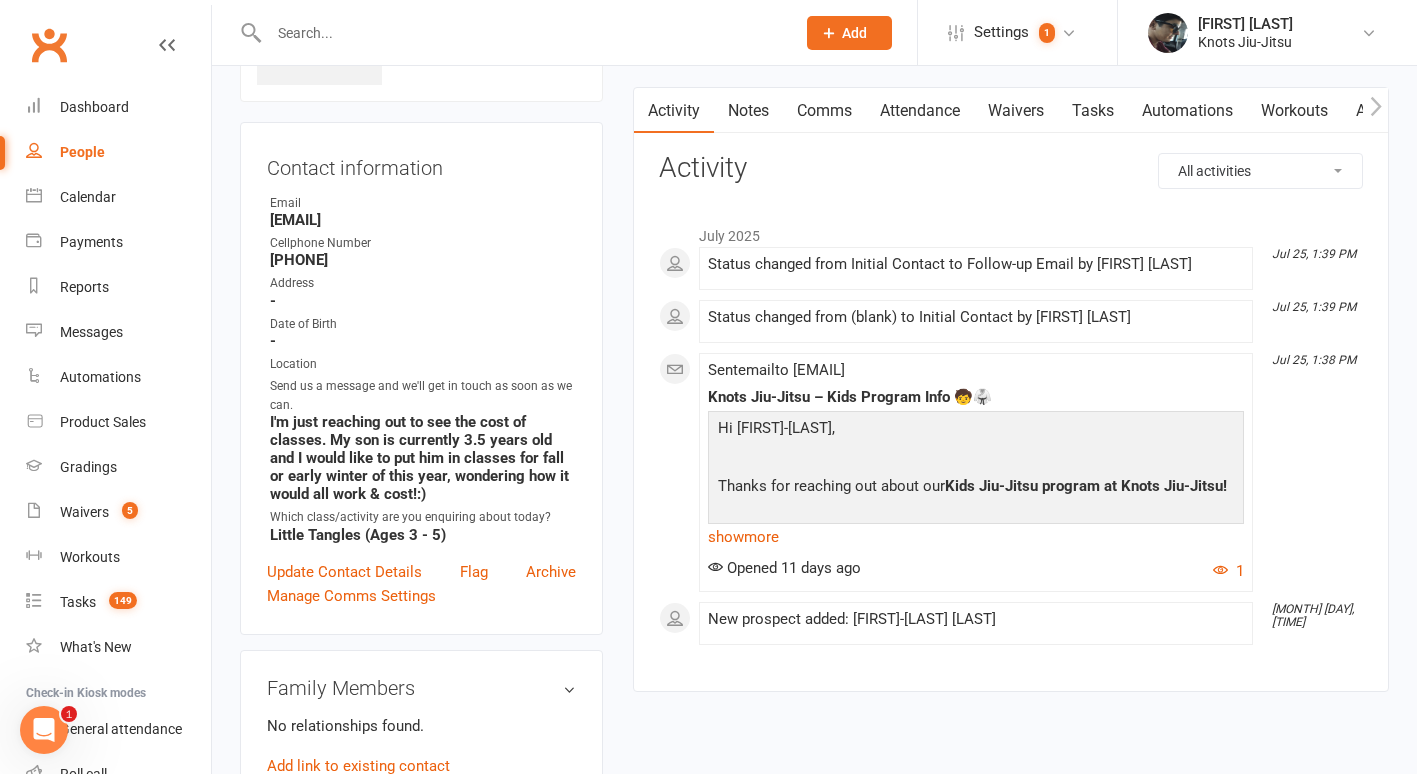 scroll, scrollTop: 152, scrollLeft: 0, axis: vertical 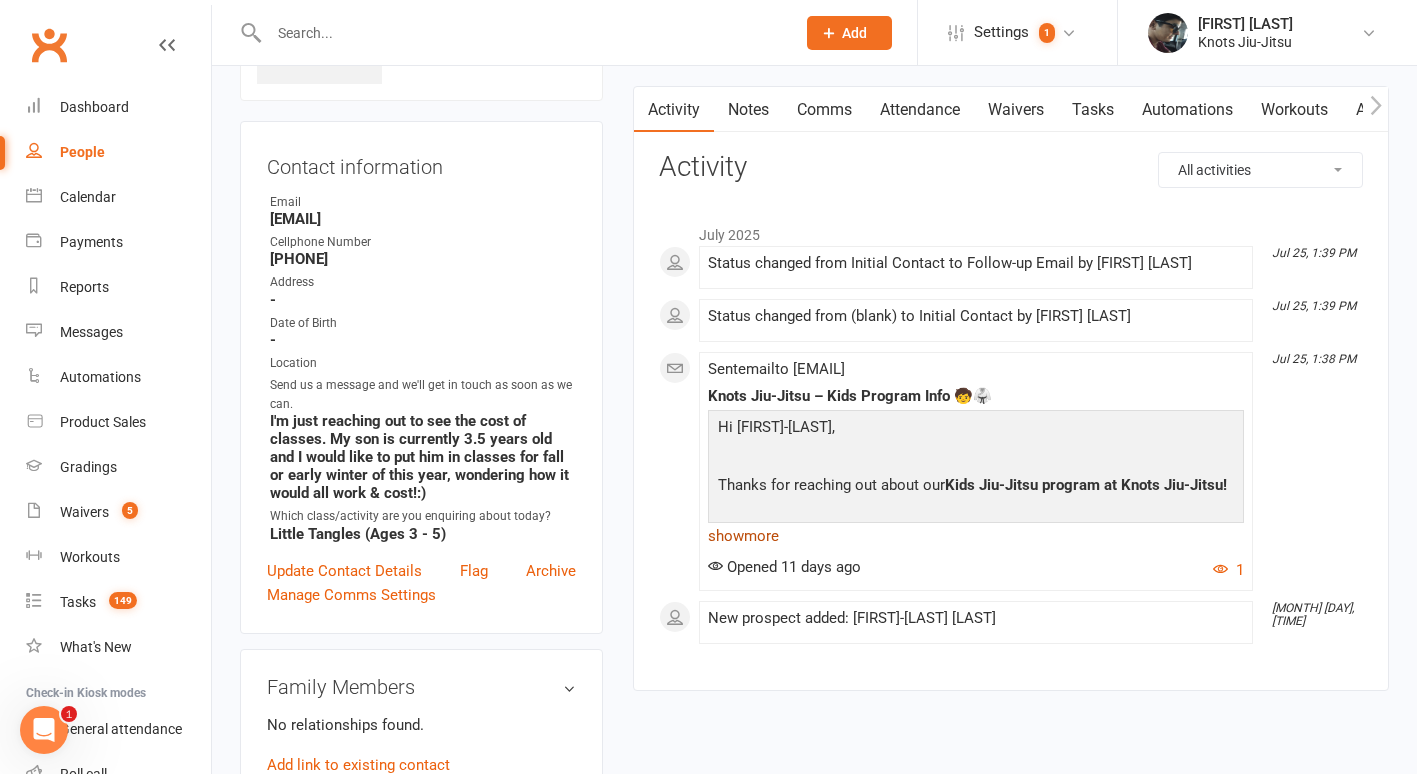 click on "show  more" at bounding box center [976, 536] 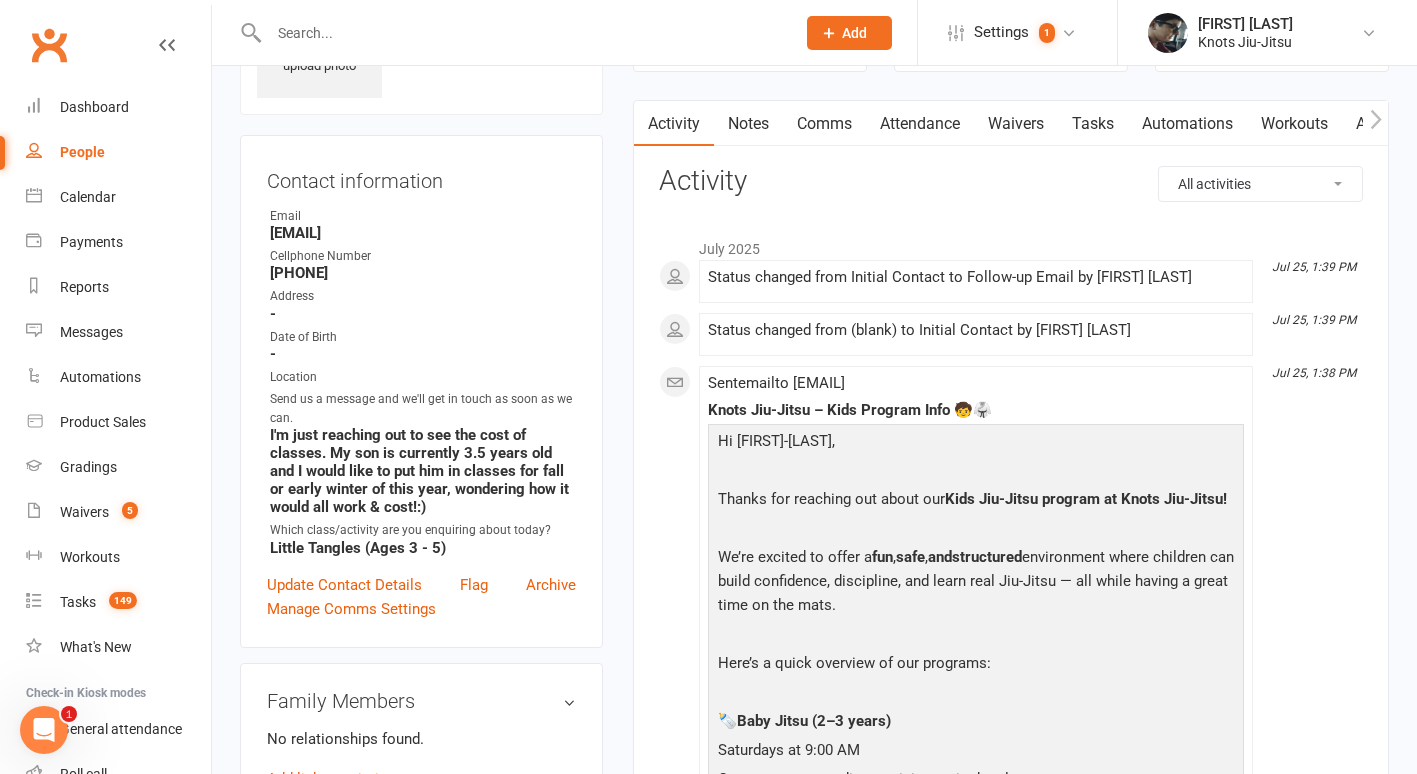 scroll, scrollTop: 136, scrollLeft: 0, axis: vertical 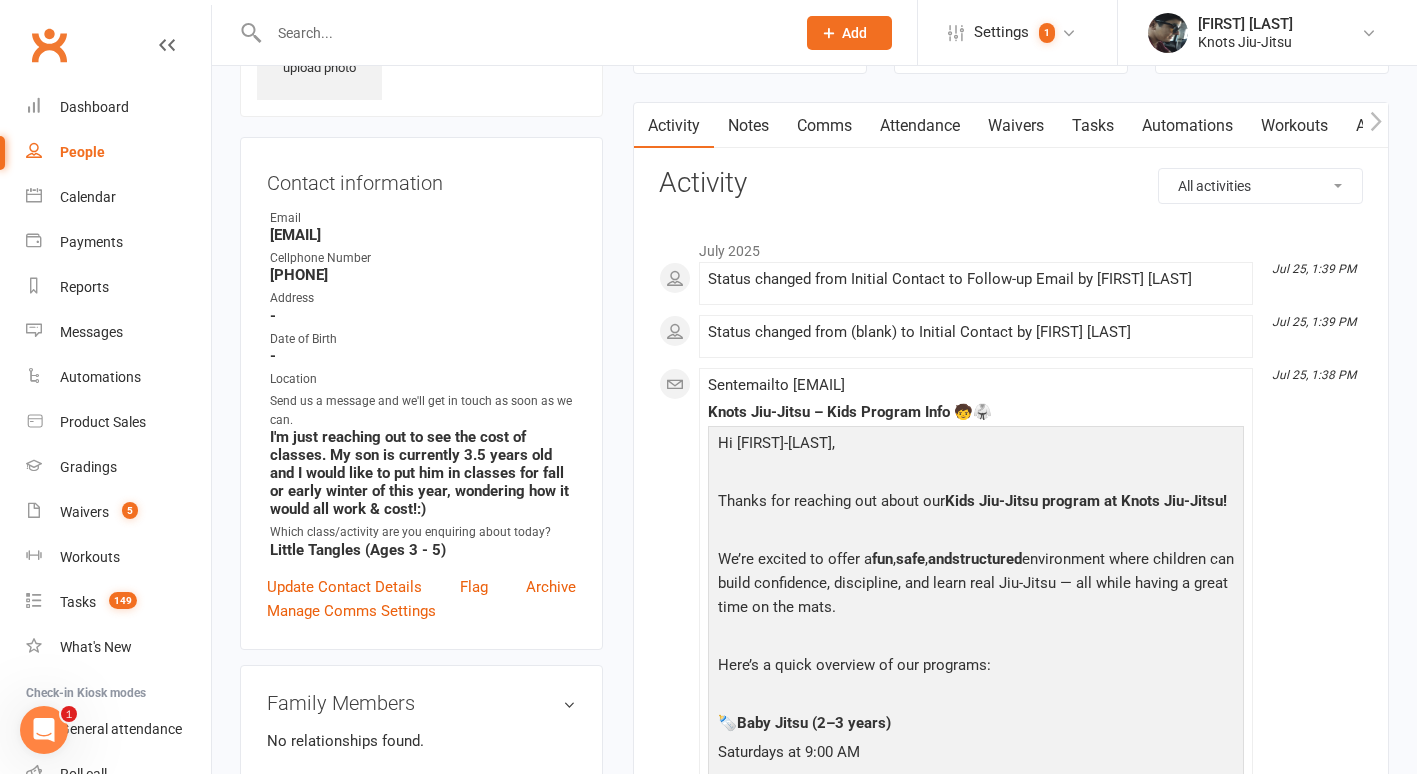 select on "100" 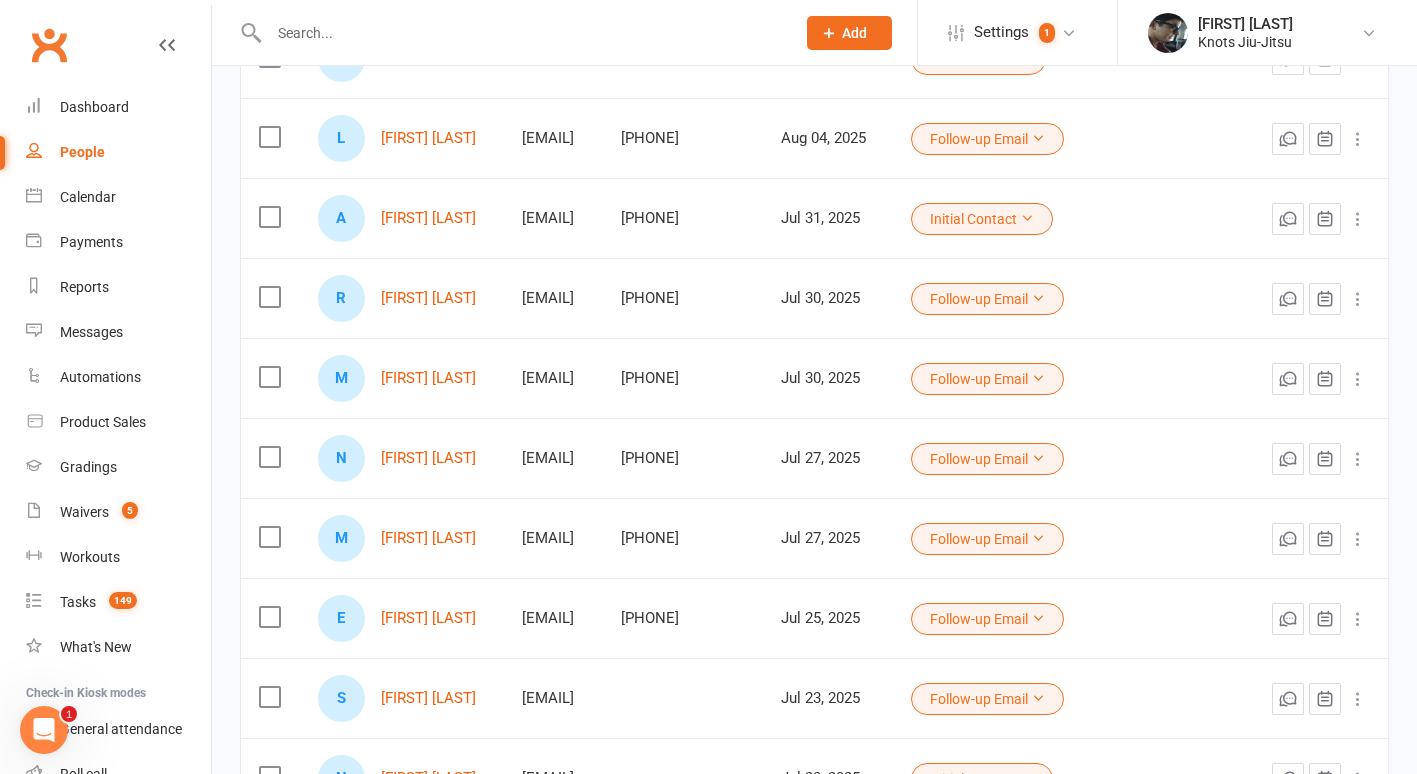 scroll, scrollTop: 415, scrollLeft: 0, axis: vertical 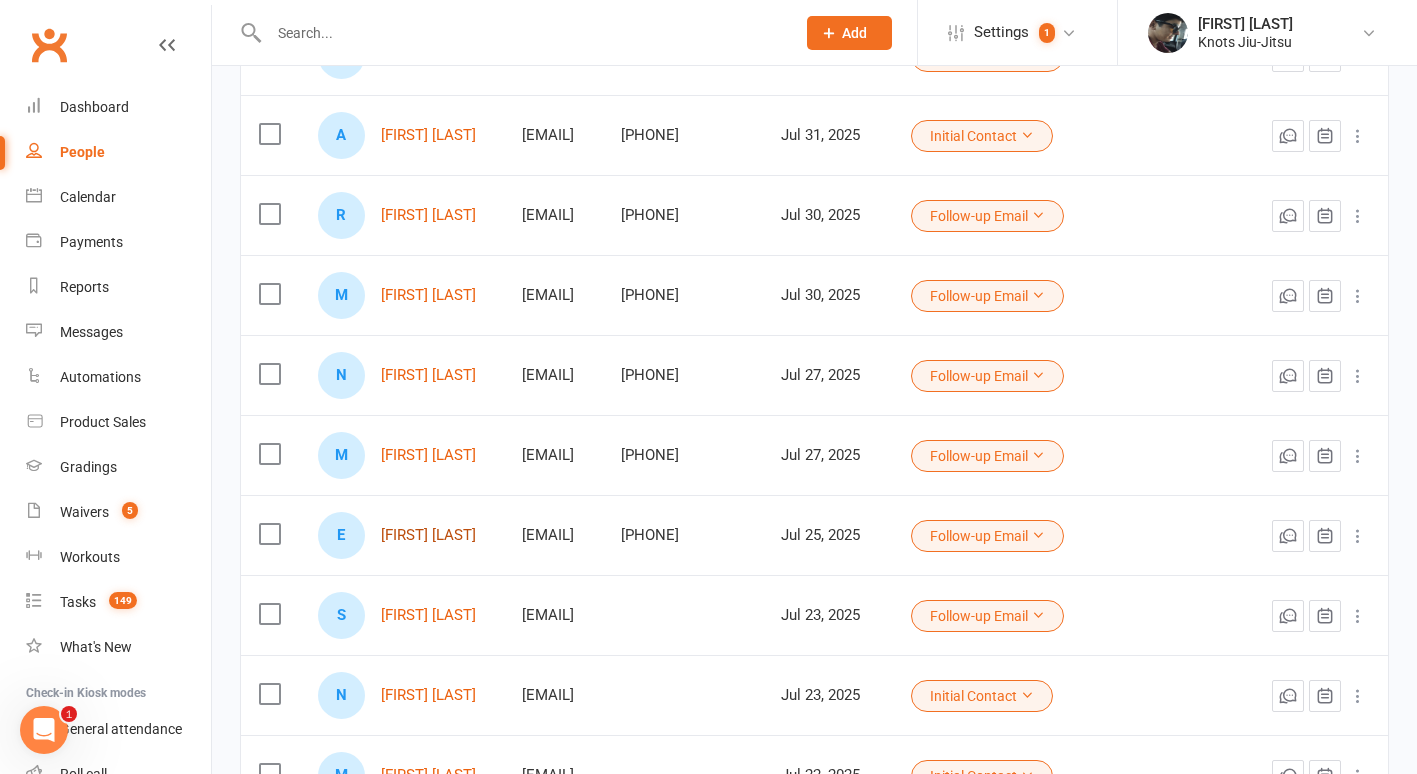 click on "[FIRST] [LAST]" at bounding box center [428, 535] 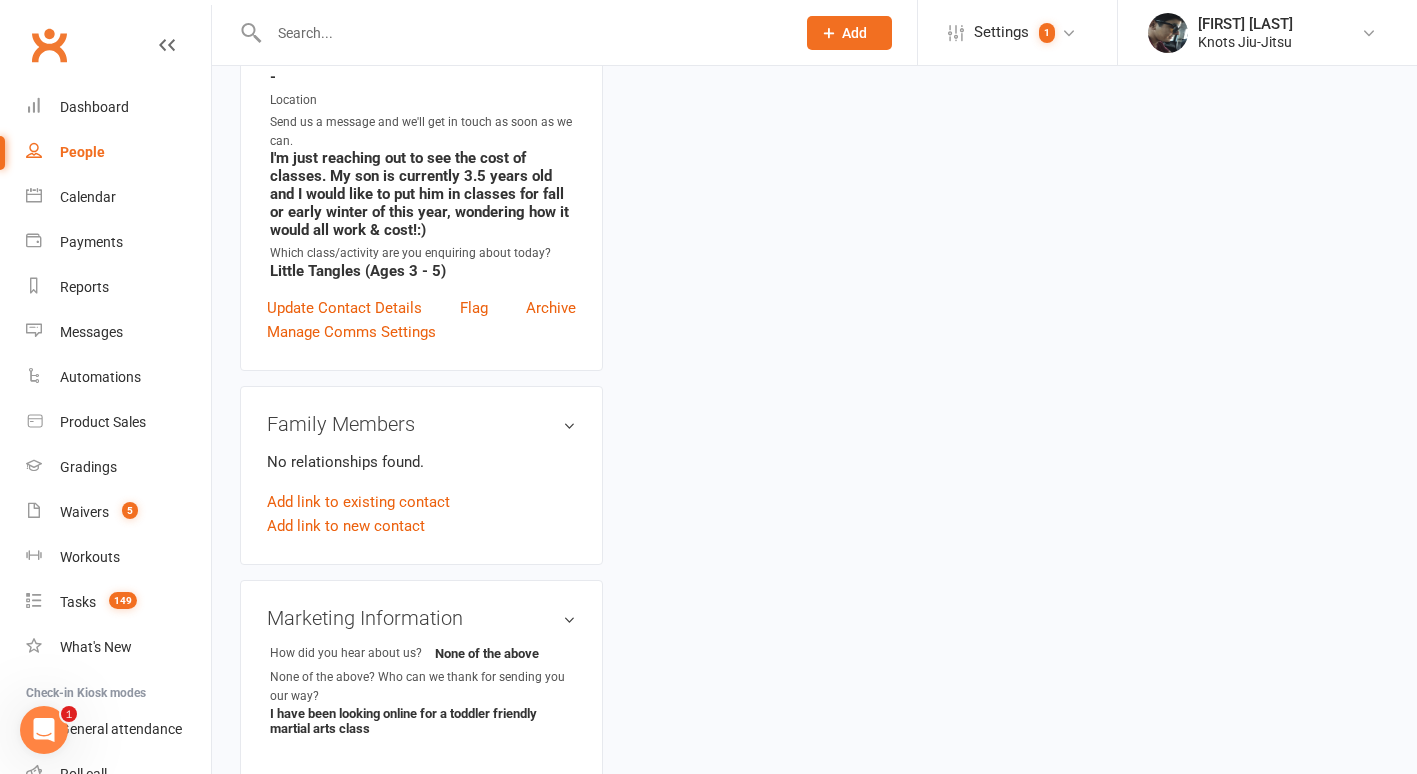 scroll, scrollTop: 0, scrollLeft: 0, axis: both 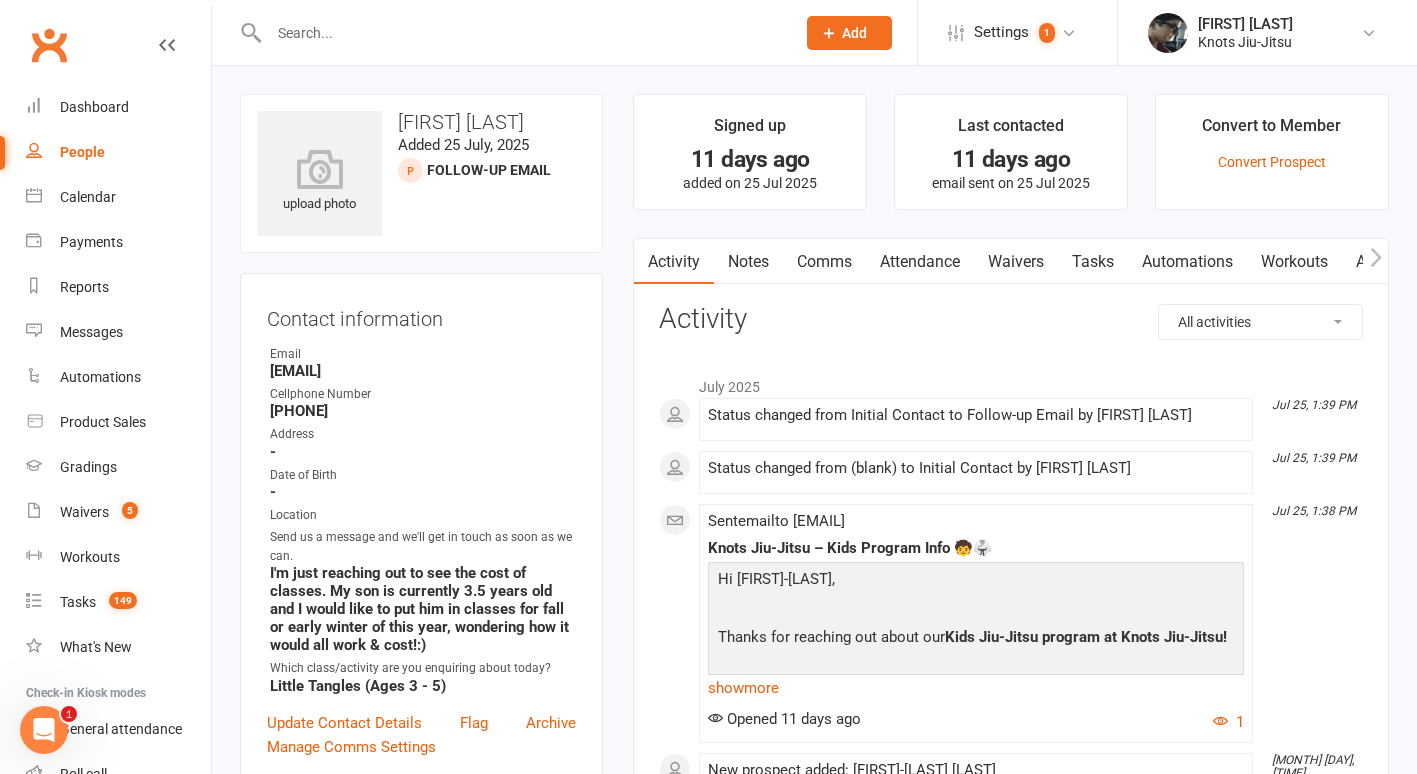 click on "Comms" at bounding box center [824, 262] 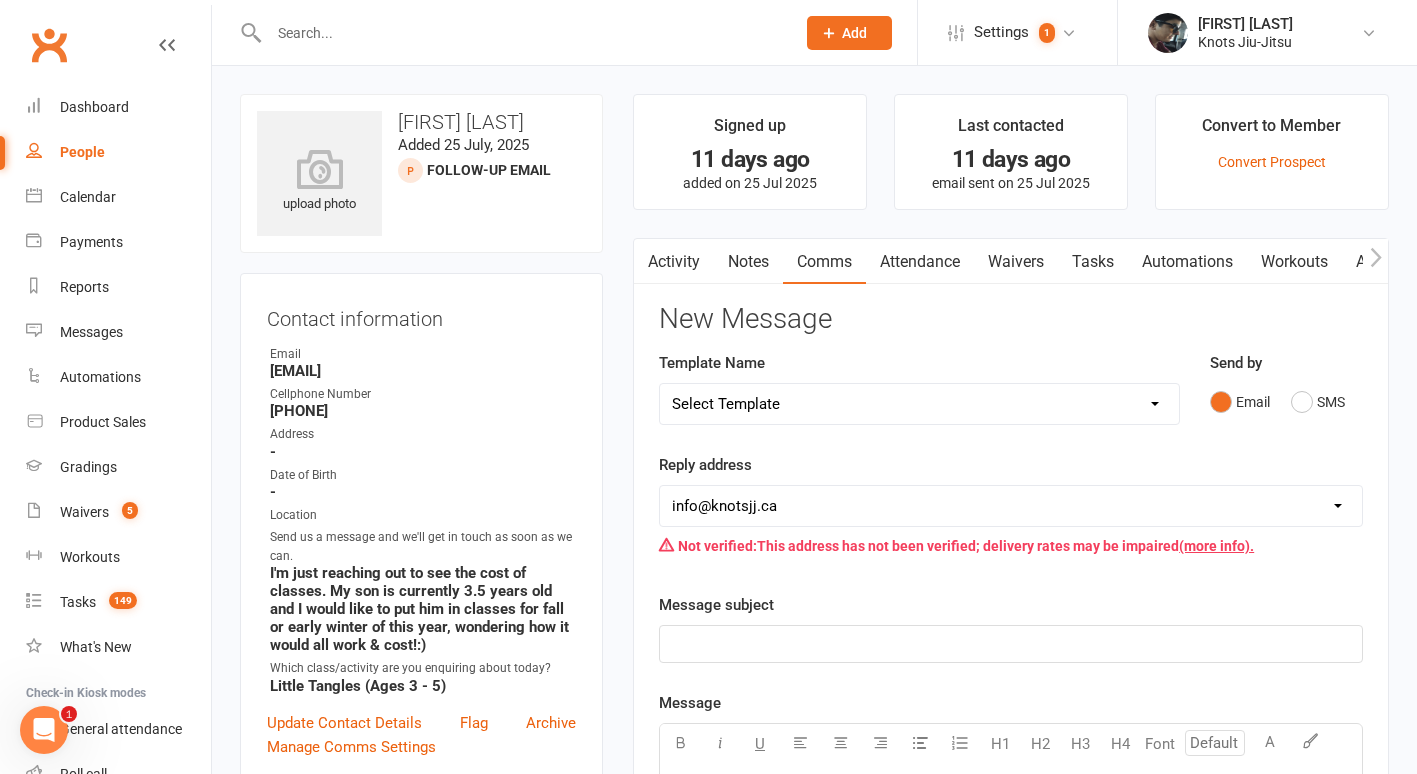 click on "Select Template [Email] Cancellation [Email] Failure of Payment [Email] Overdue Balance [Email] Belt Test Preparation (Kids) [Email] Grading Kids [Email] Boxing First Info [Email] Boxing + Jiu [Email] Competition [Email] Competition Correction [Email] Competition Sign-up [Email] Reverse Advent Box Collection [Email] Reverse Advent Calendar [Email] Reverse Advent Wishlist Crossroads for Women [Email] Reverse Advent Wishlist FTLOG [Email] Reverse Advent Wishlist PAW [Email] Reverse Advent Wishlist Queens of Heart [Email] Schedule Update [Email] Schedule Update (1) [Email] Functional Training First Info [Email] Functional Training Free Trial Message [Email] Functional Training Offer [Email] Existing Member Waiver [Email] Holiday Hours [Email] Spots Opened  [Email] Spots Open for Baby Jitsu, LT and Kids [Email] Follow Up Email Jiu-Jitsu + Programs Offer [Email] Follow Up Email Jiu-Jitsu to Opened Email and No Answer [Email] Jiu-JItsu First Info 14+ [Email] Jiu-JItsu First Info Kids [Email] Cancel [Email] Enquiry" at bounding box center (919, 404) 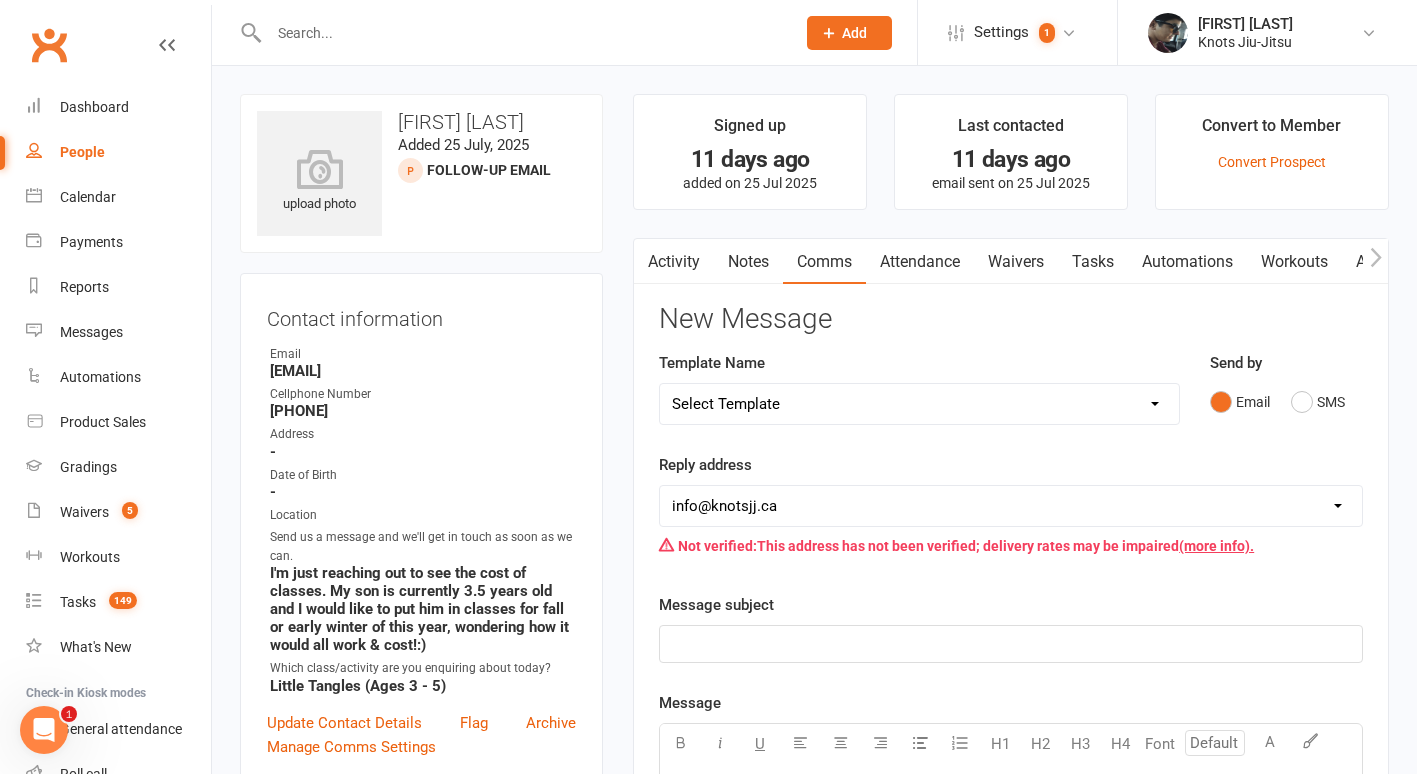 select on "26" 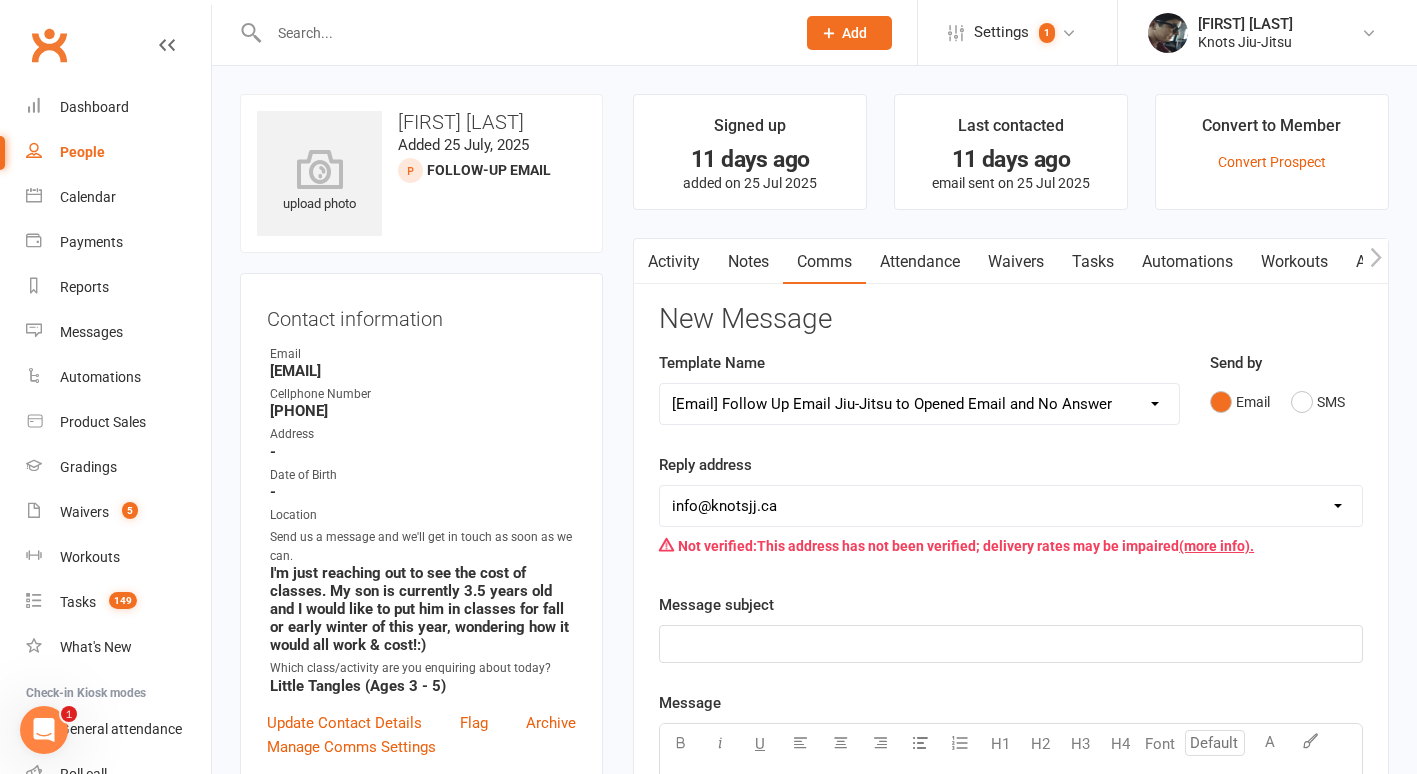 click on "Select Template [Email] Cancellation [Email] Failure of Payment [Email] Overdue Balance [Email] Belt Test Preparation (Kids) [Email] Grading Kids [Email] Boxing First Info [Email] Boxing + Jiu [Email] Competition [Email] Competition Correction [Email] Competition Sign-up [Email] Reverse Advent Box Collection [Email] Reverse Advent Calendar [Email] Reverse Advent Wishlist Crossroads for Women [Email] Reverse Advent Wishlist FTLOG [Email] Reverse Advent Wishlist PAW [Email] Reverse Advent Wishlist Queens of Heart [Email] Schedule Update [Email] Schedule Update (1) [Email] Functional Training First Info [Email] Functional Training Free Trial Message [Email] Functional Training Offer [Email] Existing Member Waiver [Email] Holiday Hours [Email] Spots Opened  [Email] Spots Open for Baby Jitsu, LT and Kids [Email] Follow Up Email Jiu-Jitsu + Programs Offer [Email] Follow Up Email Jiu-Jitsu to Opened Email and No Answer [Email] Jiu-JItsu First Info 14+ [Email] Jiu-JItsu First Info Kids [Email] Cancel [Email] Enquiry" at bounding box center (919, 404) 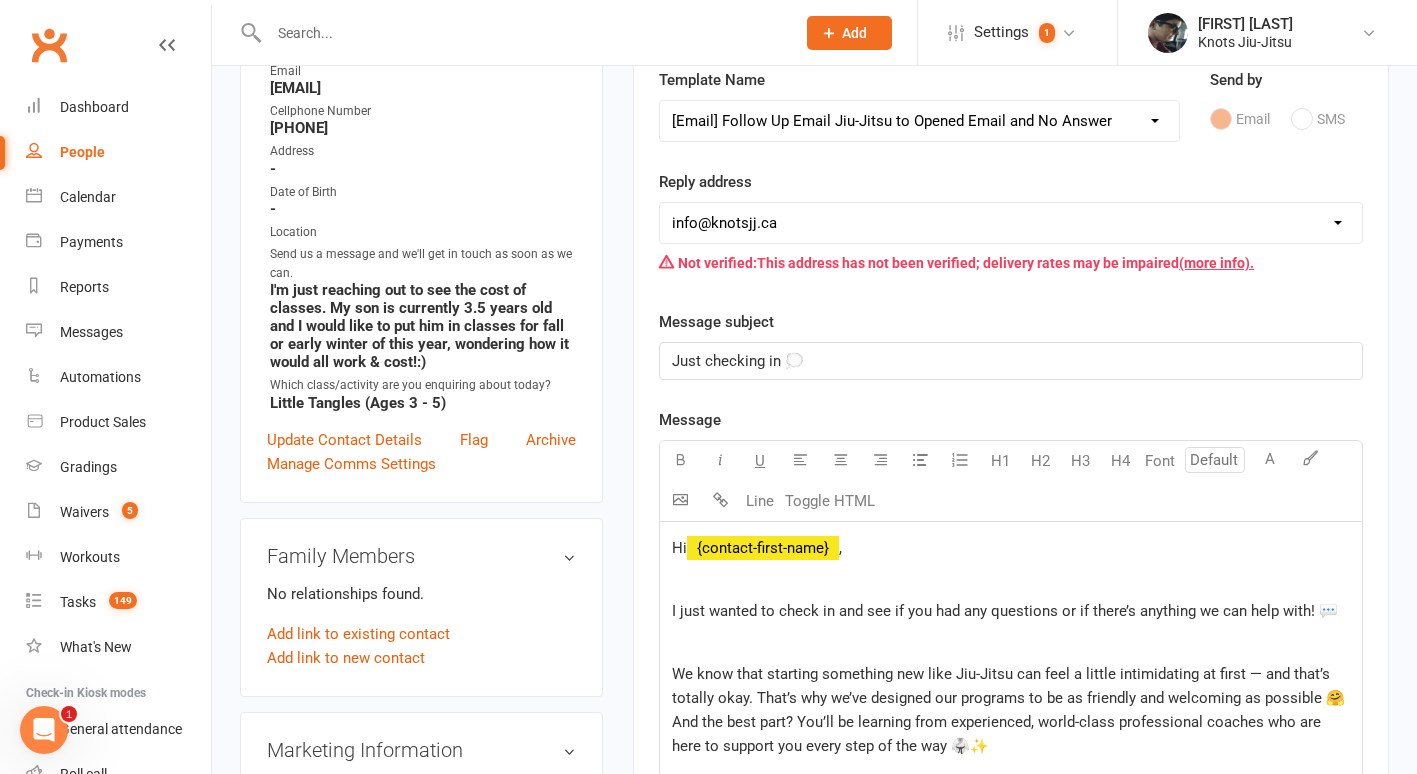 scroll, scrollTop: 0, scrollLeft: 0, axis: both 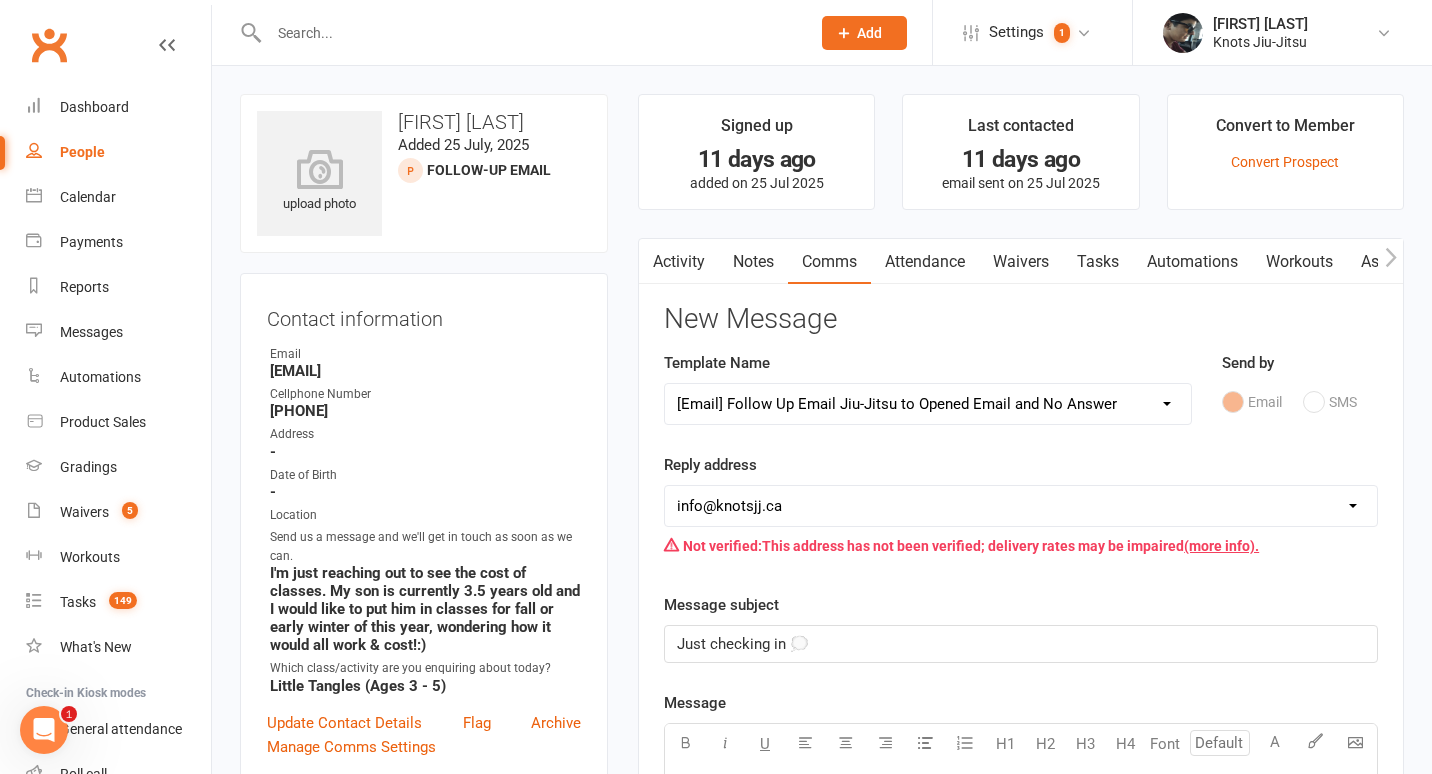 select on "100" 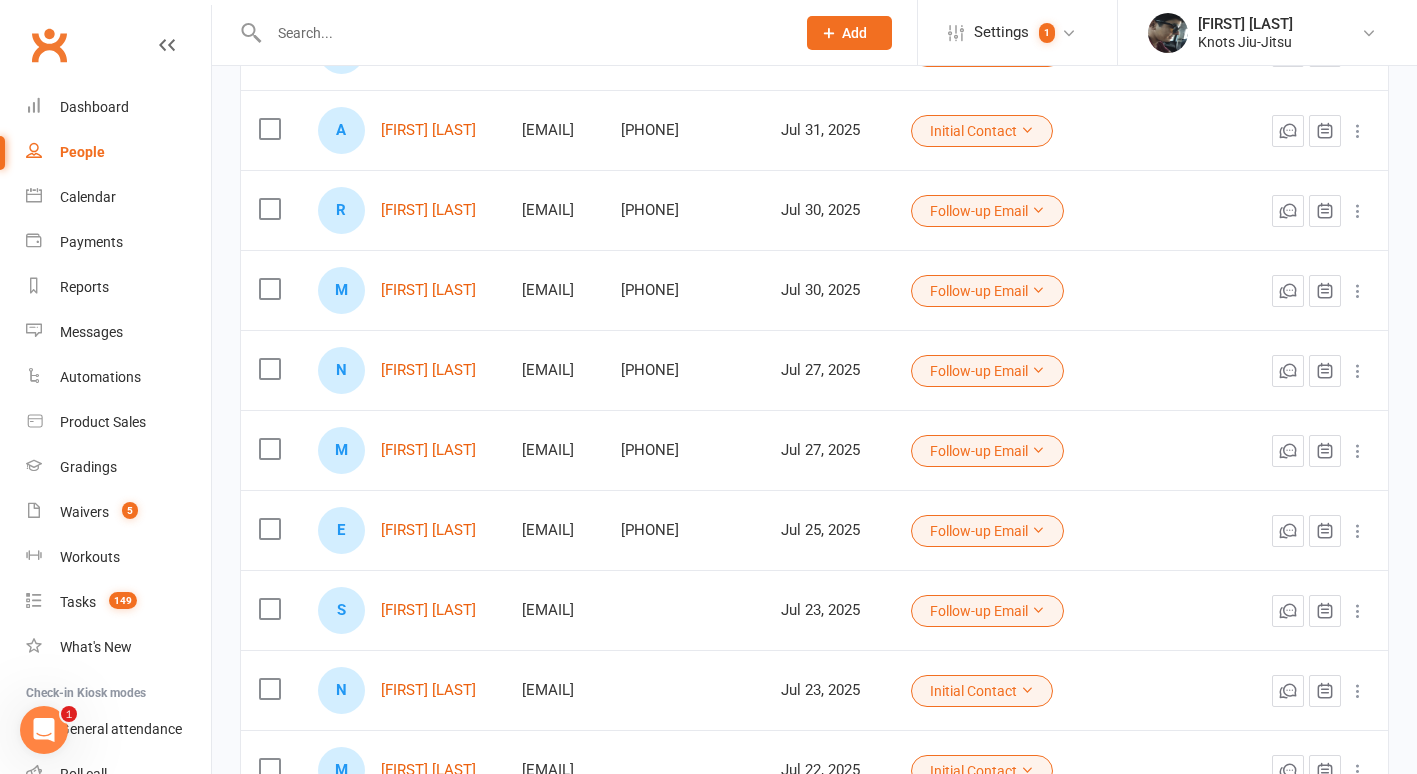 scroll, scrollTop: 504, scrollLeft: 0, axis: vertical 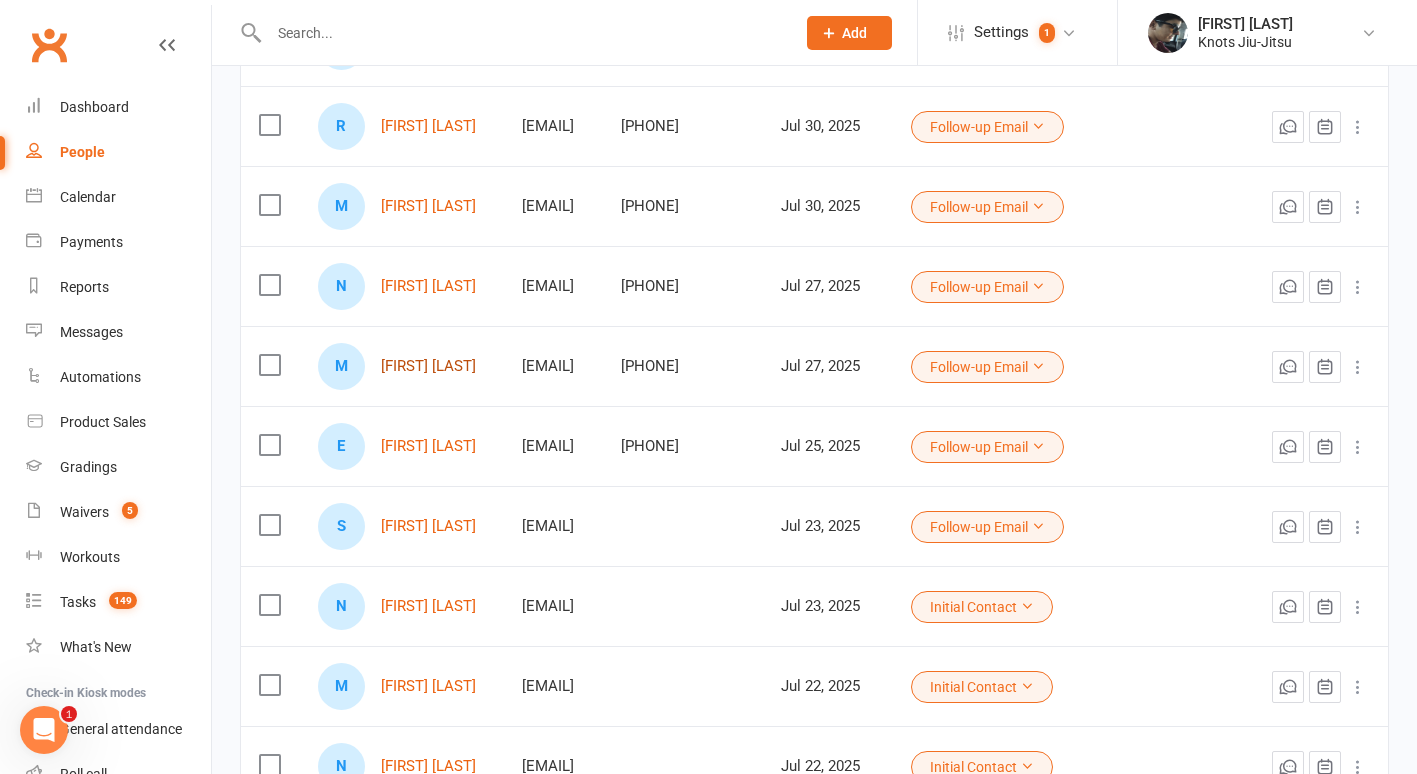 click on "[FIRST] [LAST]" at bounding box center (428, 366) 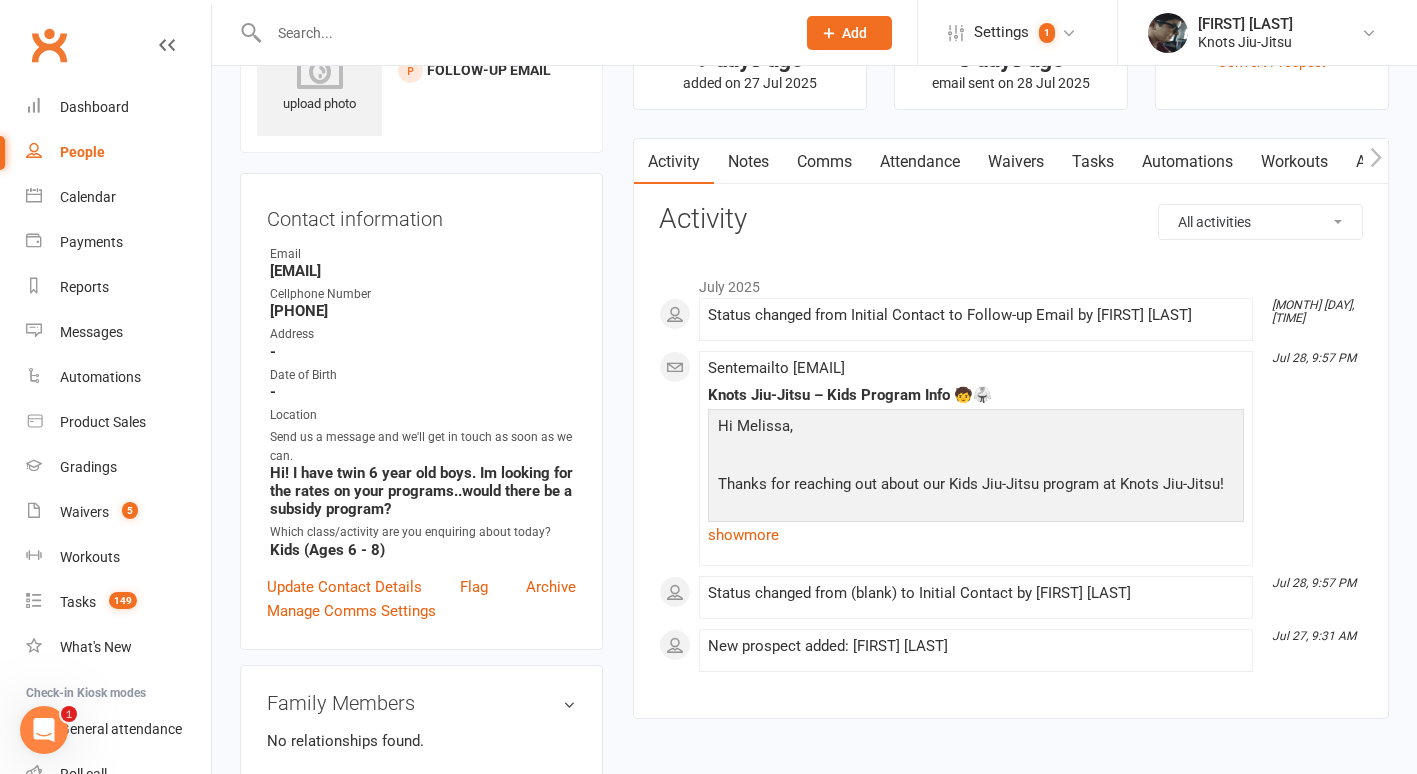 scroll, scrollTop: 101, scrollLeft: 0, axis: vertical 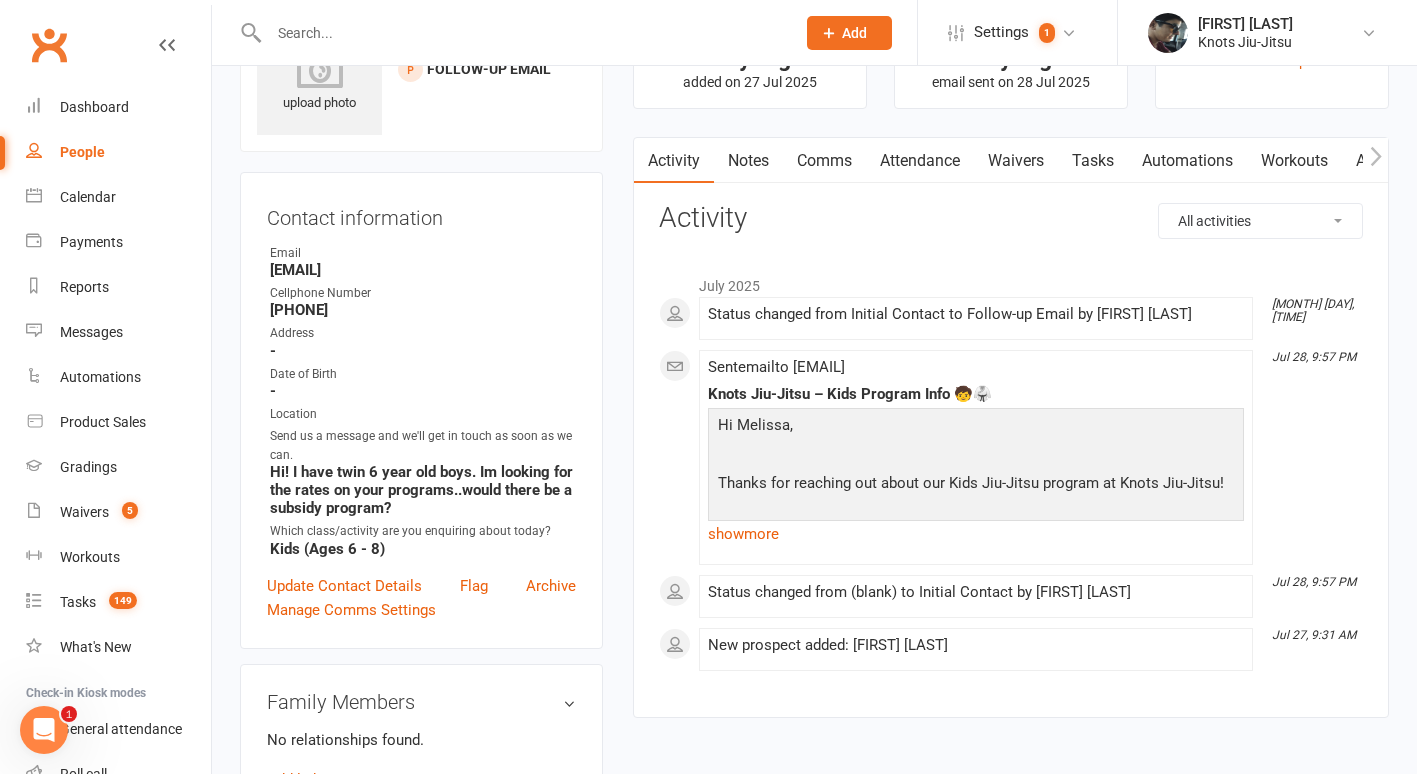 click on "[MONTH] [YEAR] [MONTH] [DAY], [TIME] Status changed from Initial Contact to Follow-up Email by [FIRST] [LAST] [MONTH] [DAY], [TIME] Sent email to [EMAIL] Knots Jiu-Jitsu – Kids Program Info 🧒🥋 Hi [FIRST], Thanks for reaching out about our Kids Jiu-Jitsu program at Knots Jiu-Jitsu! We’re excited to offer a fun , safe , and structured environment where children can build confidence, discipline, and learn real Jiu-Jitsu — all while having a great time on the mats. Here’s a quick overview of our programs: 🍼 Baby Jitsu (2–3 years) Saturdays at 9:00 AM One parent or guardian participates in the class 👉 $[PRICE] + tax per month 🧸 Little Tangles (3–5 years) Monday to Friday at 3:30 PM & Saturdays at 9:00 AM 👉 $[PRICE] + tax per month (unlimited classes) 🧒 Kids (6–8 years) Monday to Friday at 4:10 PM & Saturdays at 10:00 AM 👉 $[PRICE] + tax per month (unlimited classes) 🧑‍🎓 Youth (9–13 years) 👉 $[PRICE] + tax per month (unlimited classes)" at bounding box center [1011, 468] 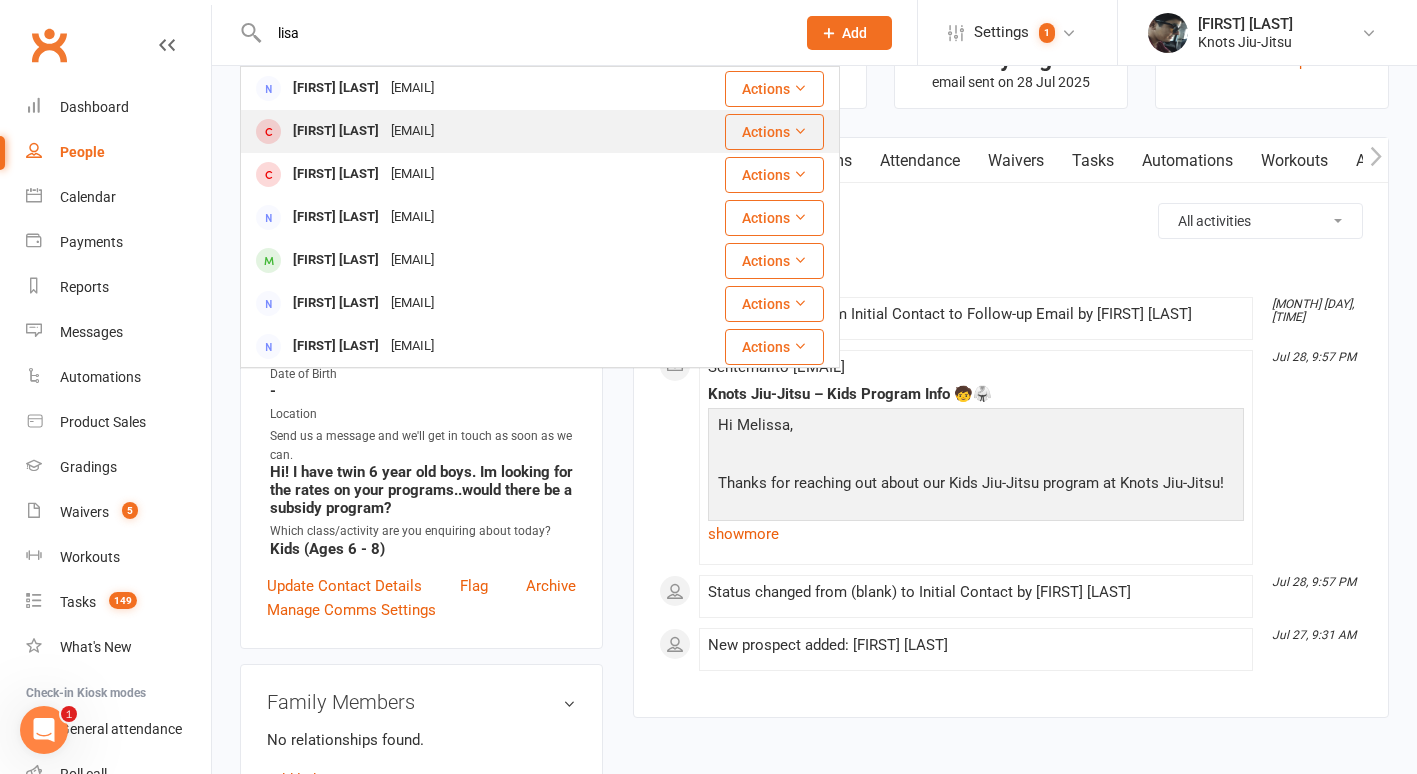 type on "lisa" 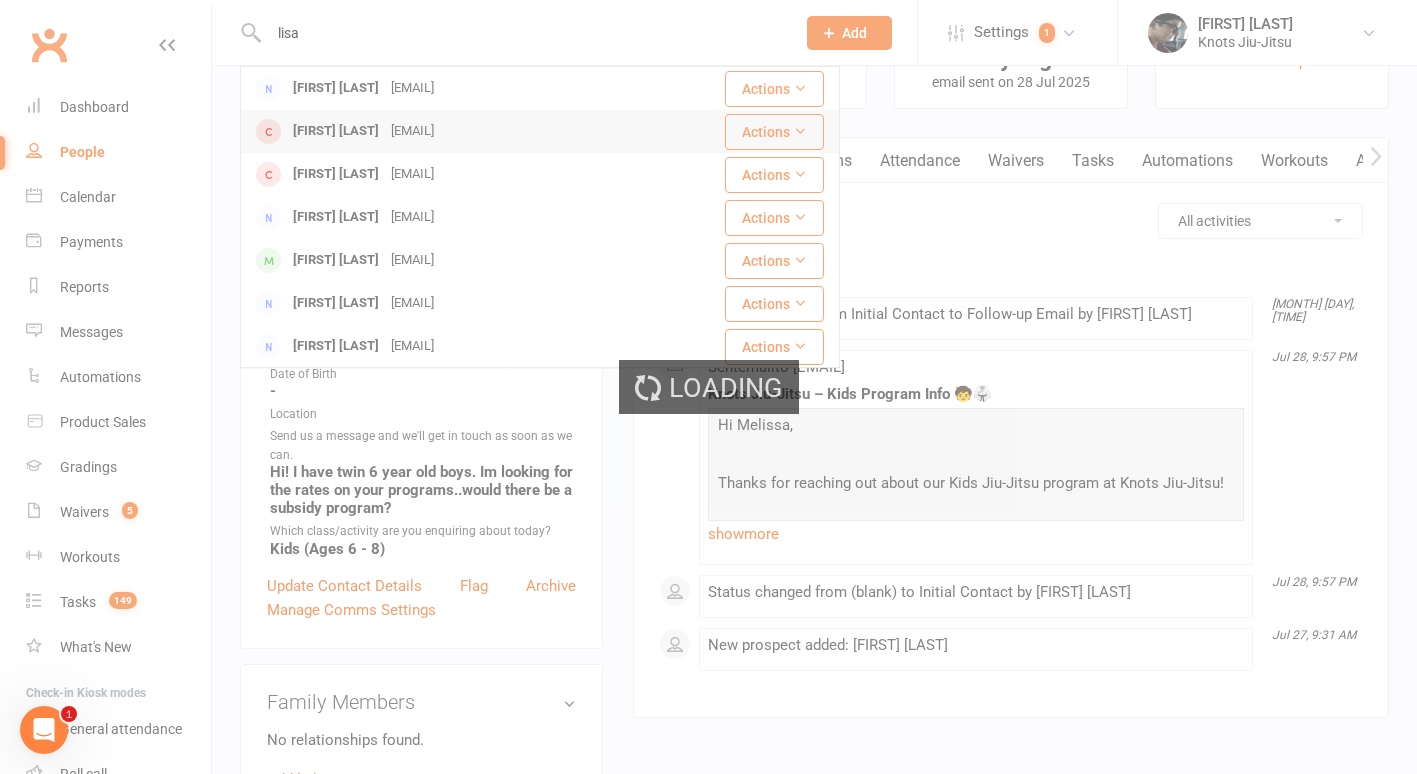 type 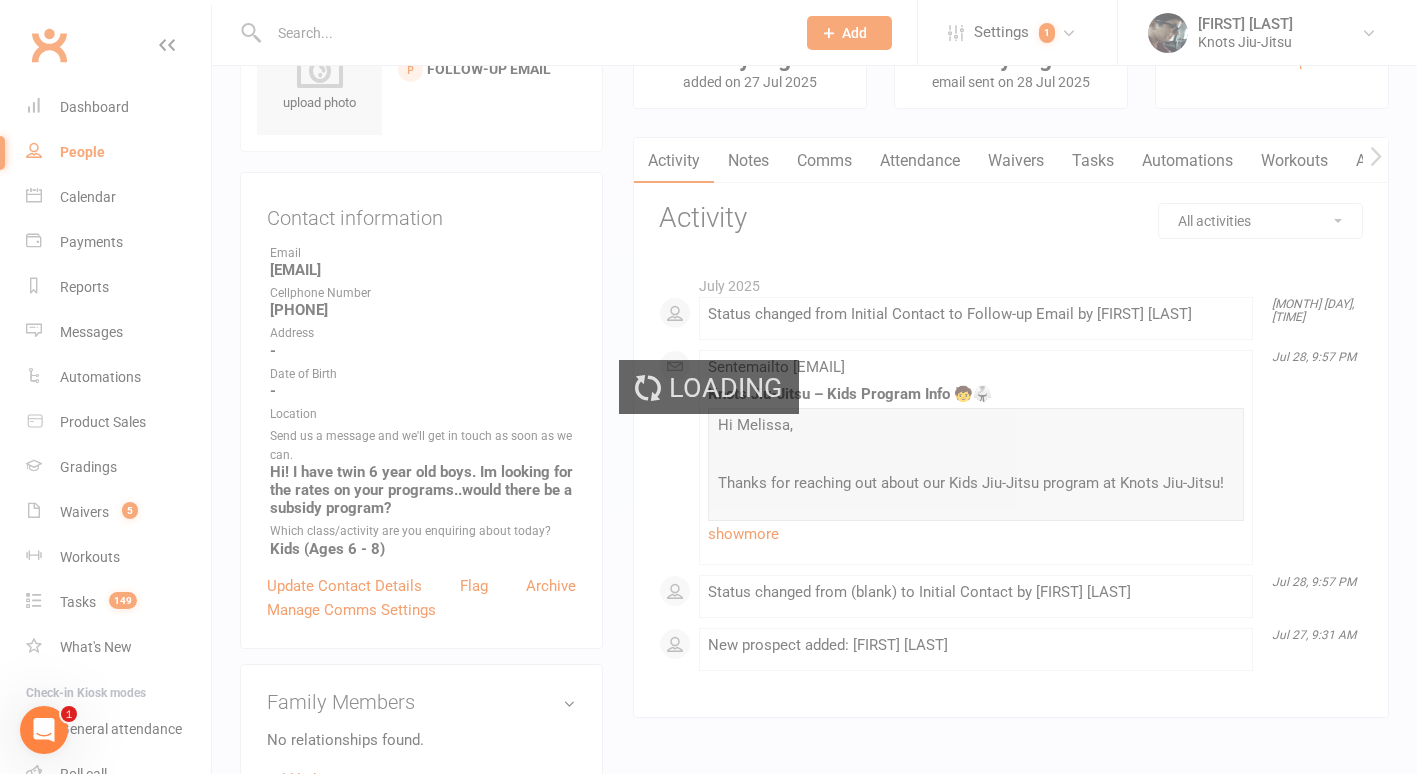 scroll, scrollTop: 0, scrollLeft: 0, axis: both 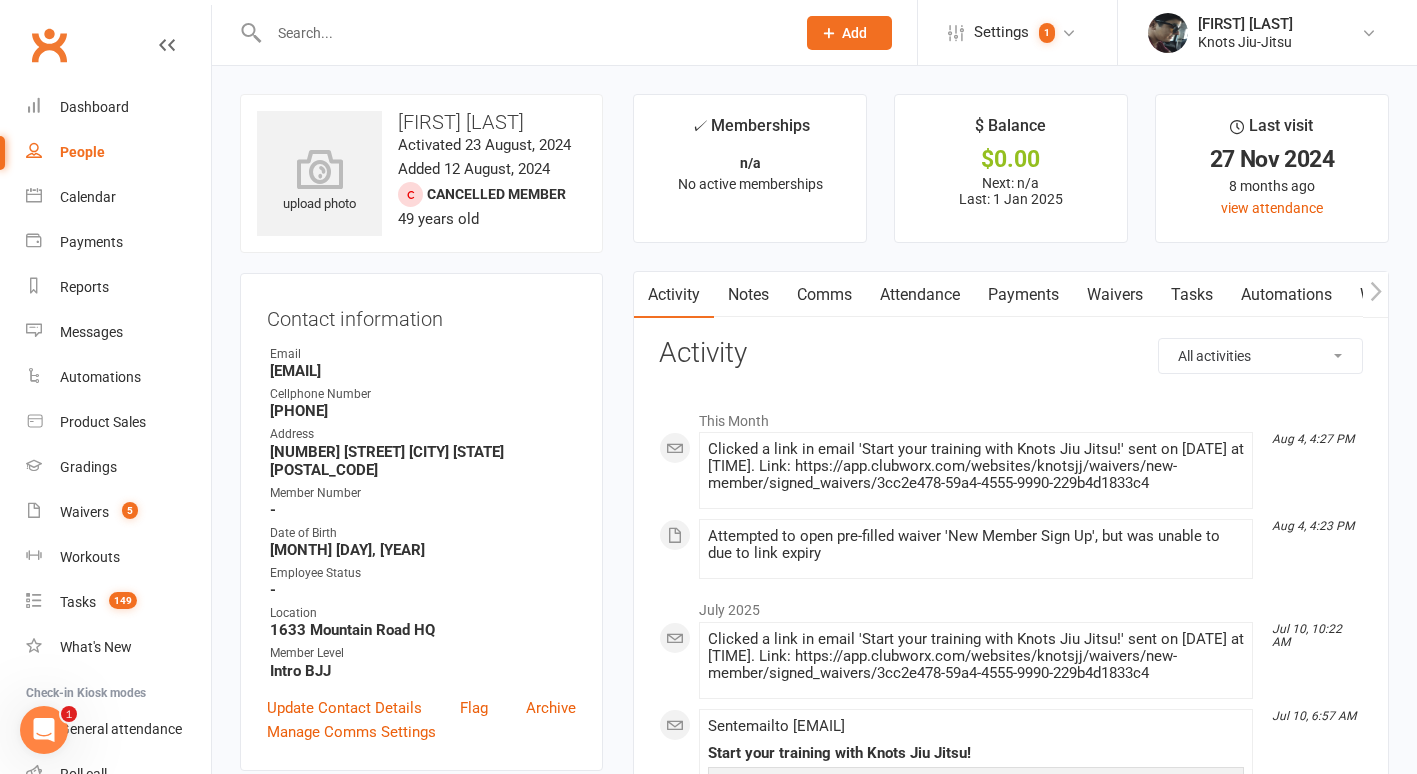 click on "Waivers" at bounding box center (1115, 295) 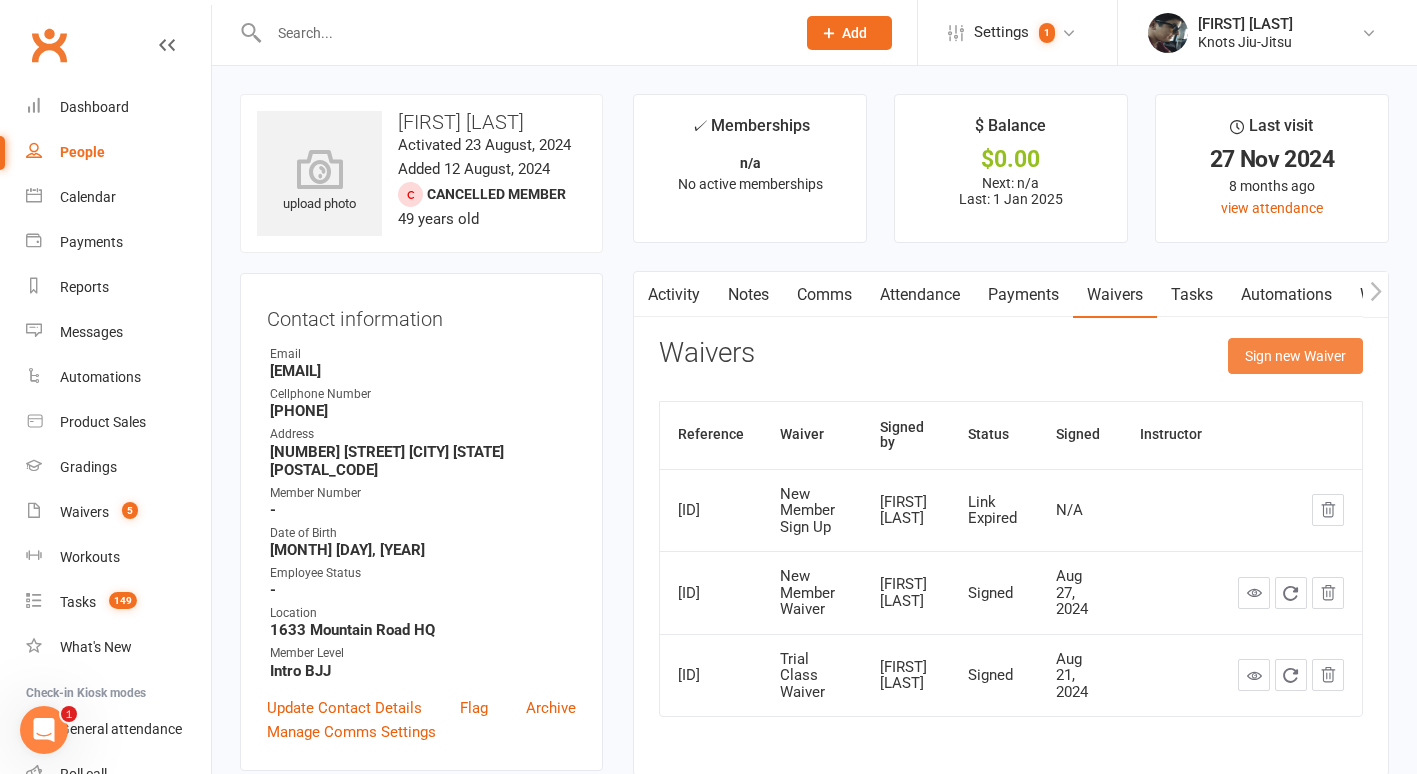 click on "Sign new Waiver" at bounding box center (1295, 356) 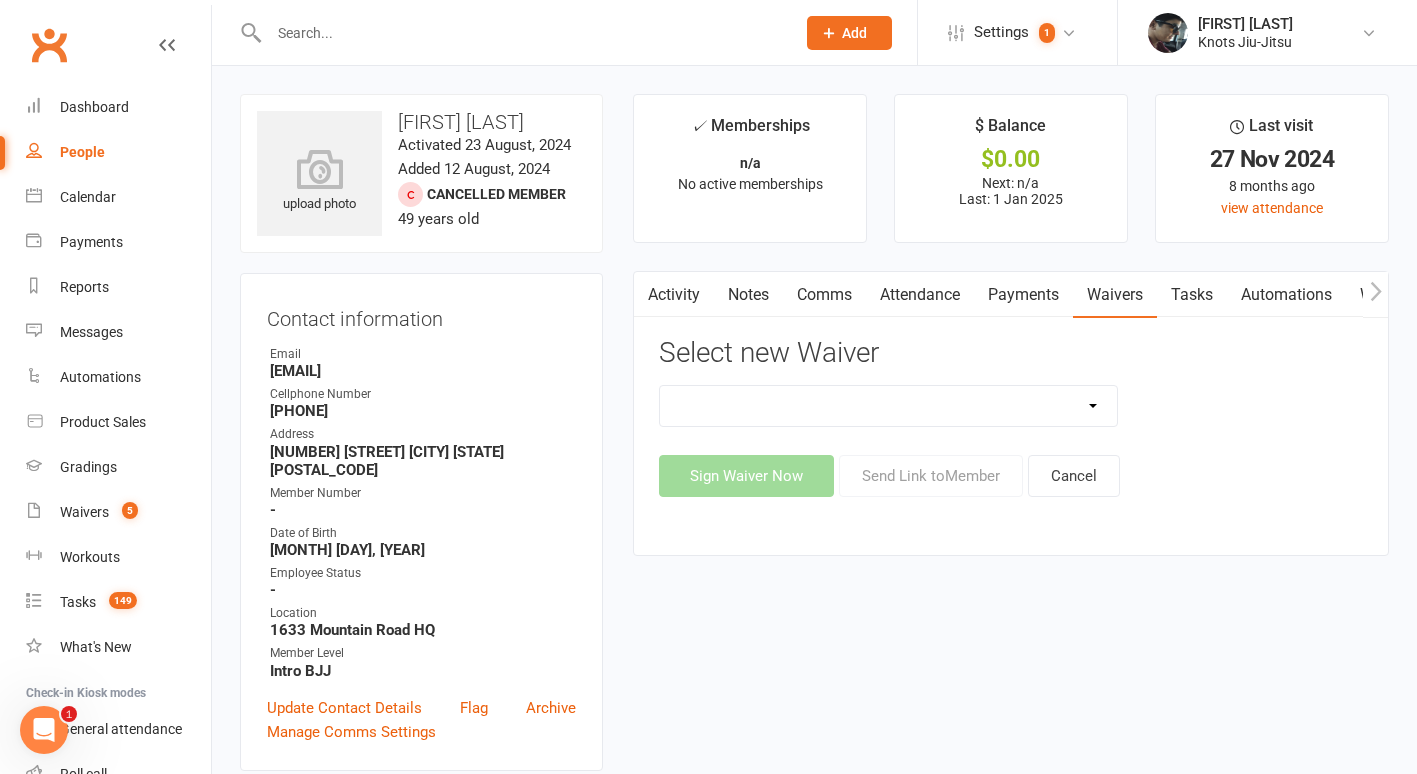 click on "Covid Vaccine Confirmation E.T.C. Partnership Member E.T.C. Partnership Member (No Photo) Existing Member Waiver Existing Member Waiver W/O Cc Details Faixa Branca - New Member Faixa Branca Trial Class Family Member Sign-Up Knots Crew Program New Member (No Photo) New Member Sign Up New Member Sign Up for Functional Training New Member Sign Up for Muay Thai New Member Waiver (Without CC) Permission To Use Credit Card Trial Class Waiver" at bounding box center (888, 406) 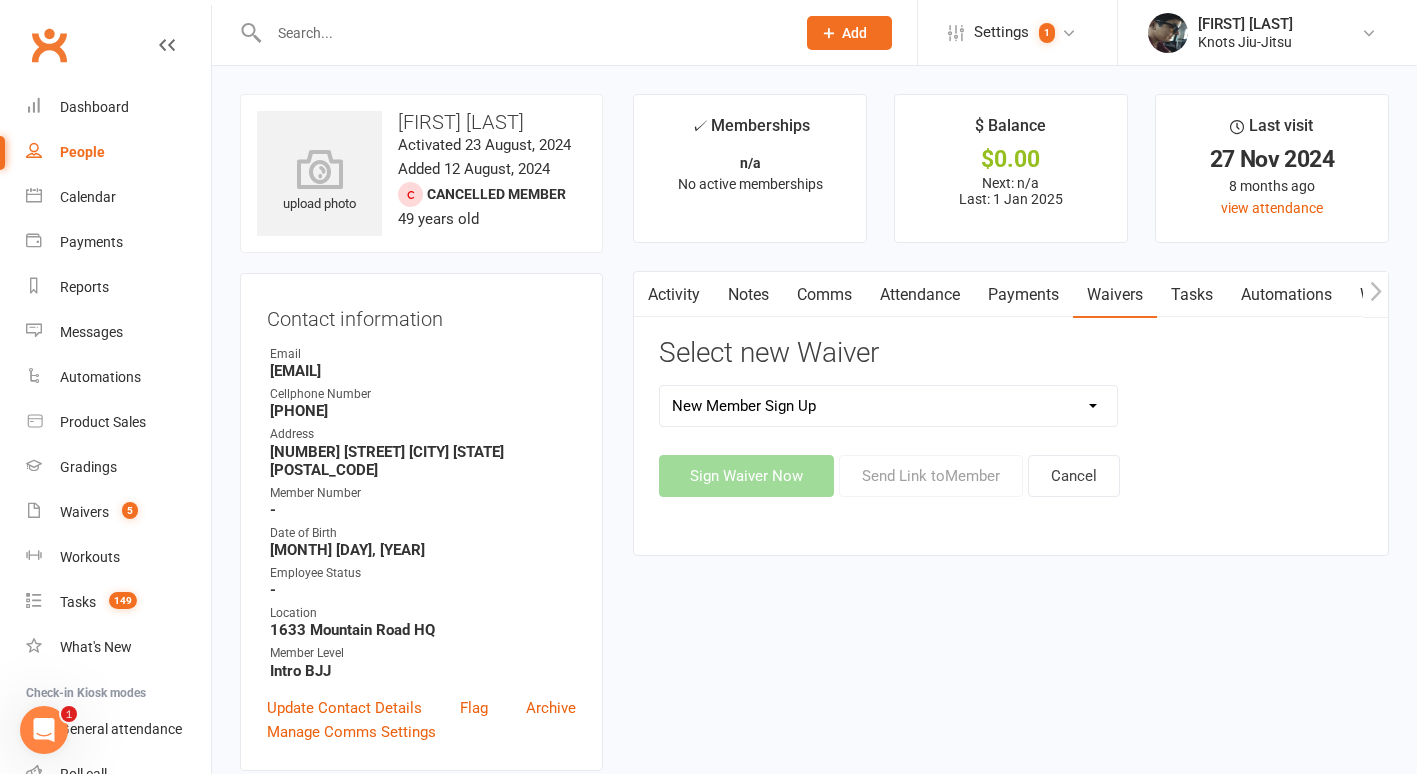 click on "Covid Vaccine Confirmation E.T.C. Partnership Member E.T.C. Partnership Member (No Photo) Existing Member Waiver Existing Member Waiver W/O Cc Details Faixa Branca - New Member Faixa Branca Trial Class Family Member Sign-Up Knots Crew Program New Member (No Photo) New Member Sign Up New Member Sign Up for Functional Training New Member Sign Up for Muay Thai New Member Waiver (Without CC) Permission To Use Credit Card Trial Class Waiver" at bounding box center [888, 406] 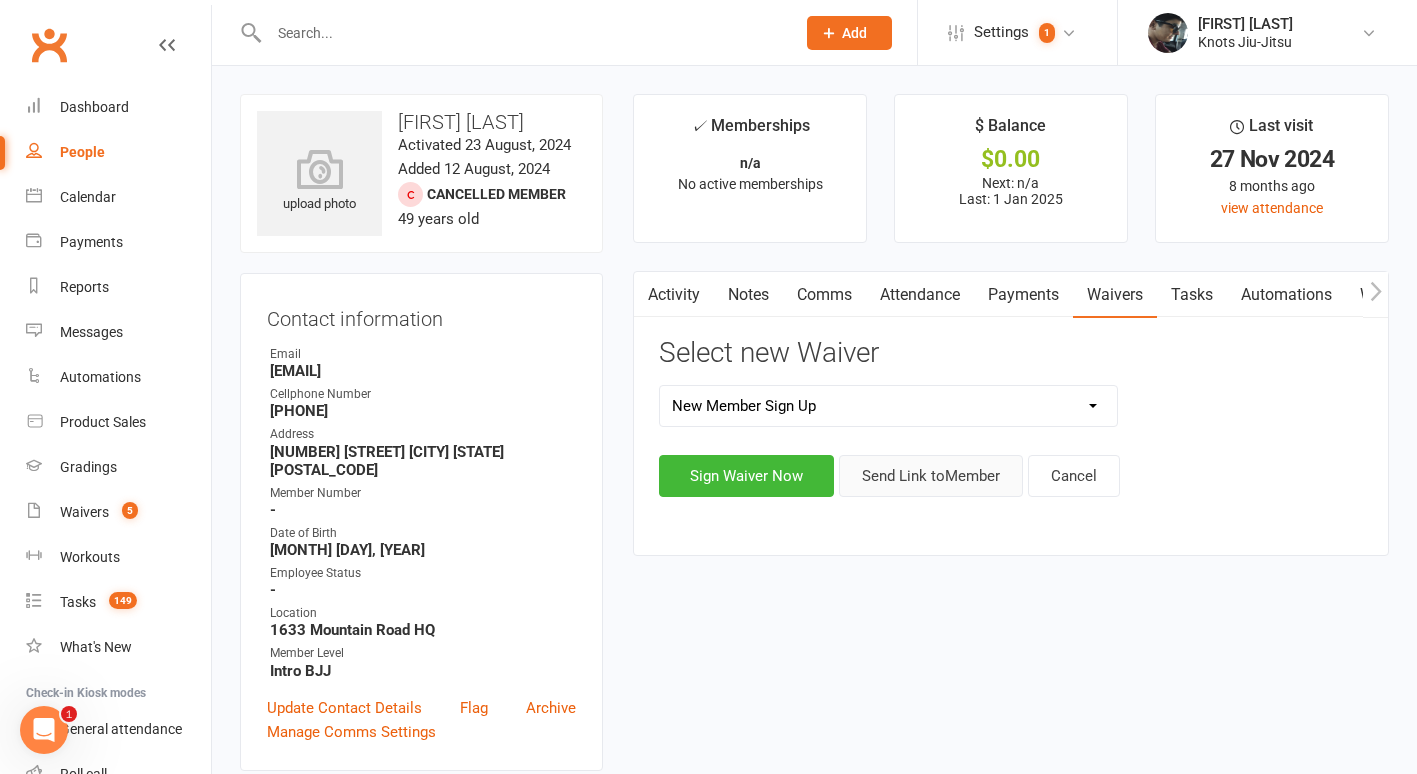 click on "Send Link to  Member" at bounding box center [931, 476] 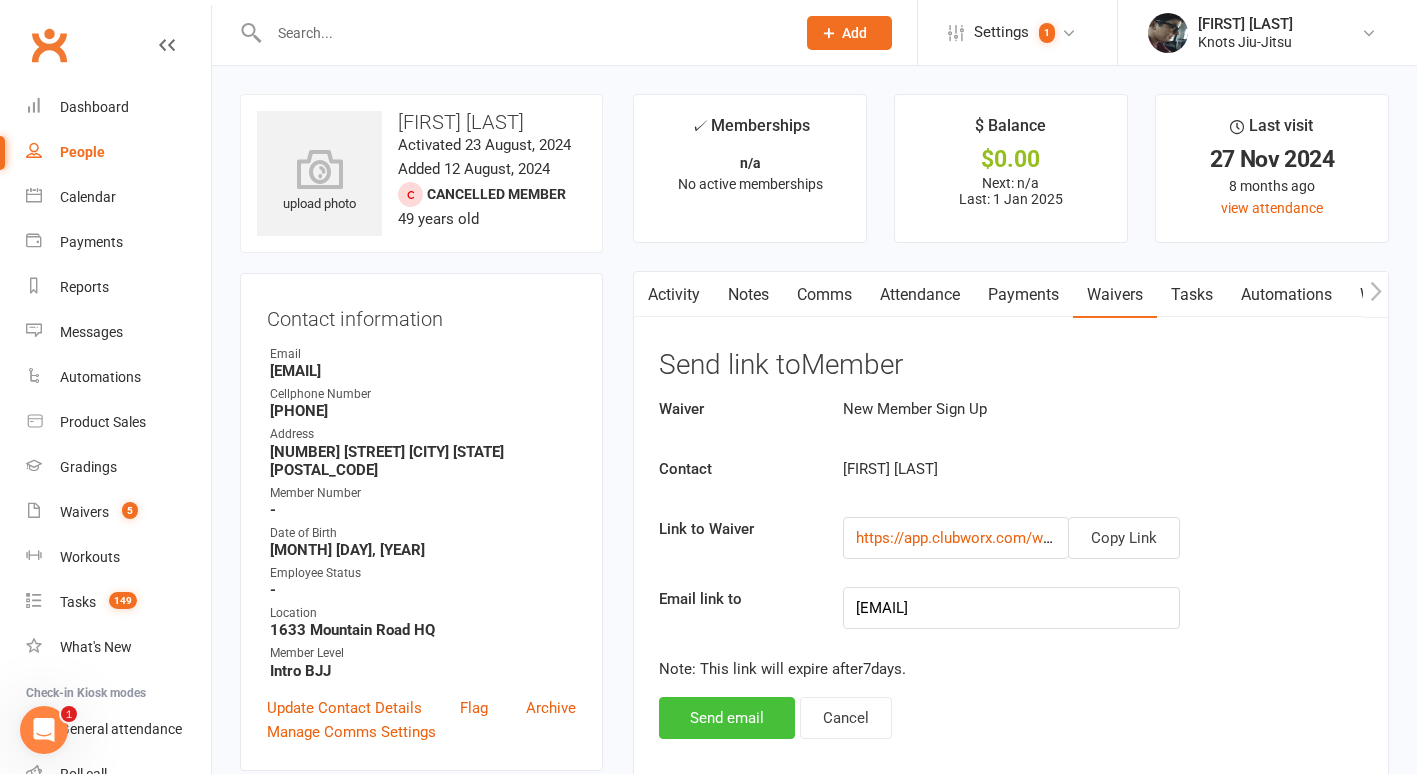 click on "Send email" at bounding box center [727, 718] 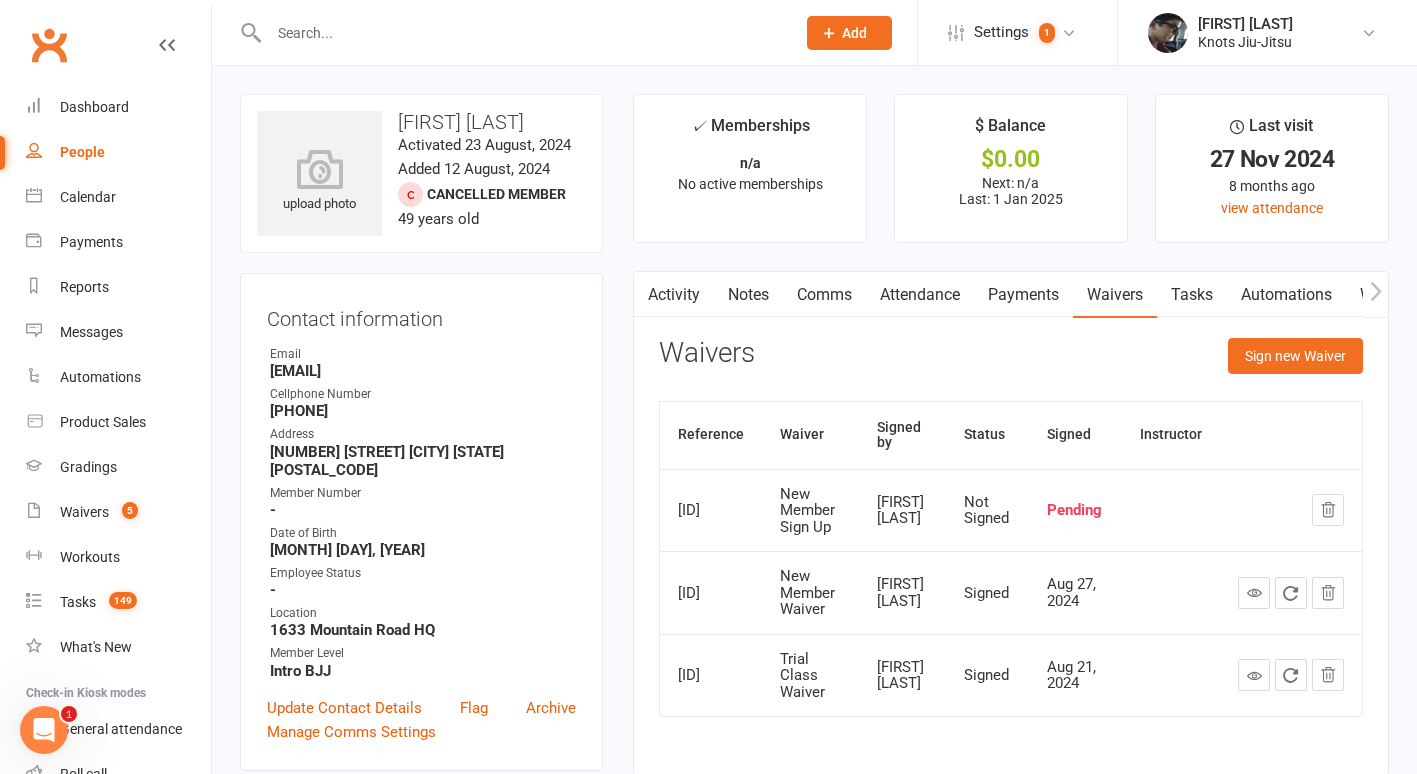 click on "People" at bounding box center (82, 152) 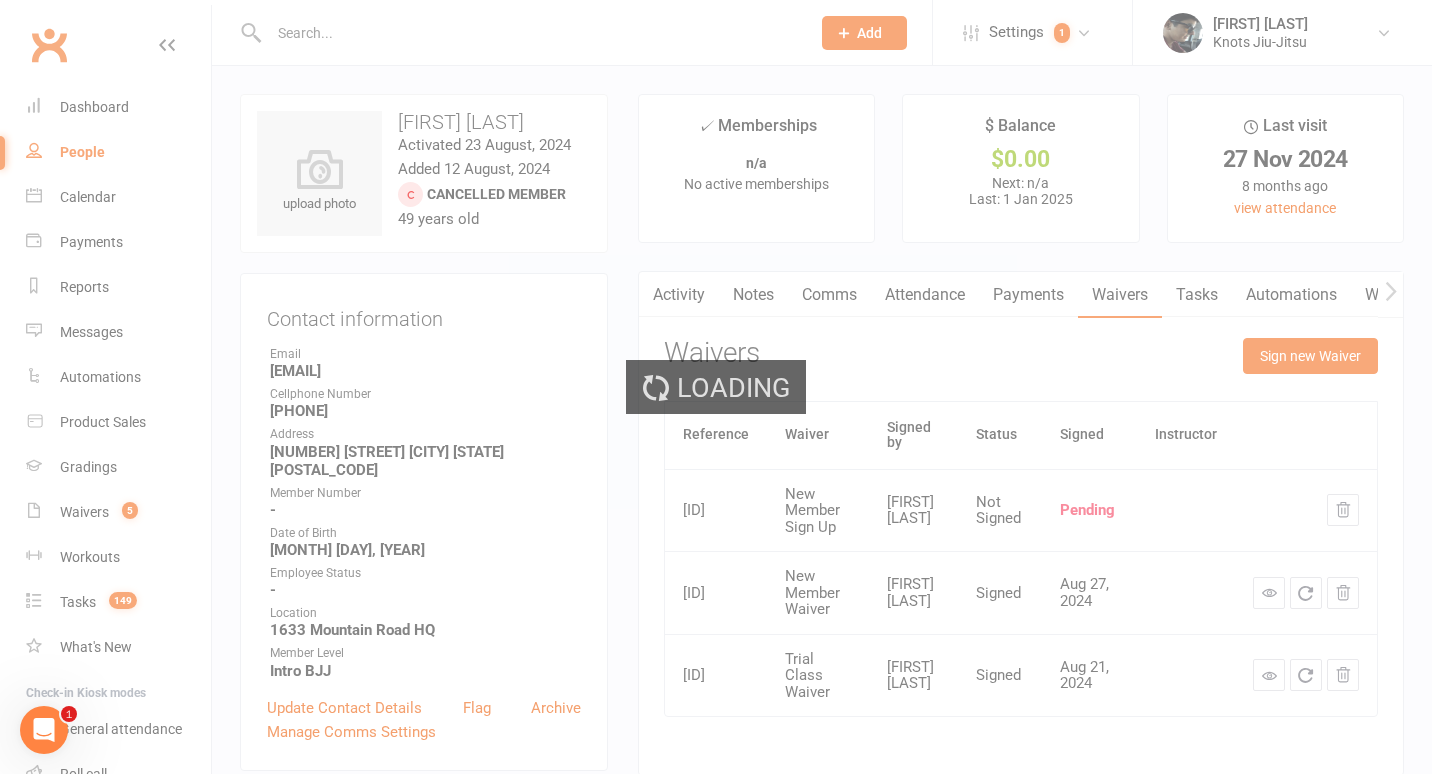 select on "100" 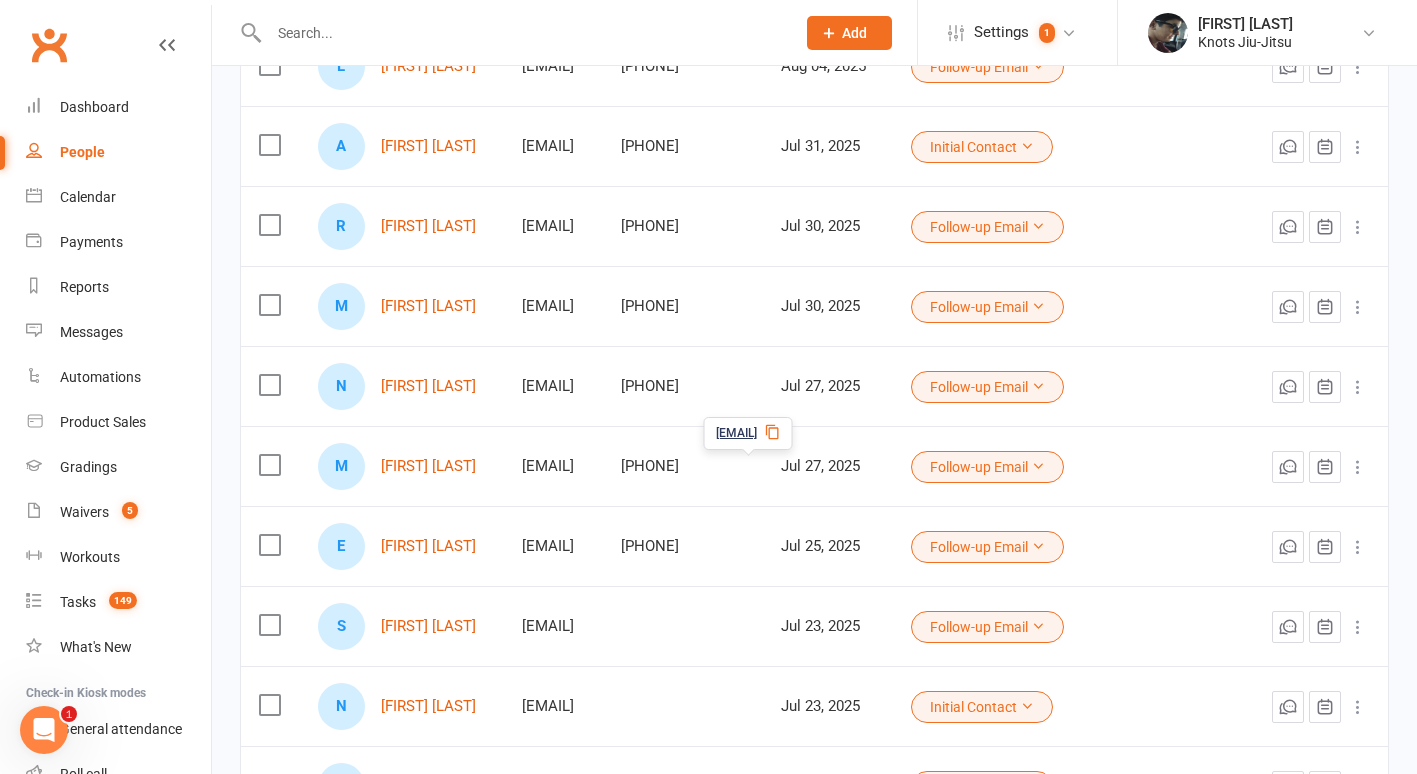 scroll, scrollTop: 406, scrollLeft: 0, axis: vertical 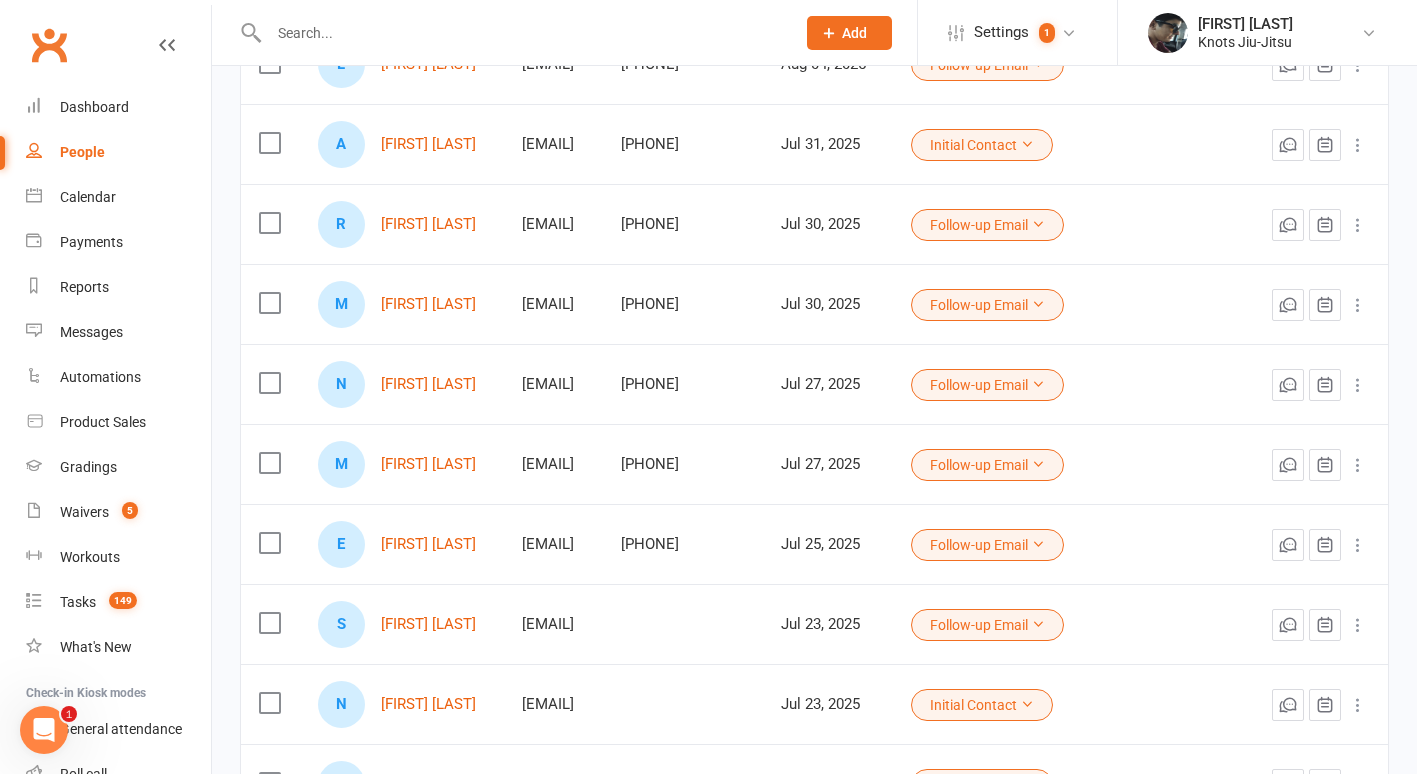click on "Follow-up Email" at bounding box center [987, 465] 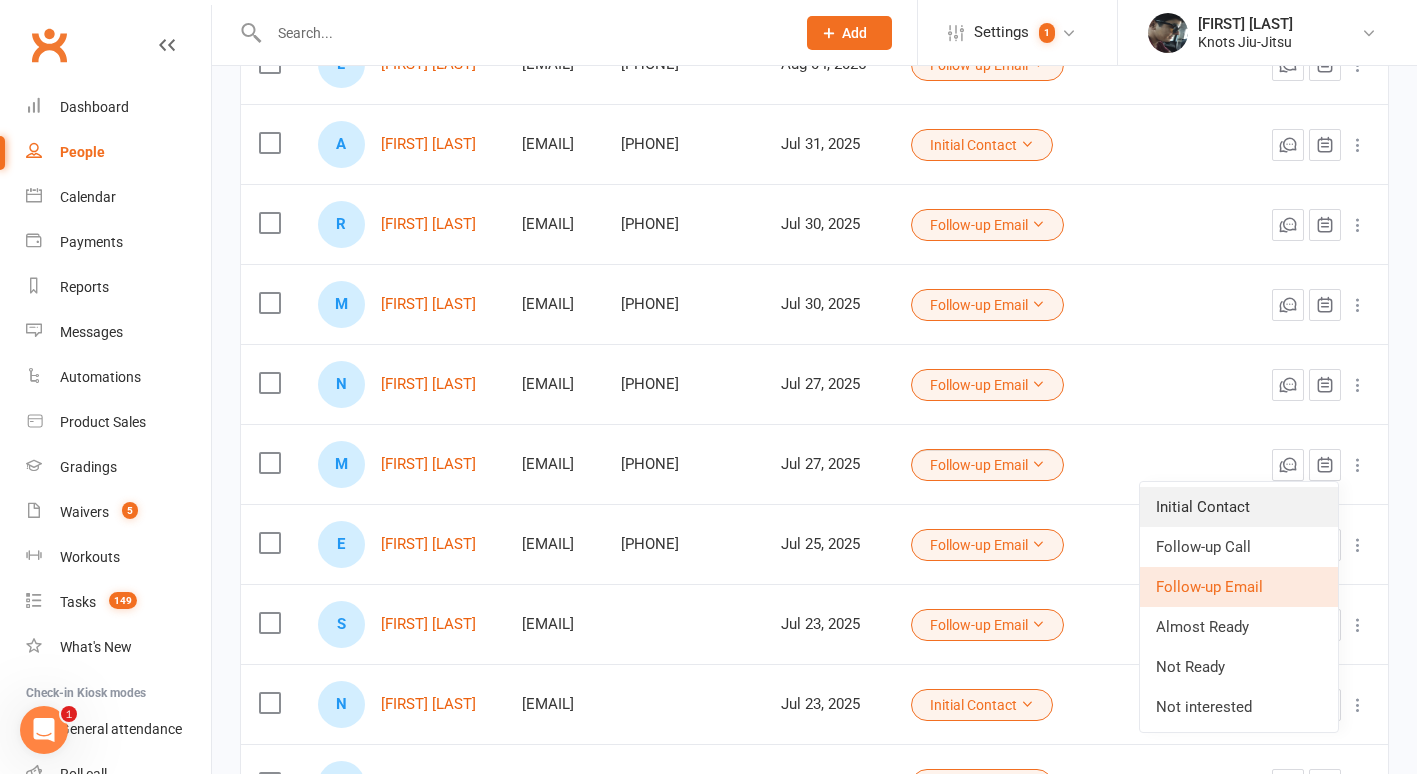 click on "Initial Contact" at bounding box center [1239, 507] 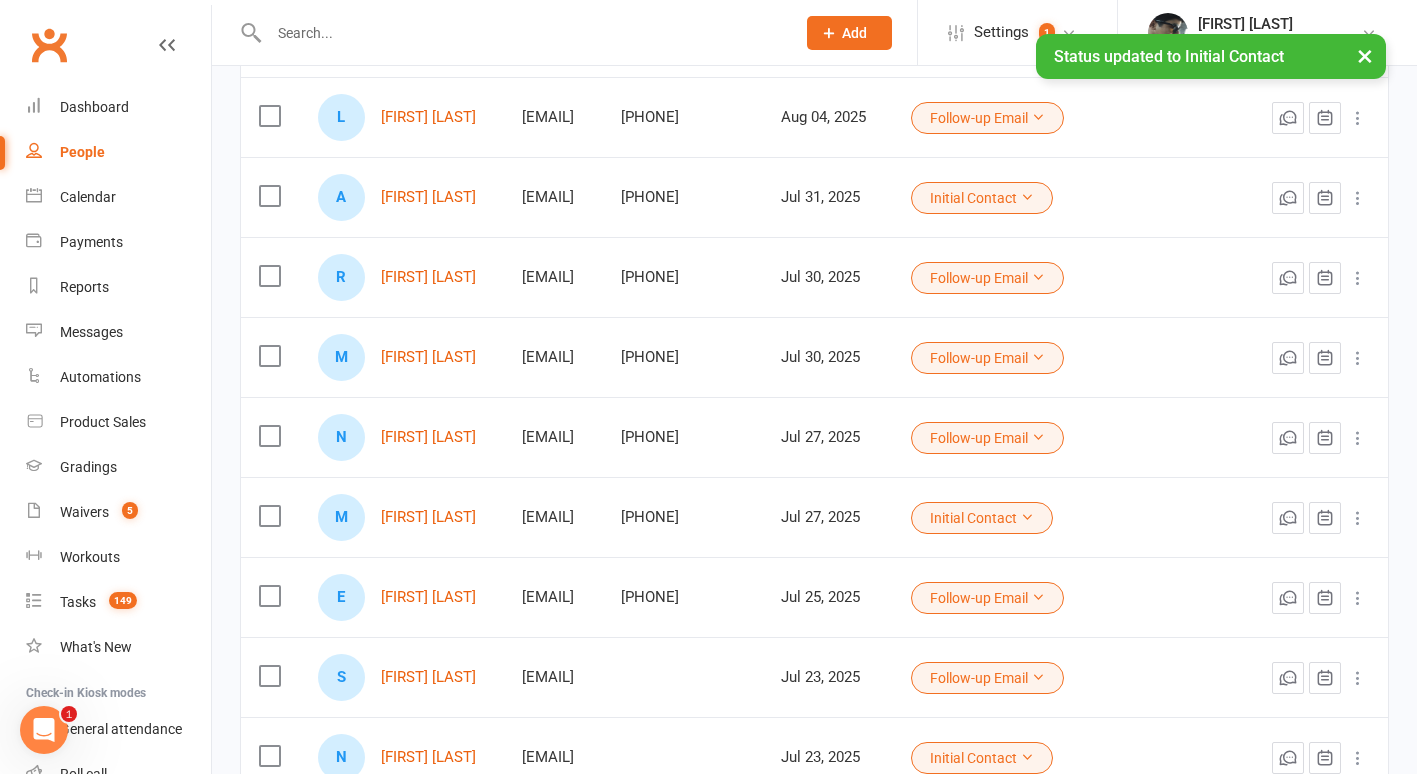 scroll, scrollTop: 343, scrollLeft: 0, axis: vertical 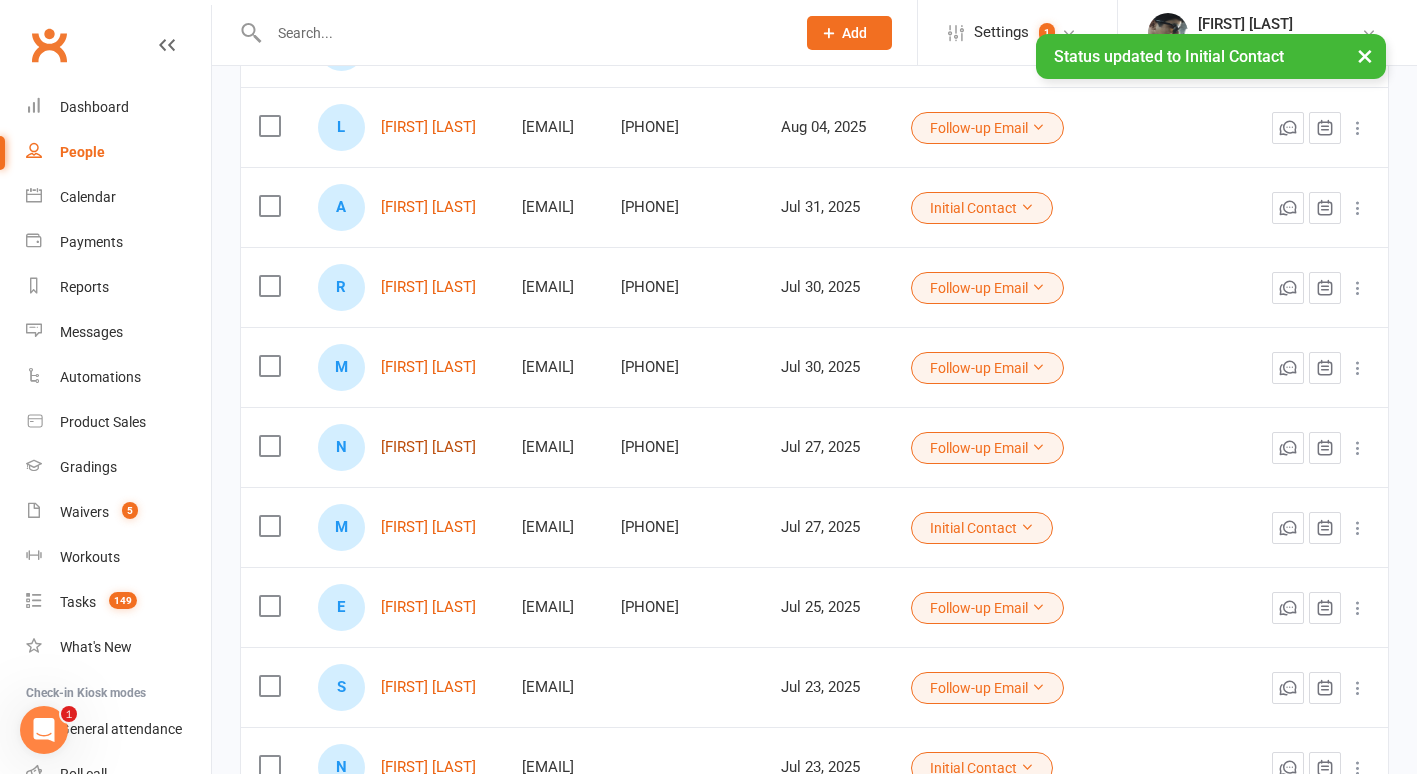 click on "[FIRST] [LAST]" at bounding box center [428, 447] 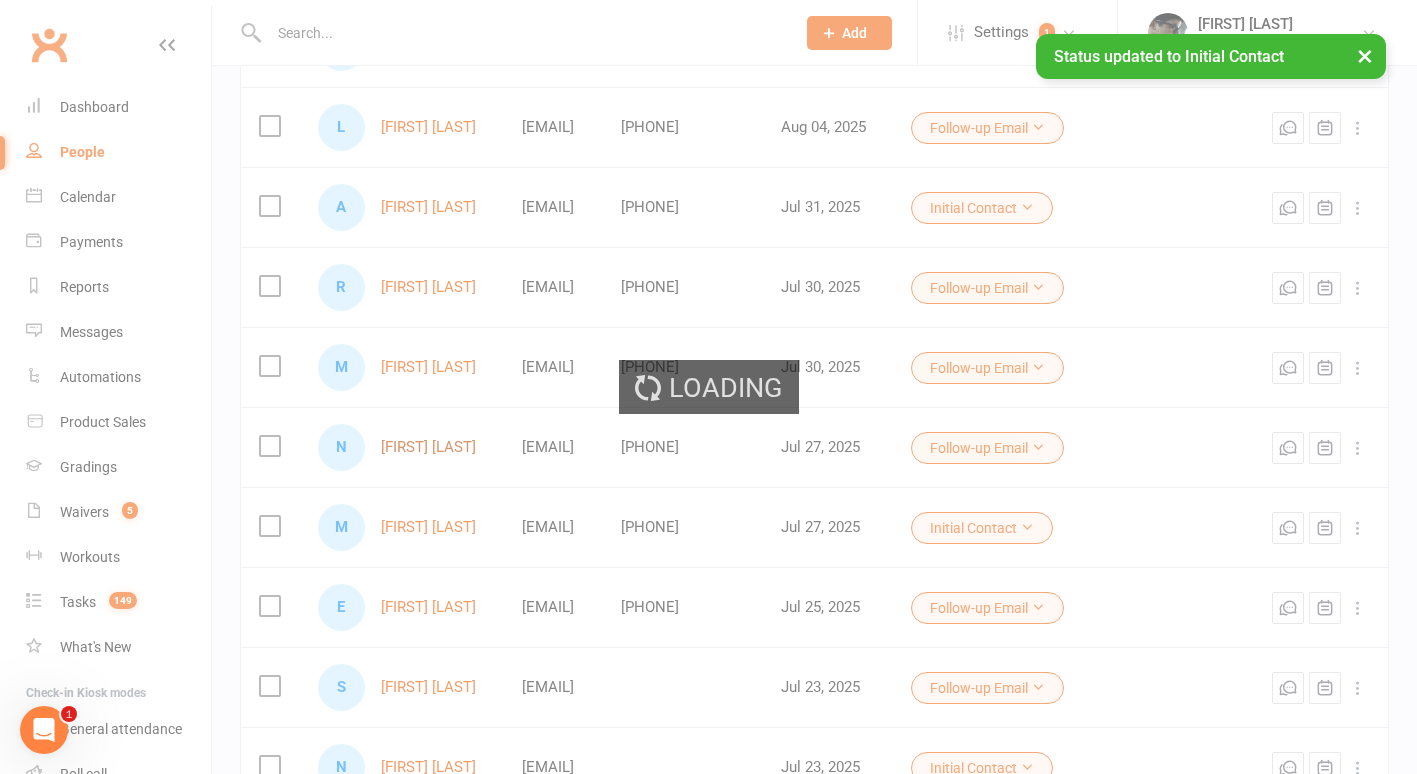 scroll, scrollTop: 0, scrollLeft: 0, axis: both 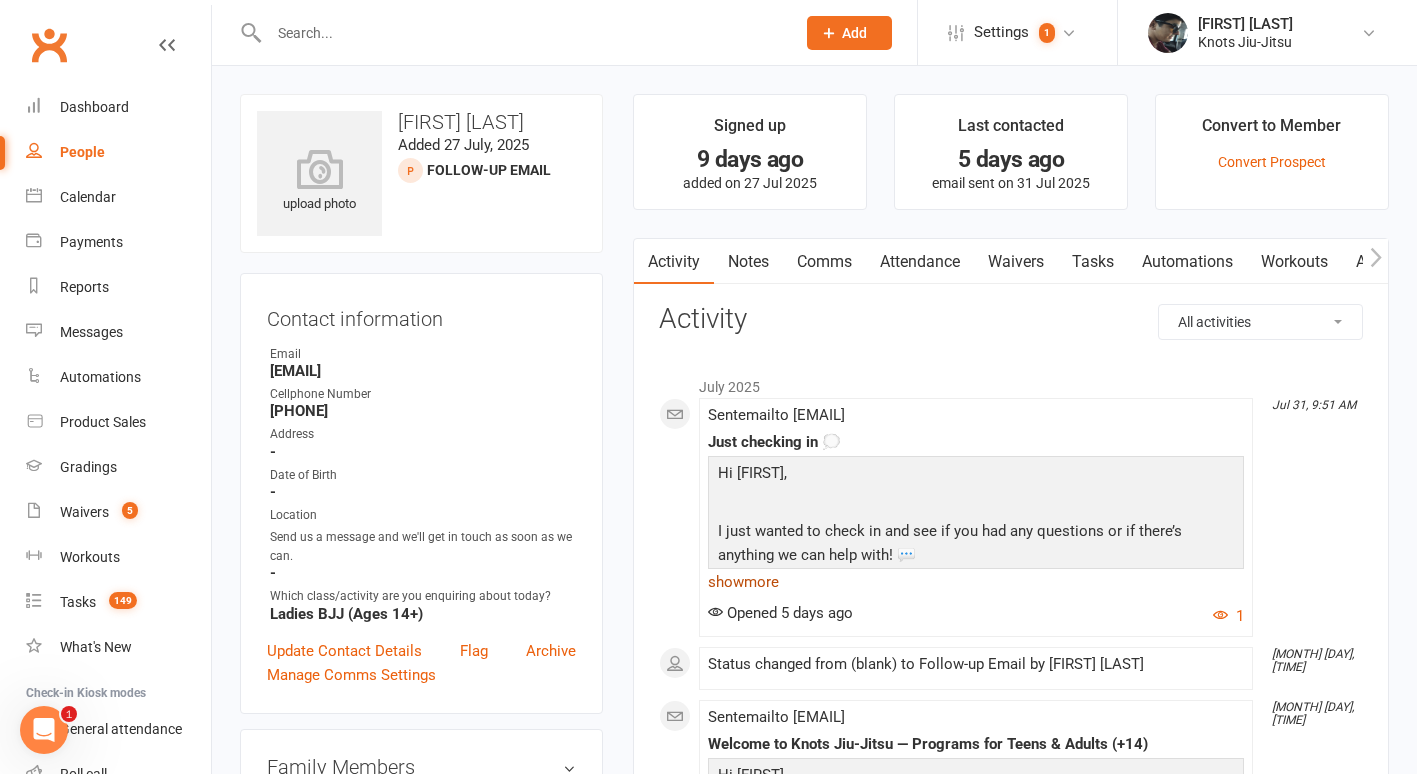 click on "show  more" at bounding box center (976, 582) 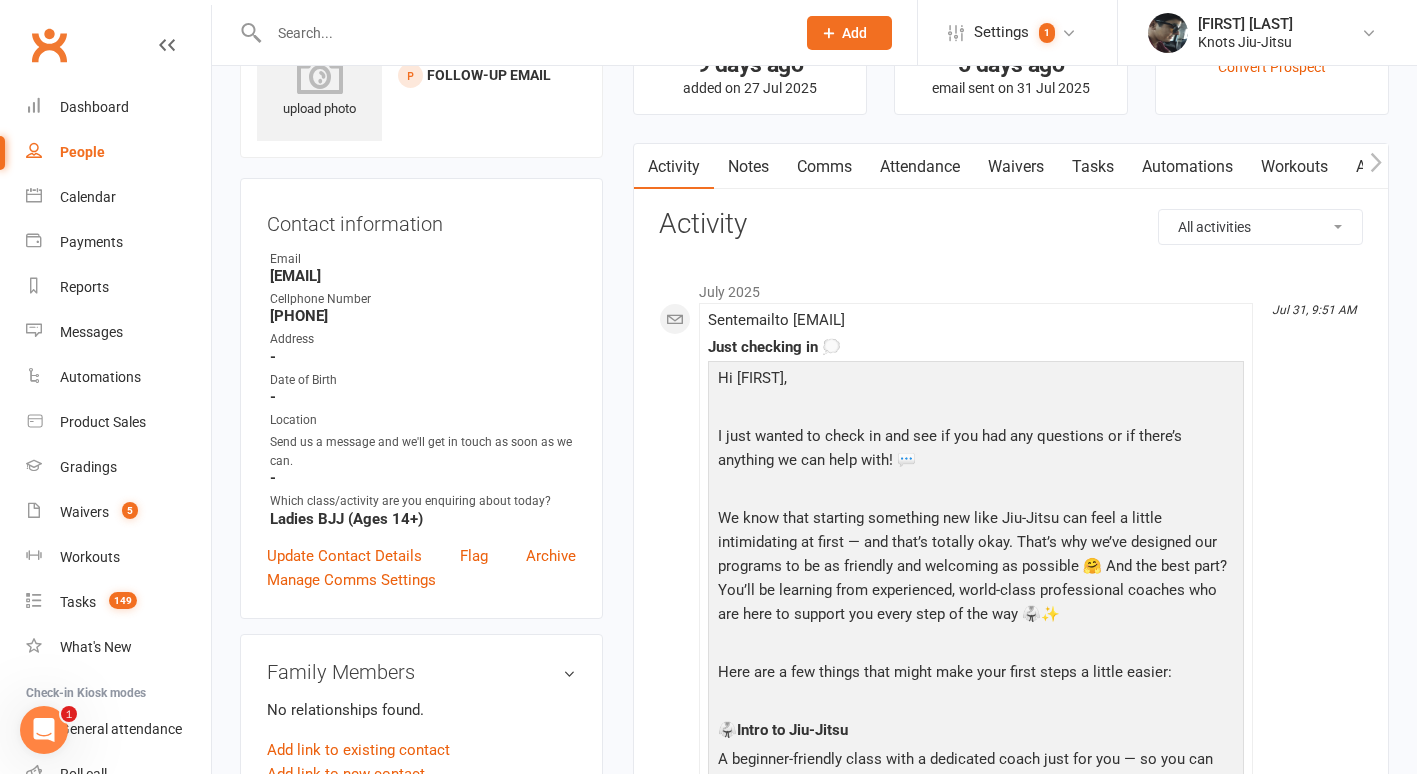 scroll, scrollTop: 92, scrollLeft: 0, axis: vertical 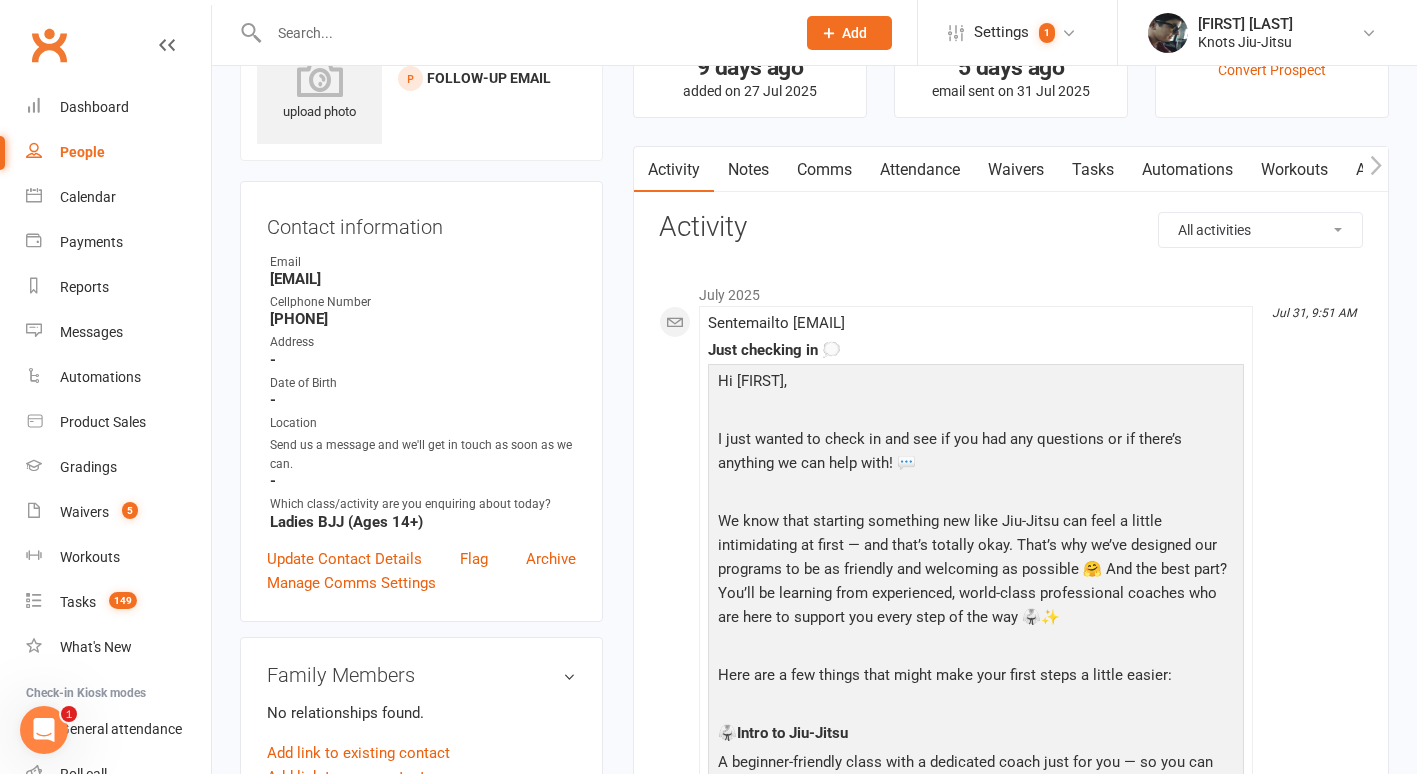 click on "People" at bounding box center [82, 152] 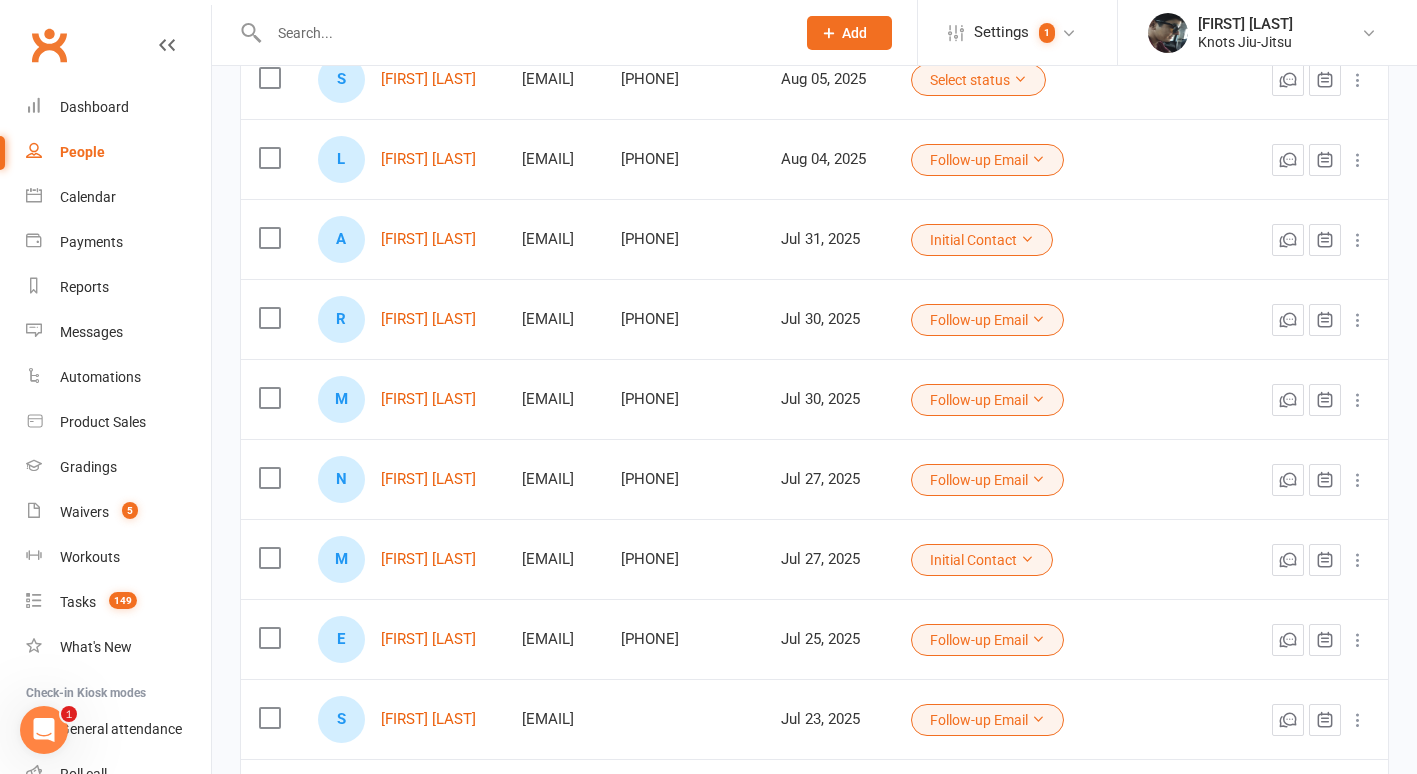 scroll, scrollTop: 314, scrollLeft: 0, axis: vertical 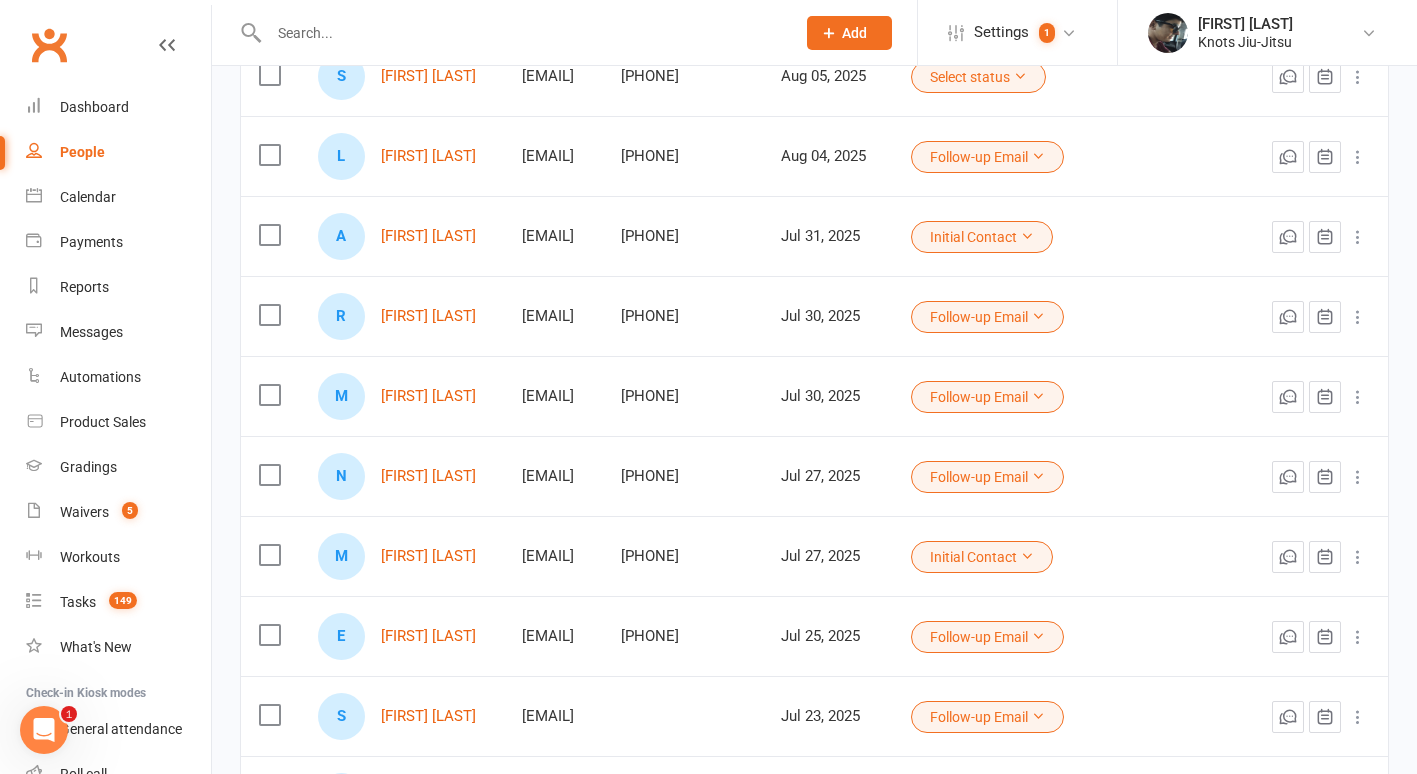 click on "Follow-up Email" at bounding box center (987, 477) 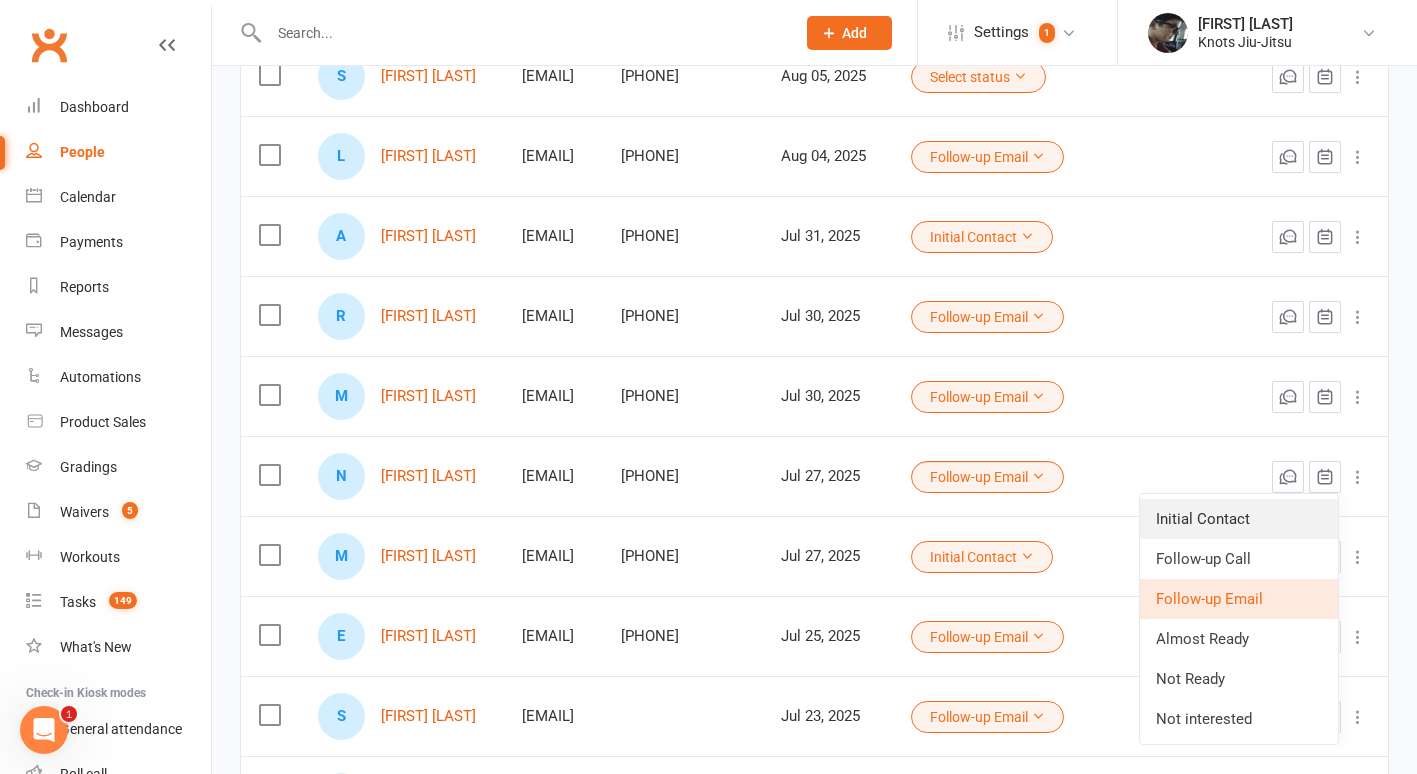 click on "Initial Contact" at bounding box center [1239, 519] 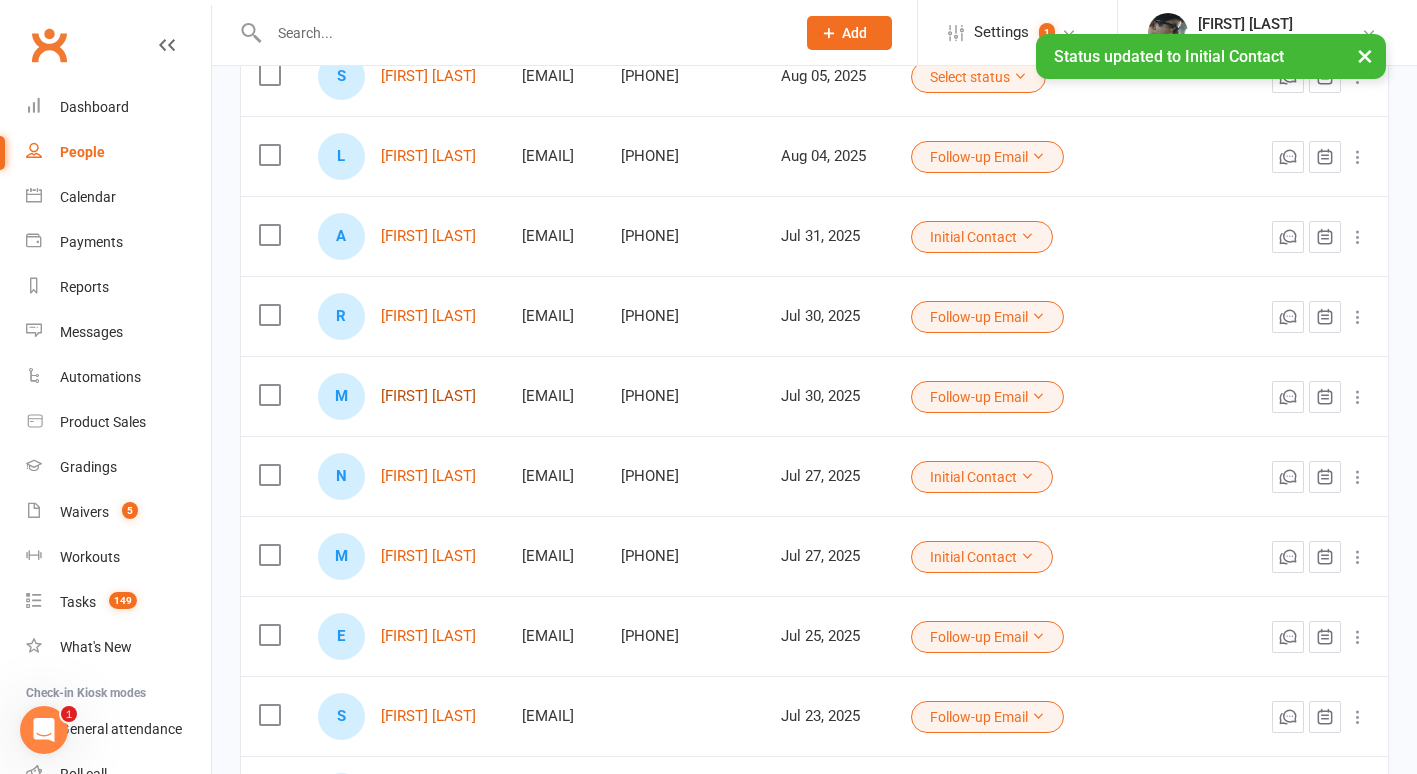 click on "[FIRST] [LAST]" at bounding box center [428, 396] 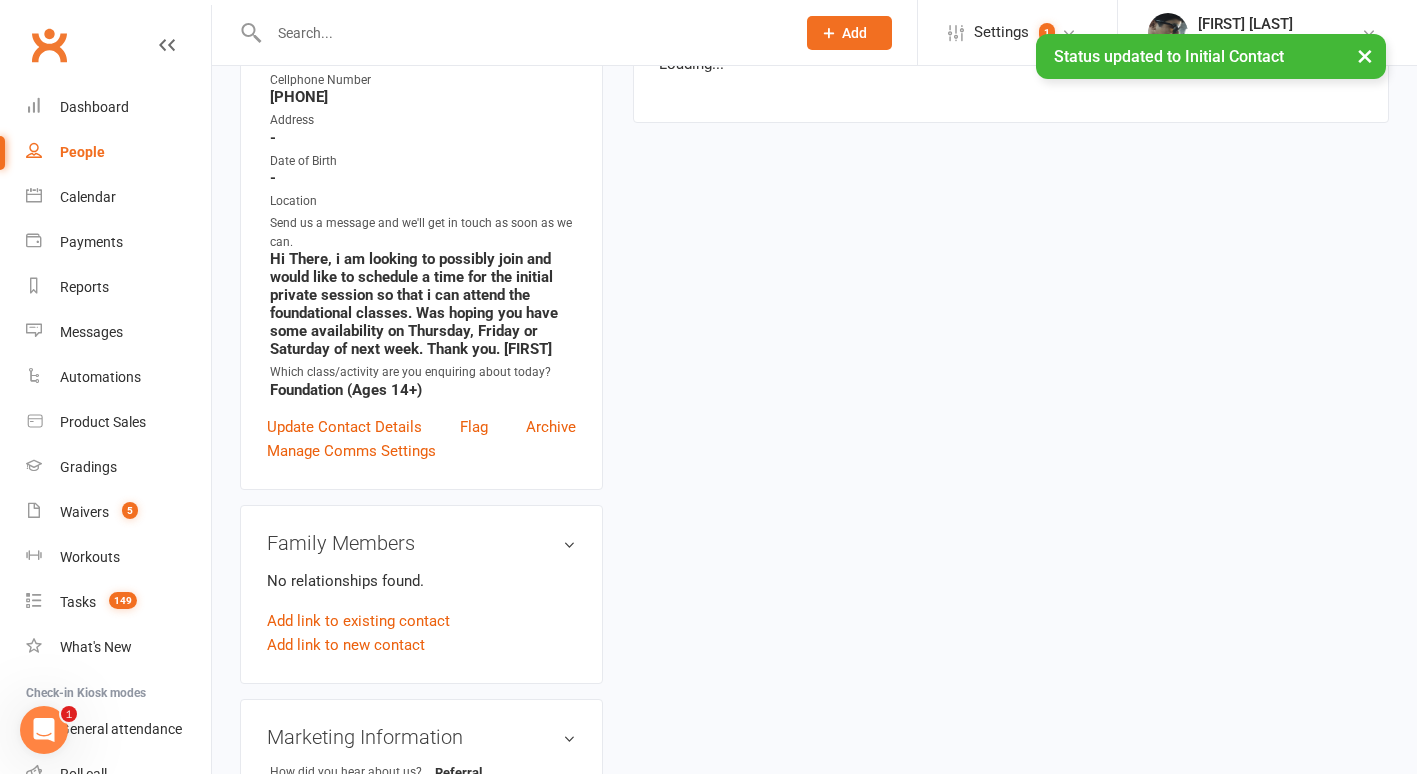 scroll, scrollTop: 0, scrollLeft: 0, axis: both 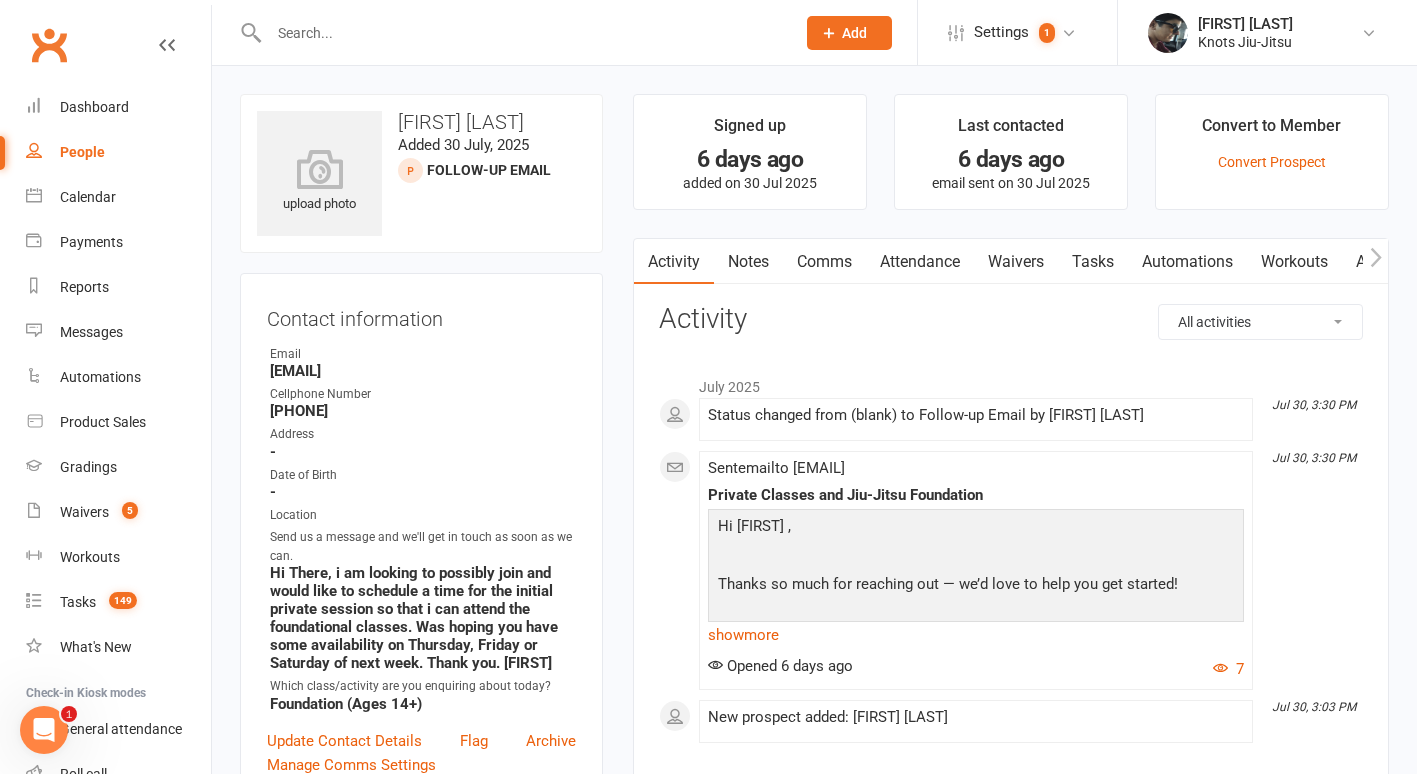 select on "100" 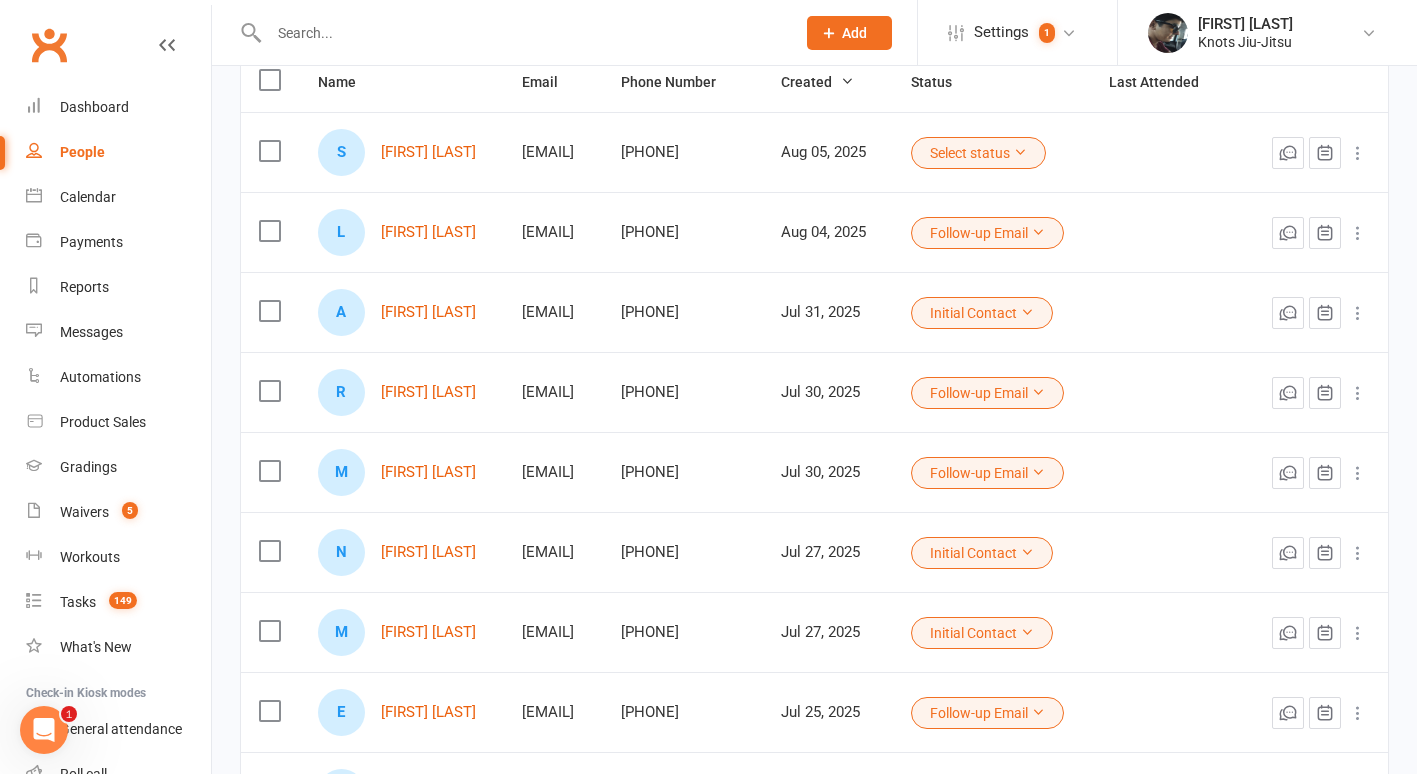 scroll, scrollTop: 241, scrollLeft: 0, axis: vertical 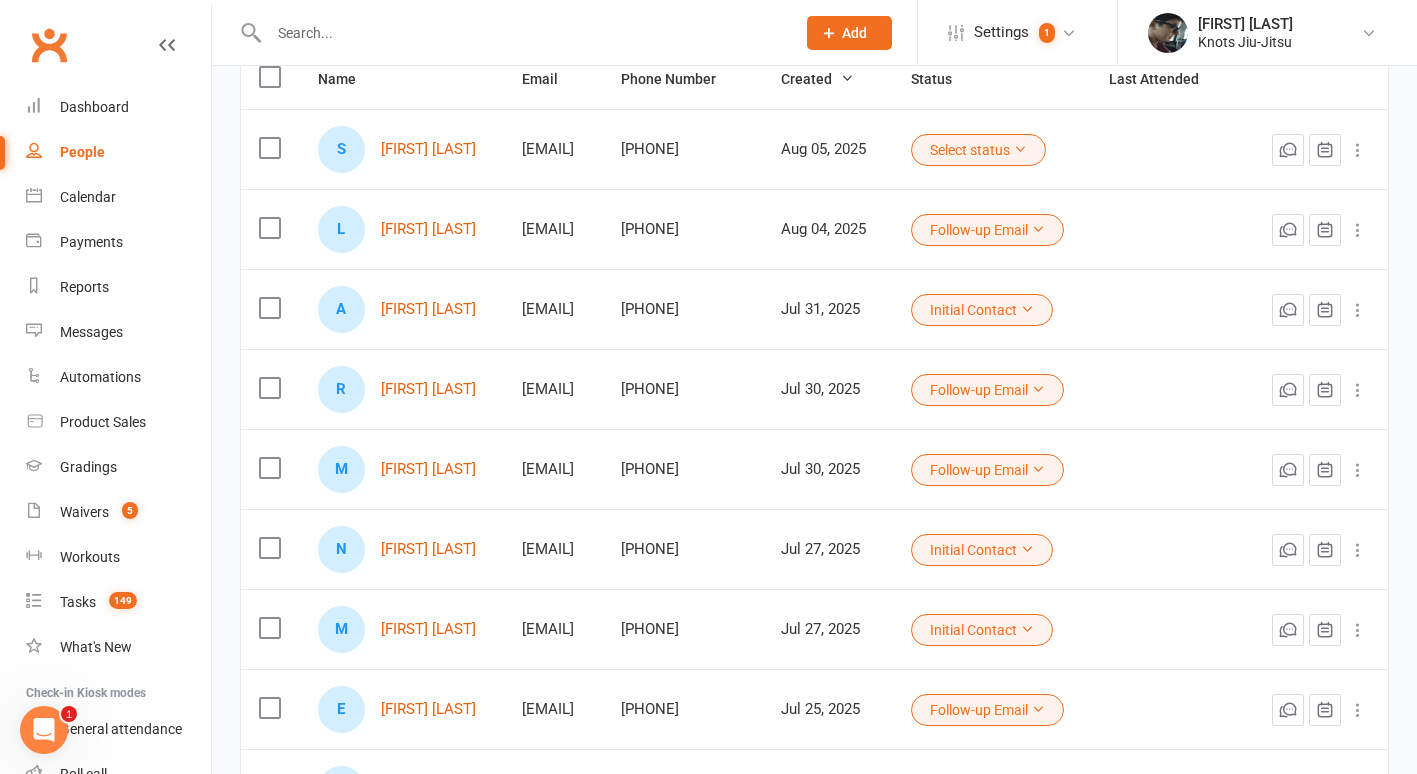 click on "Follow-up Email" at bounding box center (987, 470) 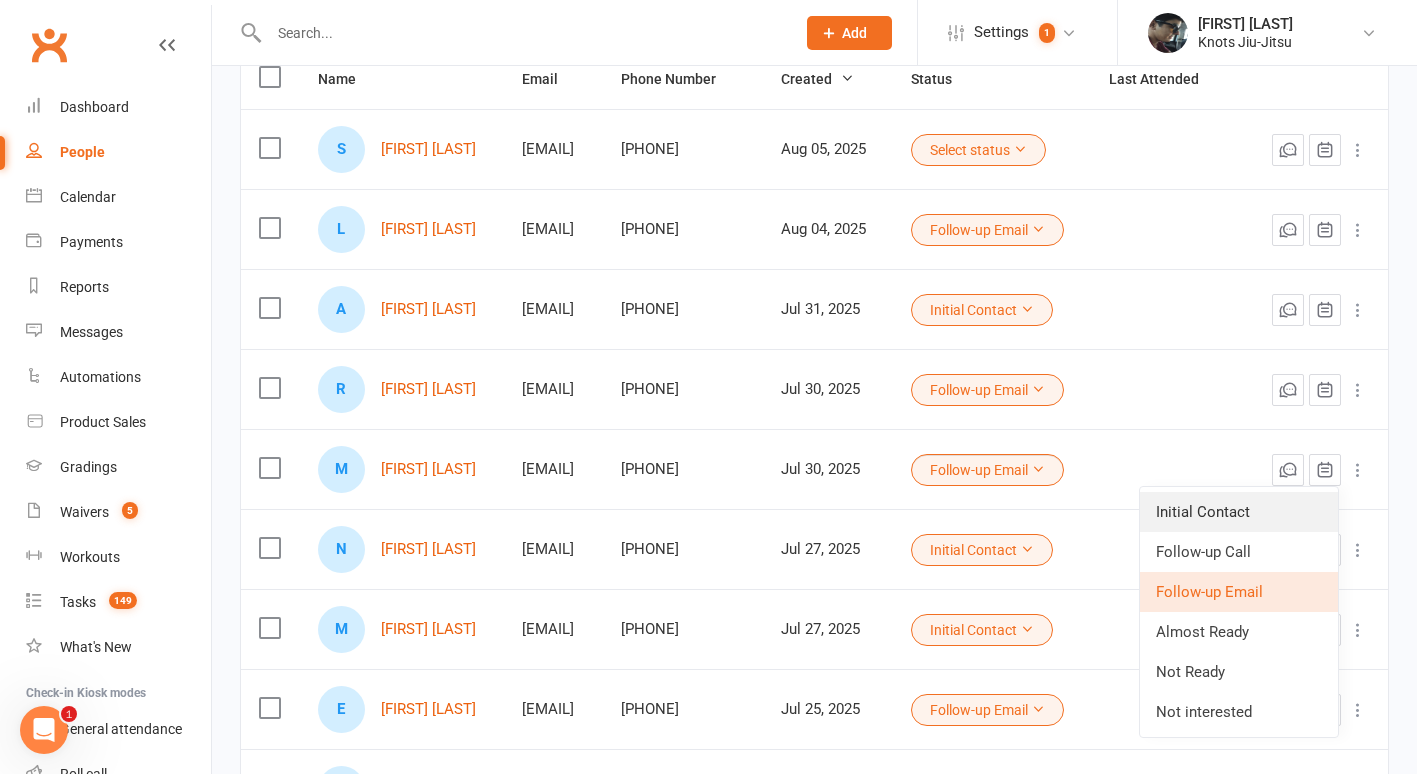 click on "Initial Contact" at bounding box center (1239, 512) 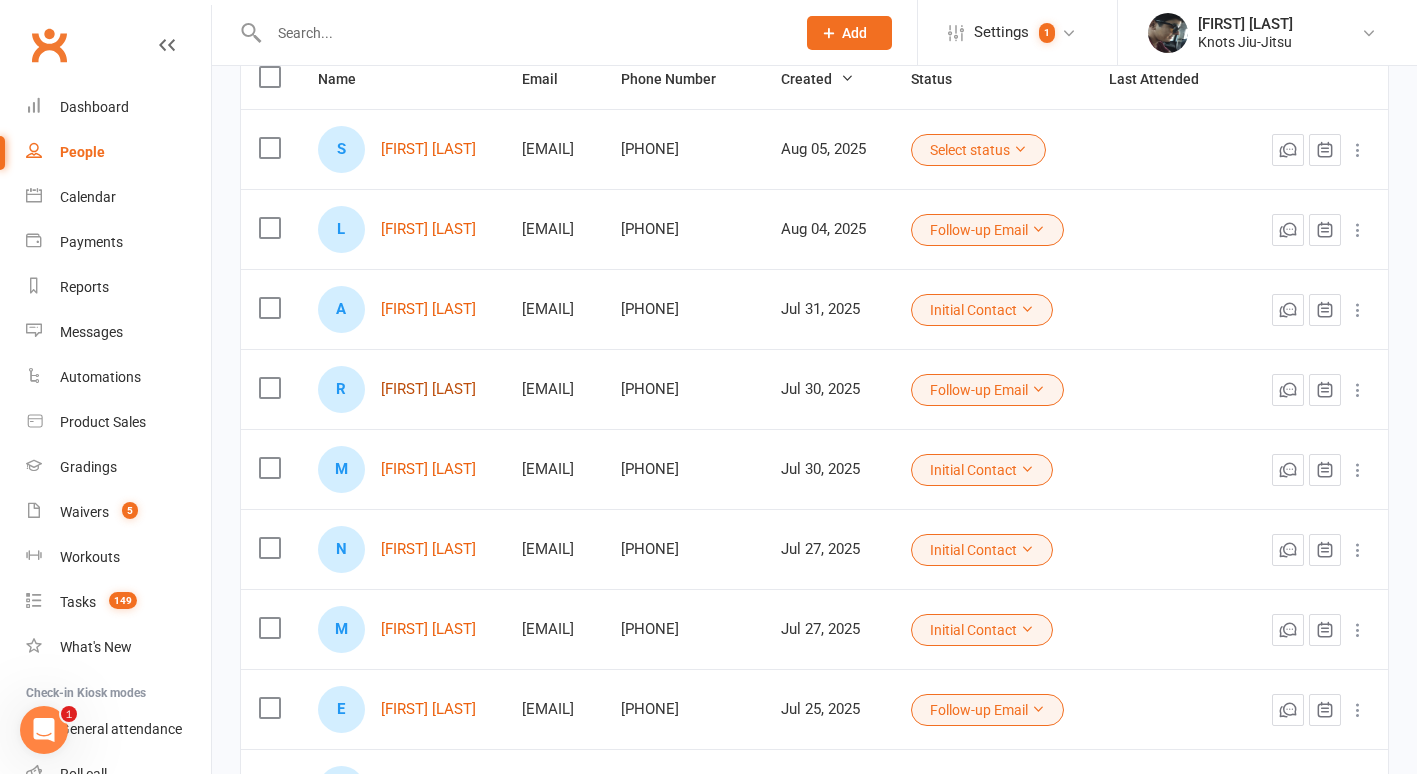 click on "[FIRST] [LAST]" at bounding box center [428, 389] 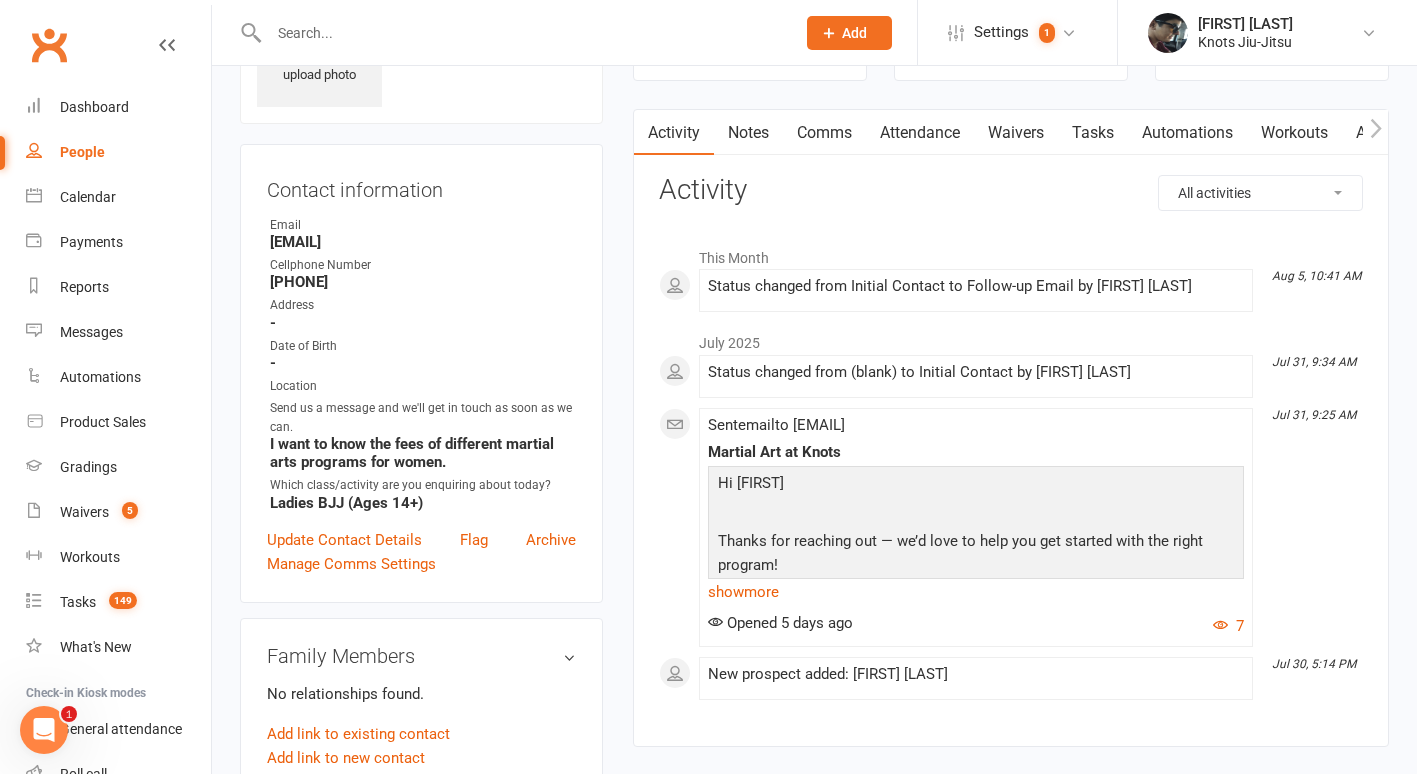 scroll, scrollTop: 130, scrollLeft: 0, axis: vertical 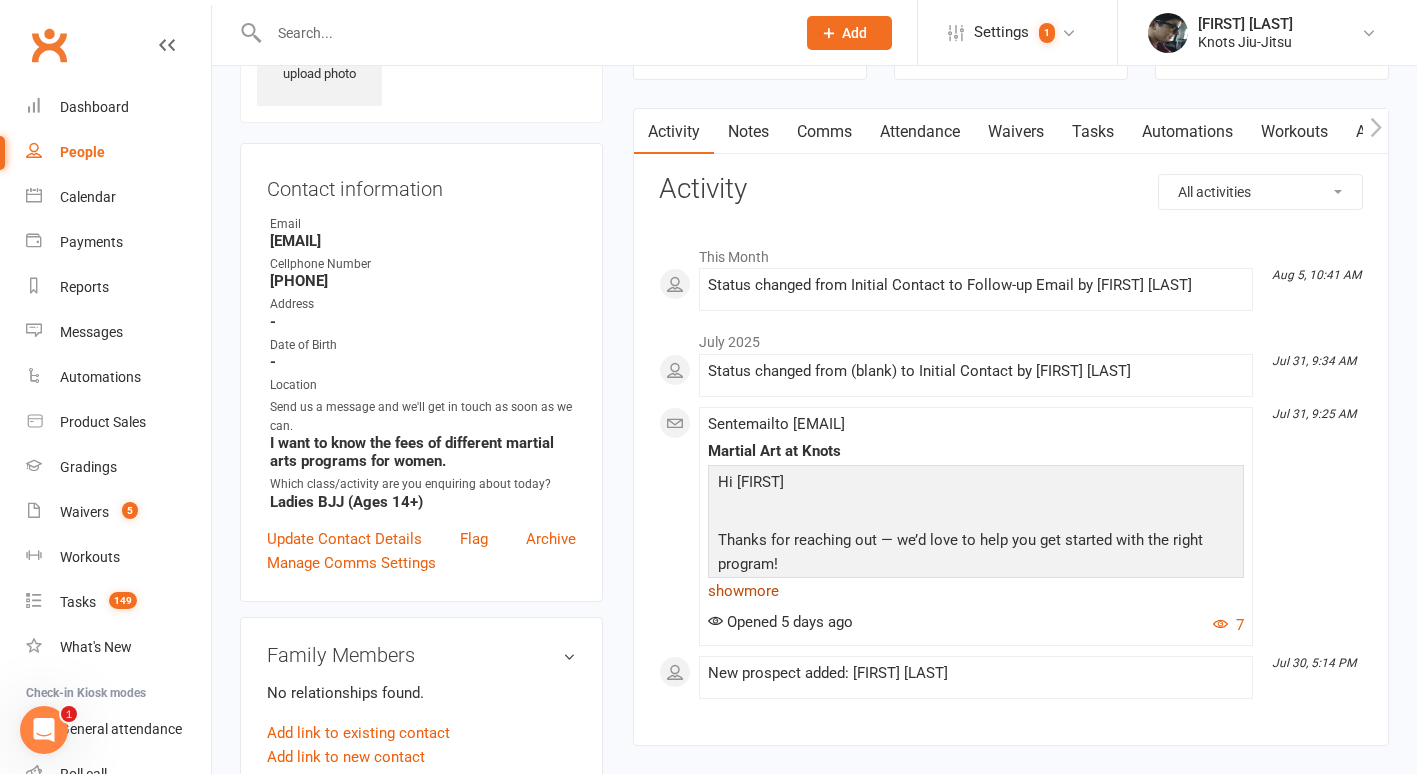 click on "show  more" at bounding box center [976, 591] 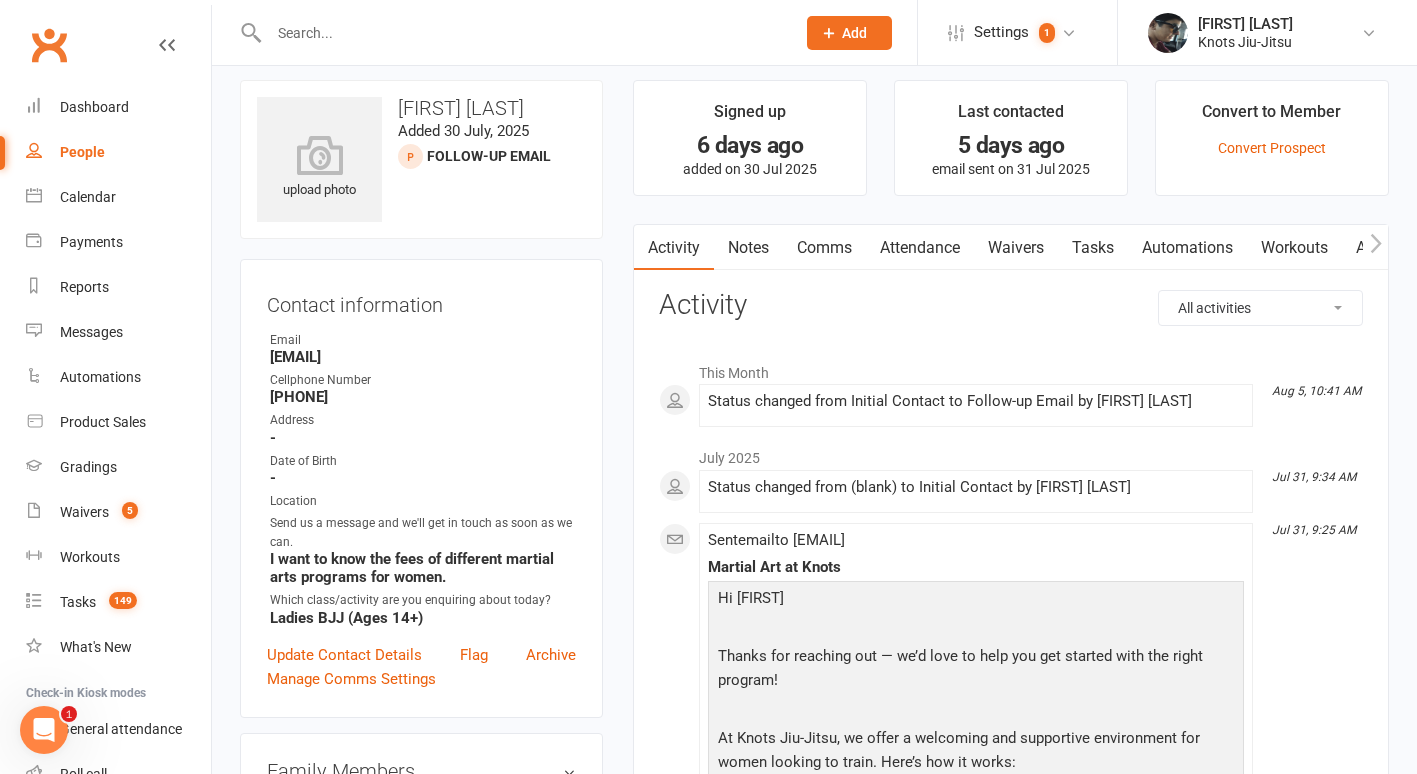 scroll, scrollTop: 13, scrollLeft: 0, axis: vertical 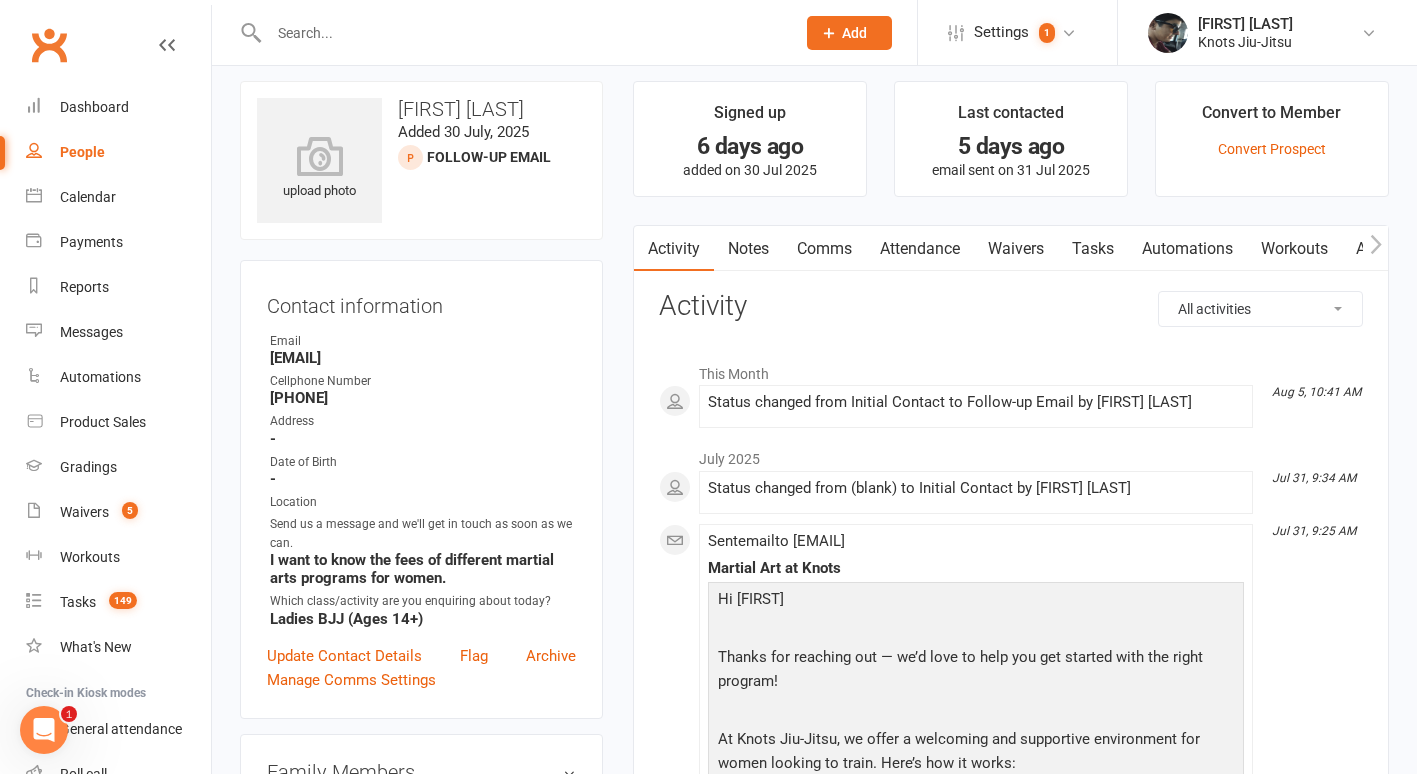 select on "100" 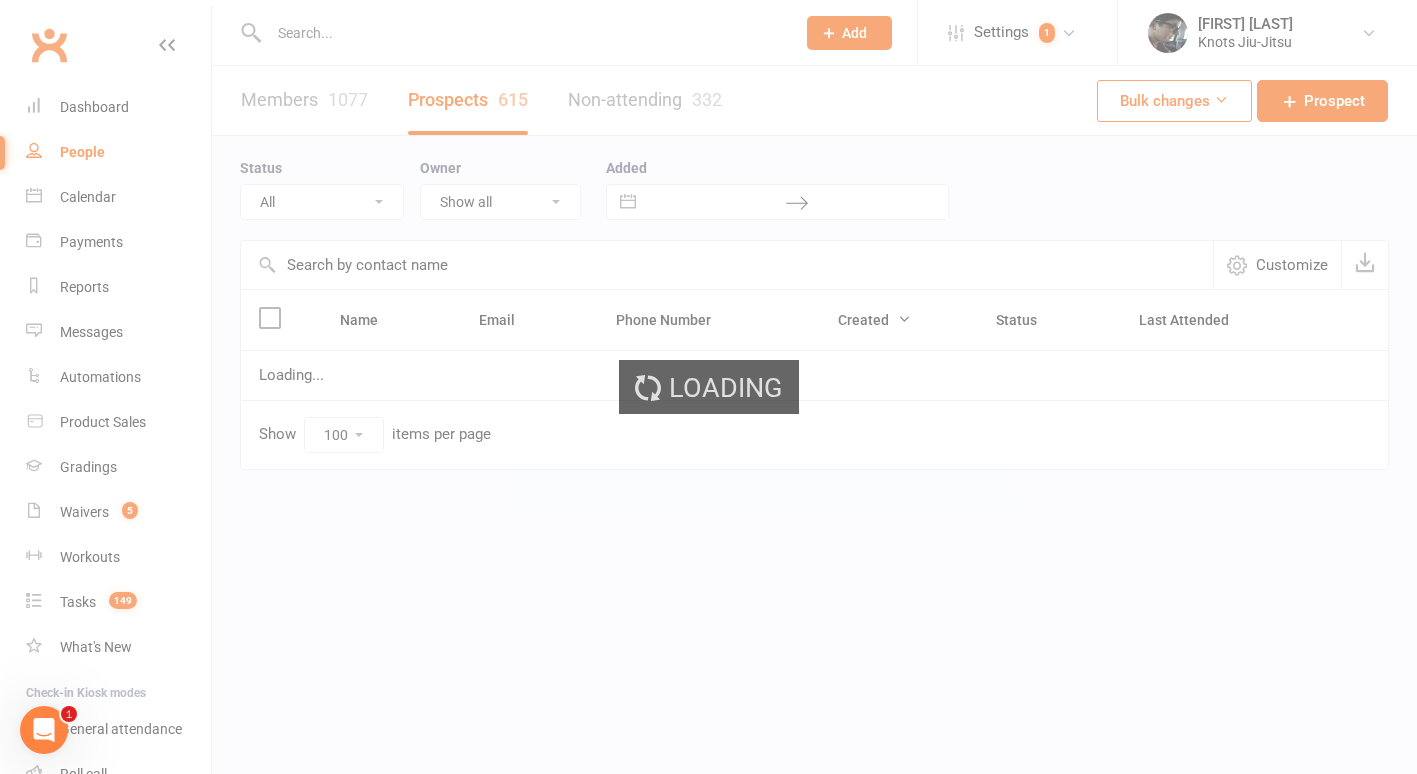scroll, scrollTop: 0, scrollLeft: 0, axis: both 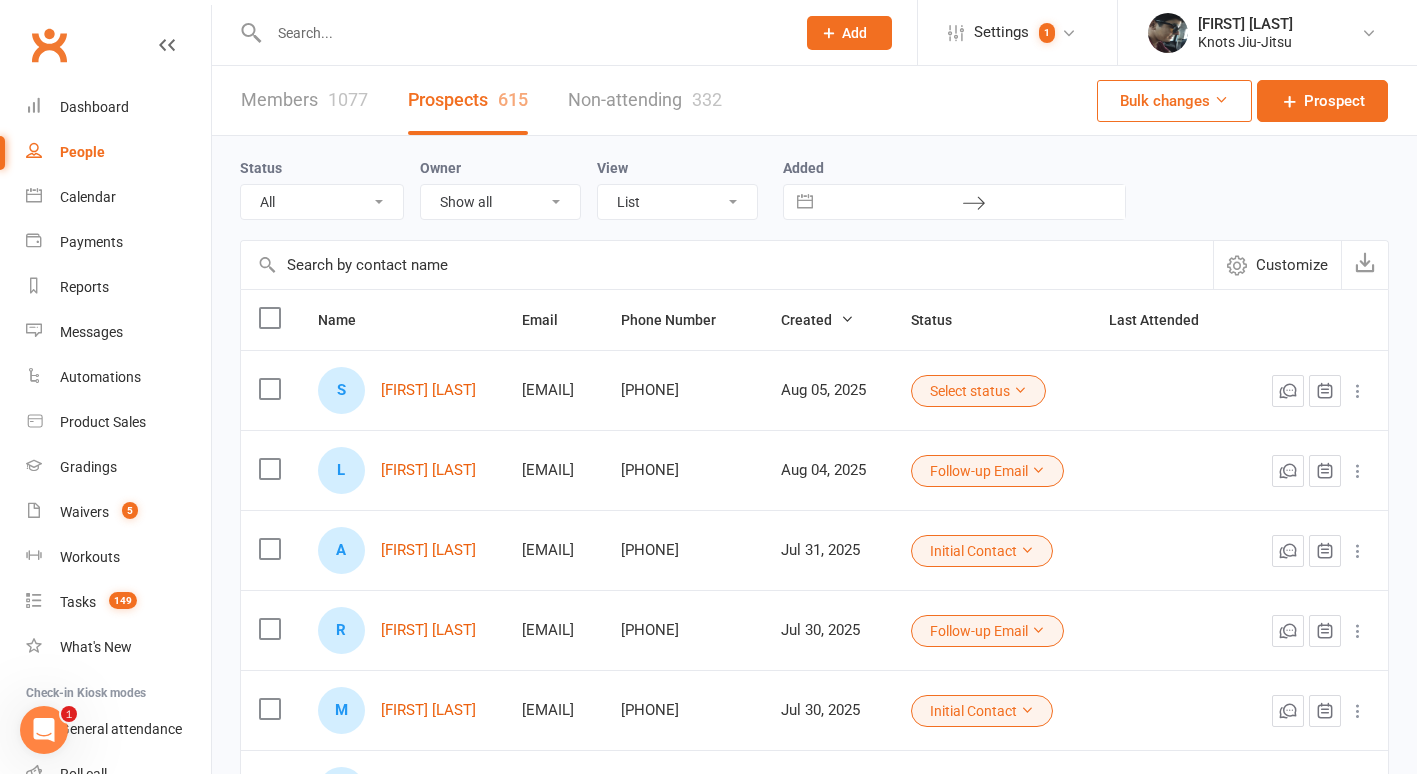 click on "Follow-up Email" at bounding box center (987, 471) 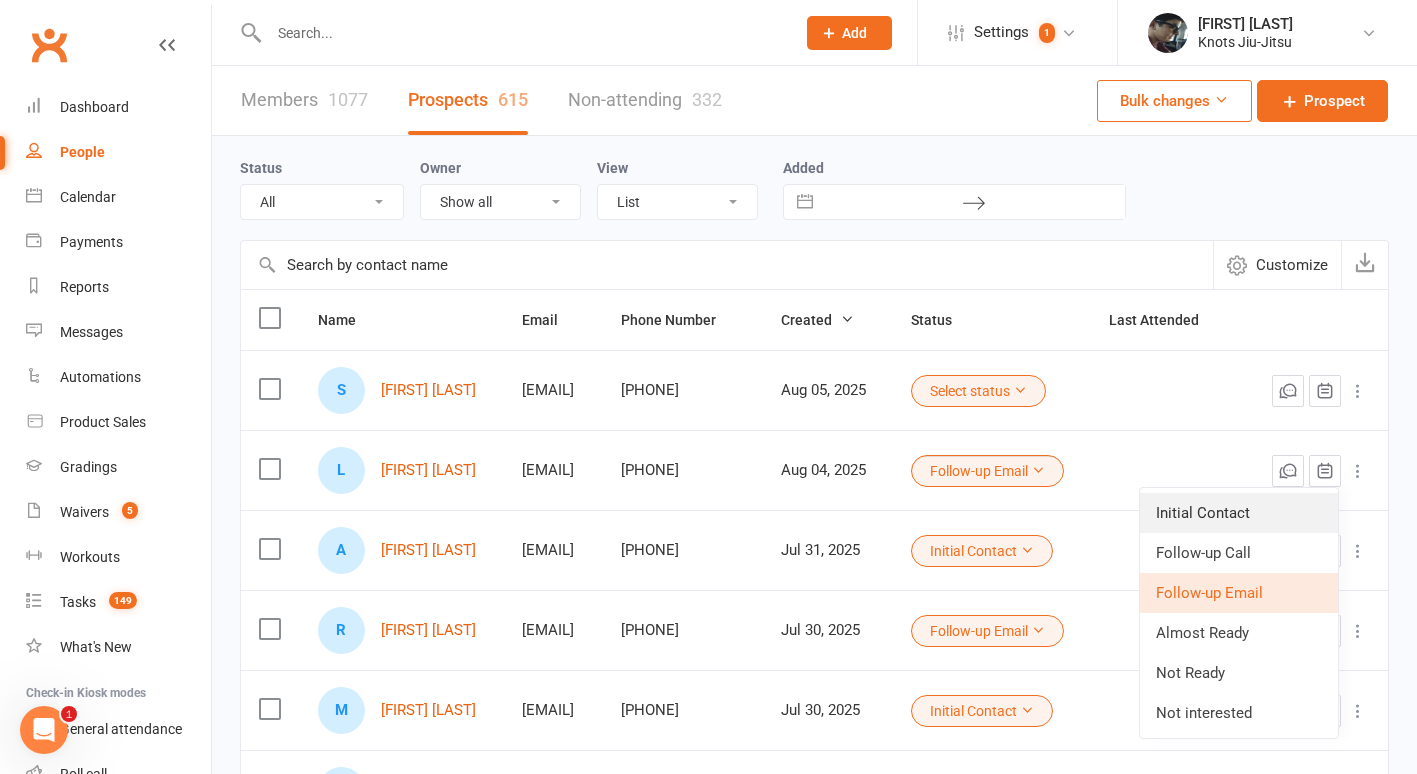 click on "Initial Contact" at bounding box center (1239, 513) 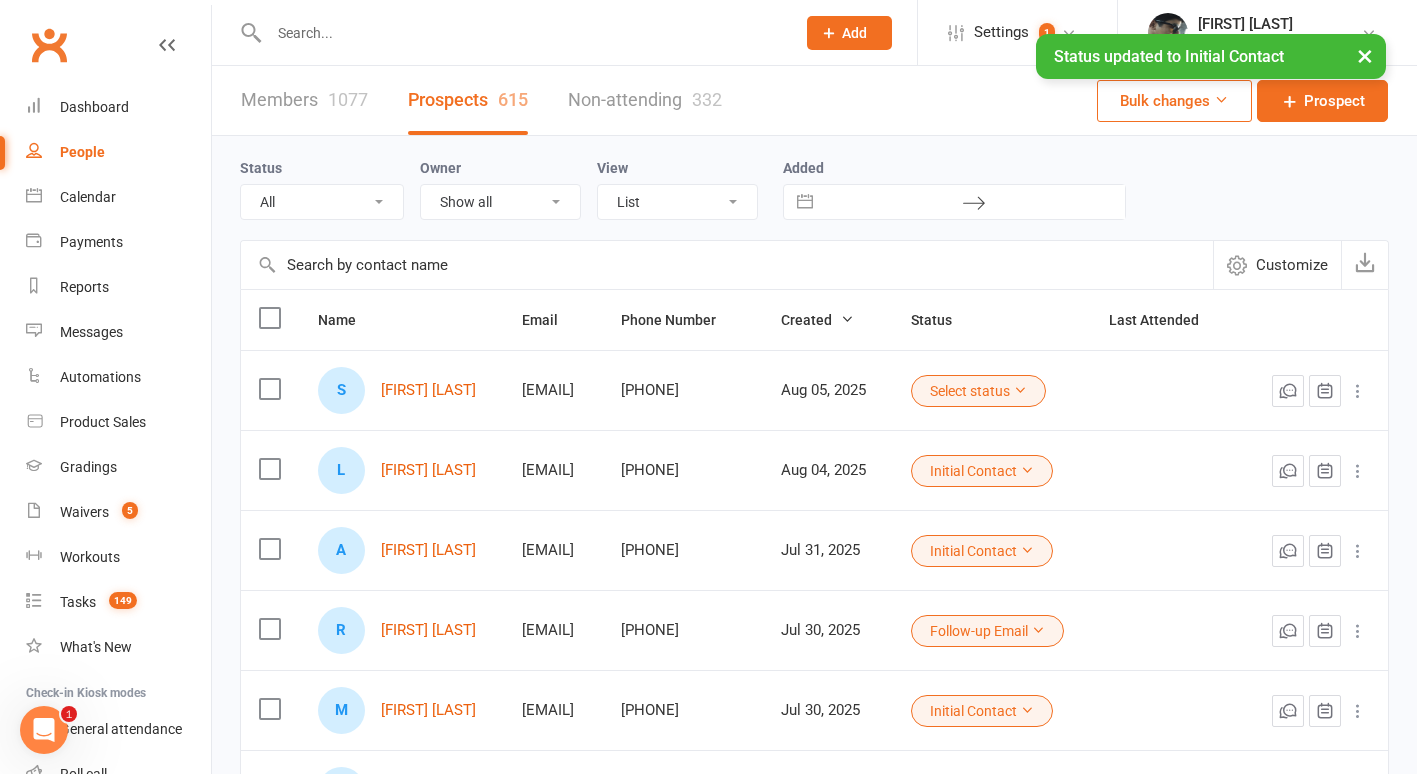 click on "Initial Contact" at bounding box center (982, 471) 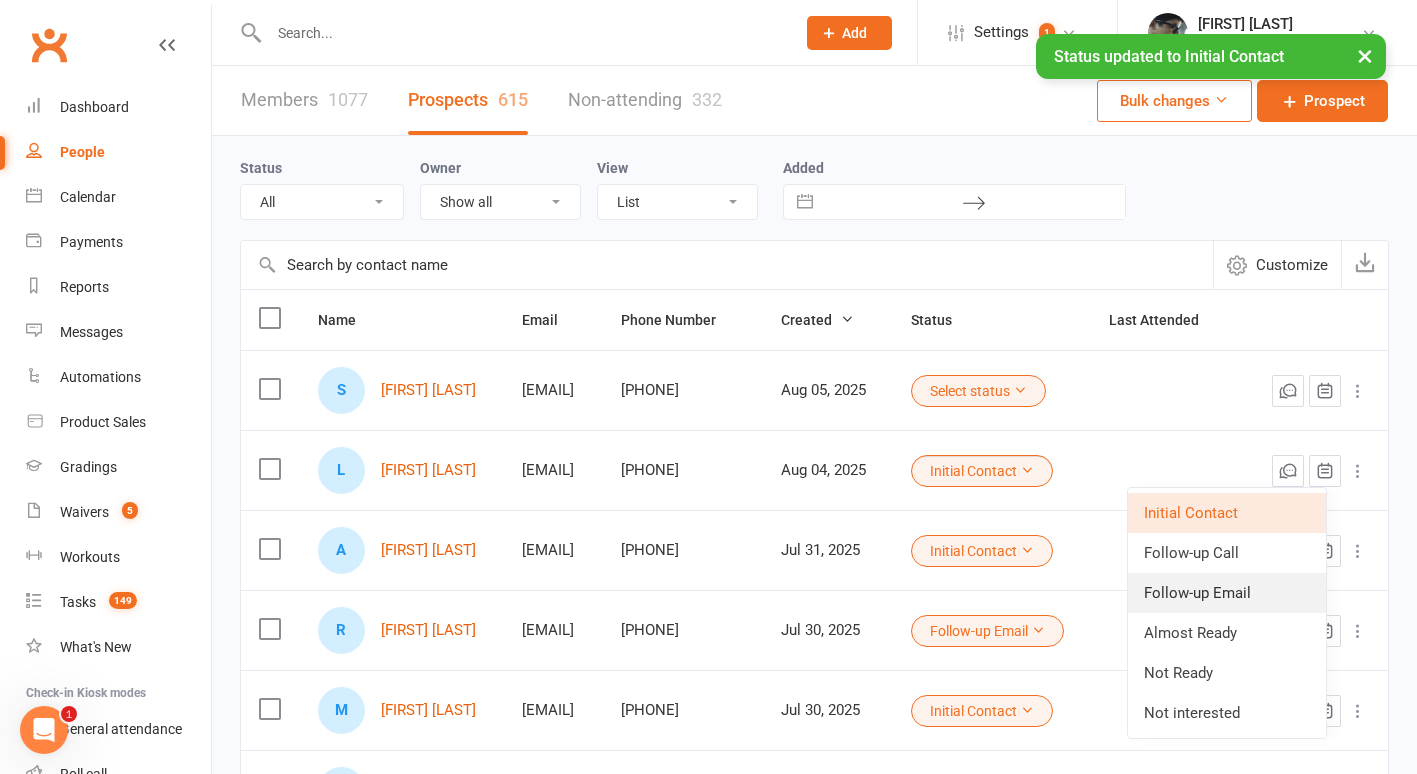 click on "Follow-up Email" at bounding box center (1227, 593) 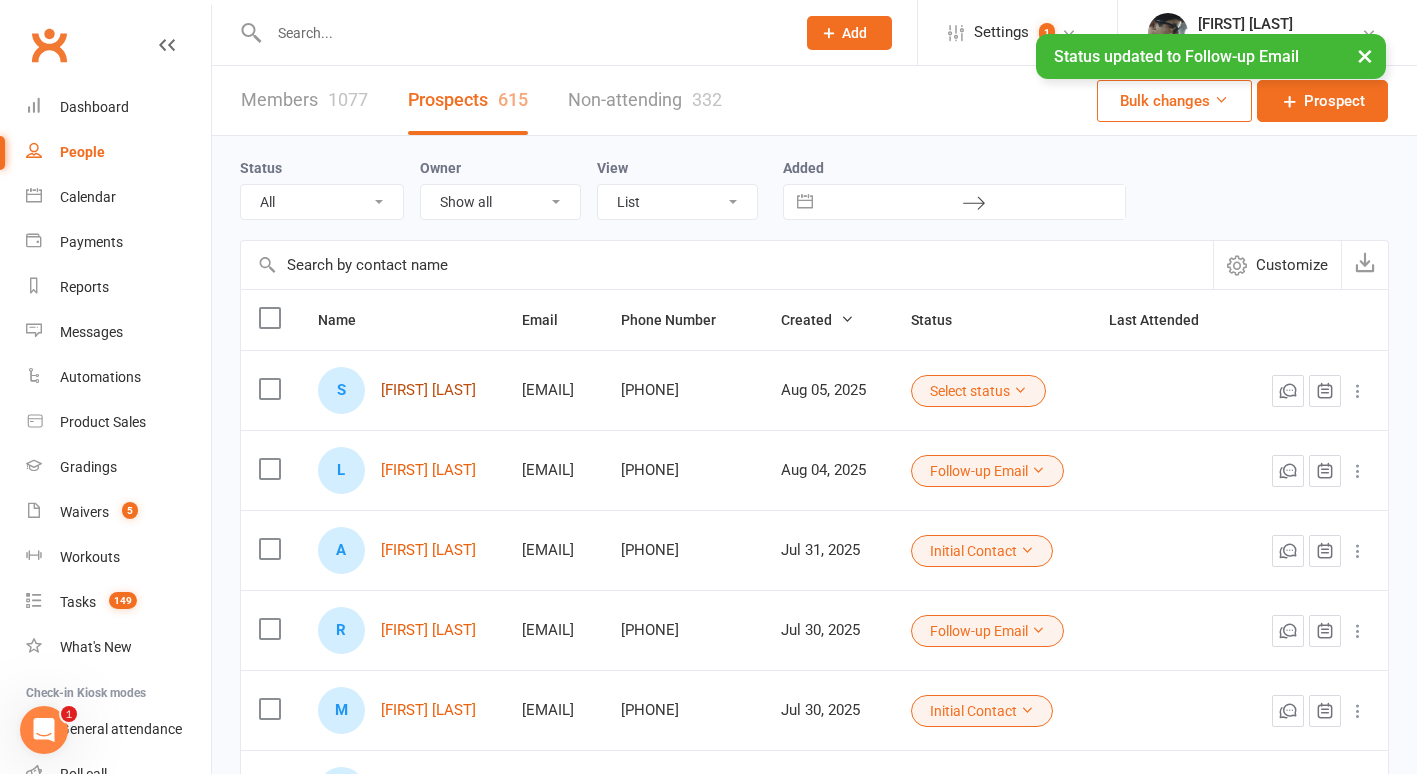 click on "[FIRST] [LAST]" at bounding box center [428, 390] 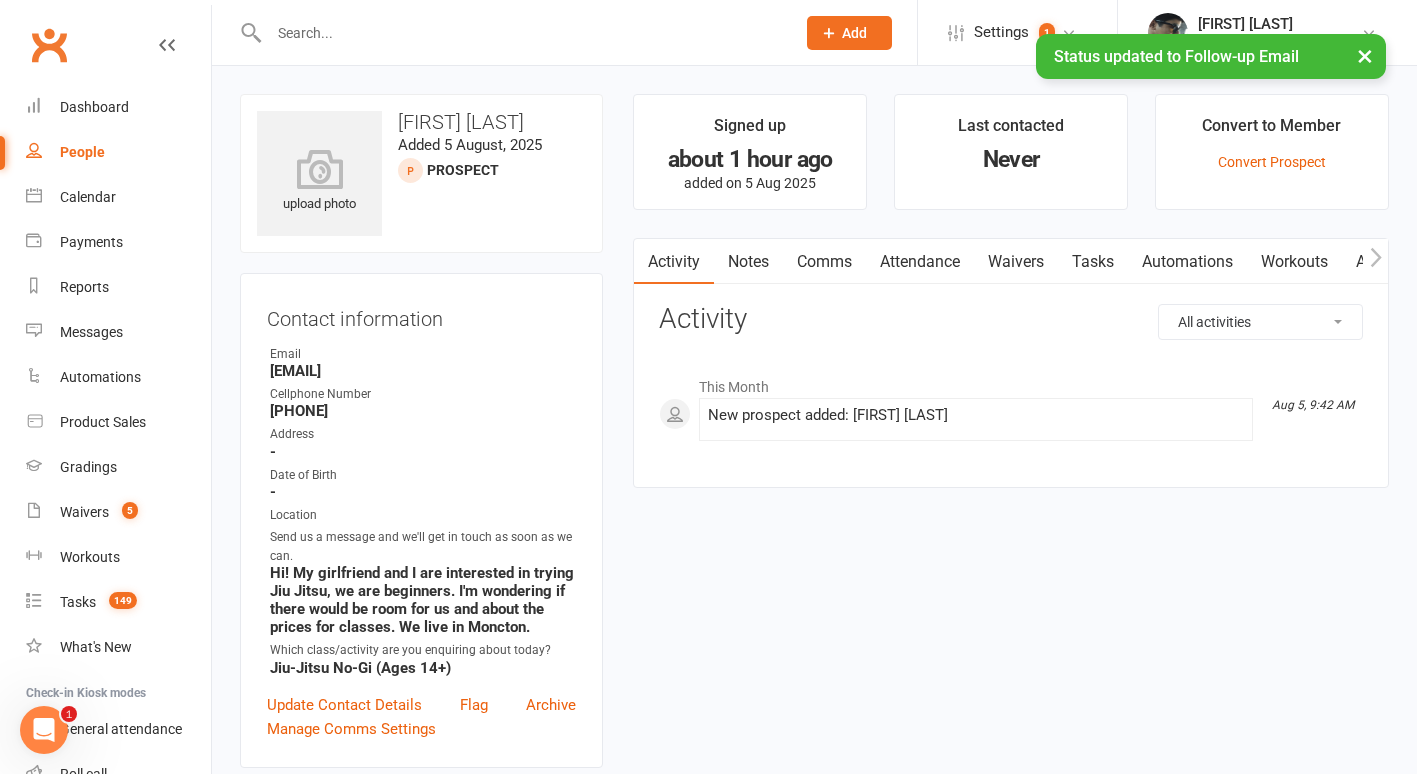 scroll, scrollTop: 100, scrollLeft: 0, axis: vertical 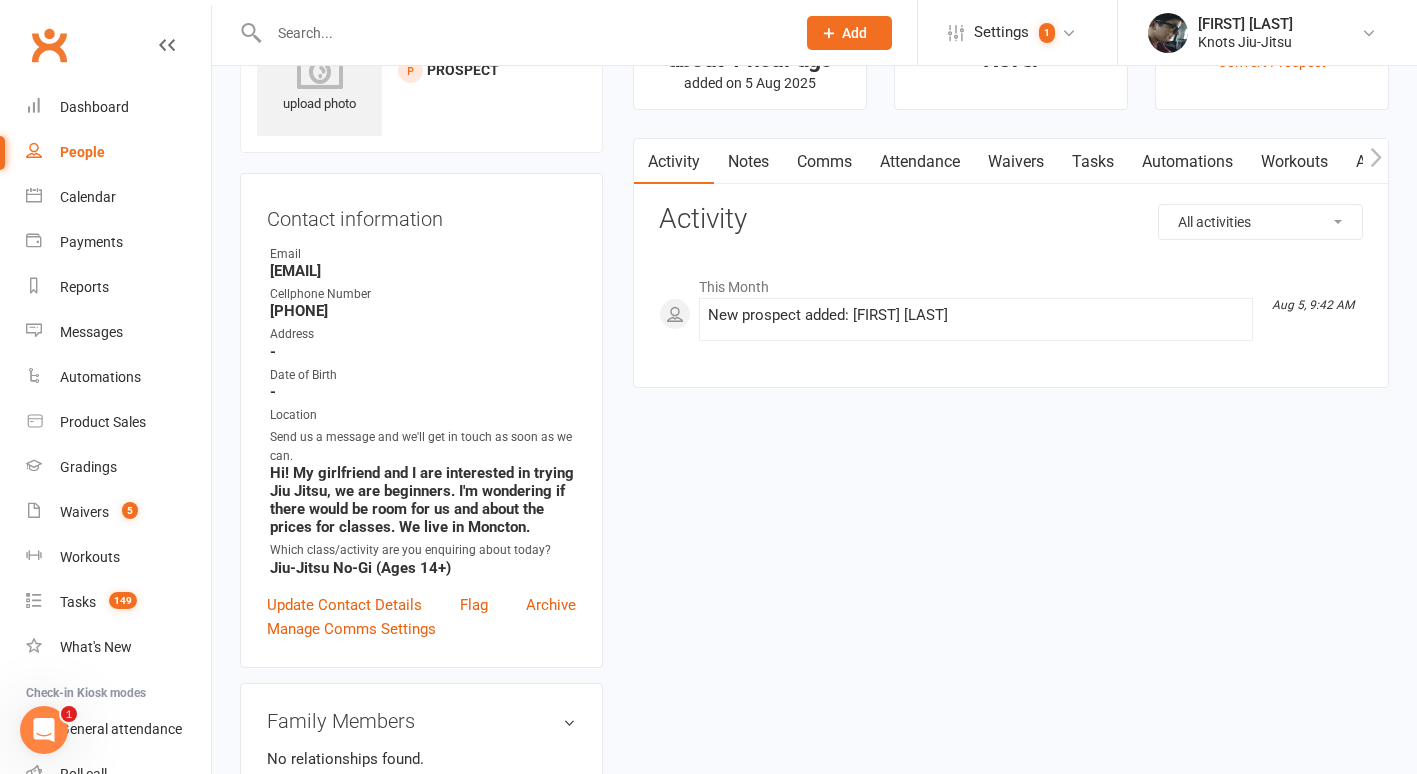 click on "Comms" at bounding box center [824, 162] 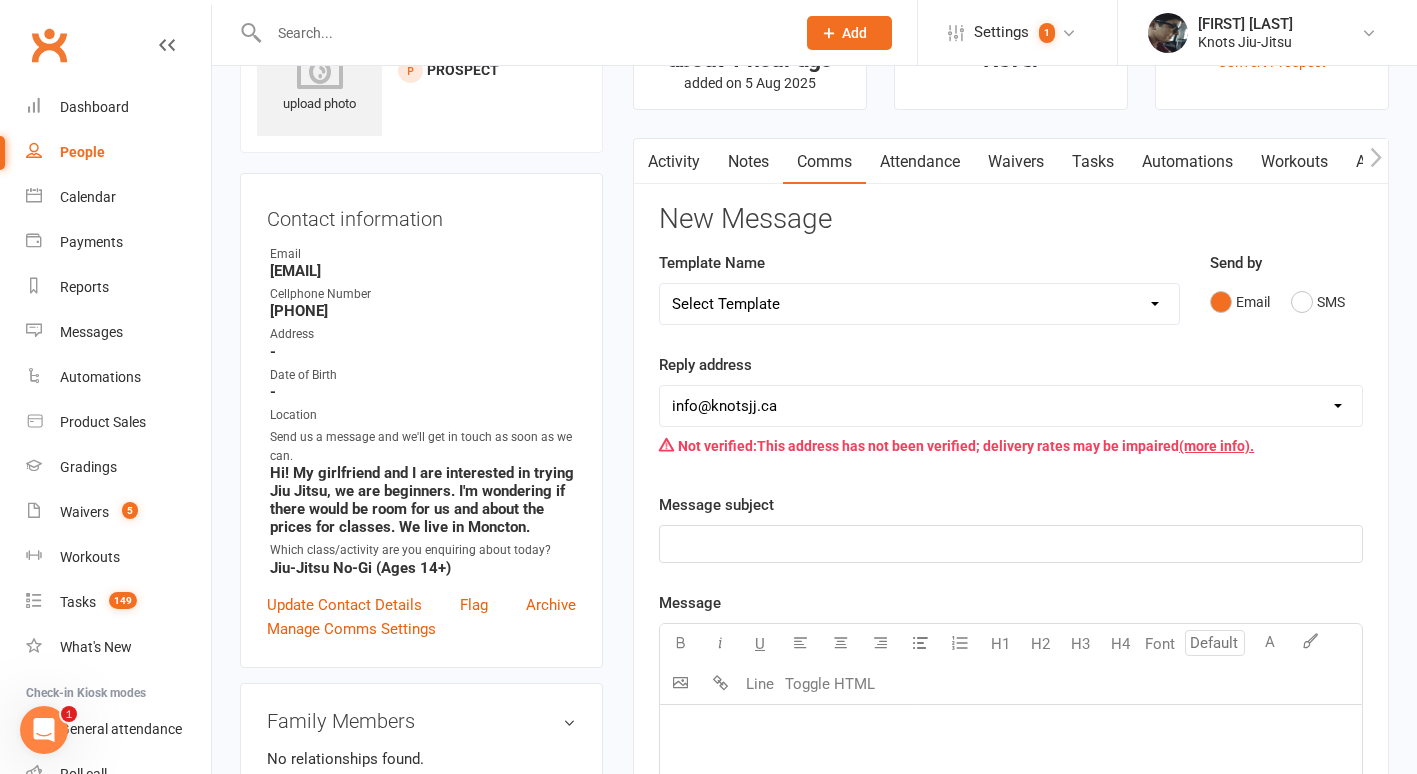 click on "Select Template [Email] Cancellation [Email] Failure of Payment [Email] Overdue Balance [Email] Belt Test Preparation (Kids) [Email] Grading Kids [Email] Boxing First Info [Email] Boxing + Jiu [Email] Competition [Email] Competition Correction [Email] Competition Sign-up [Email] Reverse Advent Box Collection [Email] Reverse Advent Calendar [Email] Reverse Advent Wishlist Crossroads for Women [Email] Reverse Advent Wishlist FTLOG [Email] Reverse Advent Wishlist PAW [Email] Reverse Advent Wishlist Queens of Heart [Email] Schedule Update [Email] Schedule Update (1) [Email] Functional Training First Info [Email] Functional Training Free Trial Message [Email] Functional Training Offer [Email] Existing Member Waiver [Email] Holiday Hours [Email] Spots Opened  [Email] Spots Open for Baby Jitsu, LT and Kids [Email] Follow Up Email Jiu-Jitsu + Programs Offer [Email] Follow Up Email Jiu-Jitsu to Opened Email and No Answer [Email] Jiu-JItsu First Info 14+ [Email] Jiu-JItsu First Info Kids [Email] Cancel [Email] Enquiry" at bounding box center [919, 304] 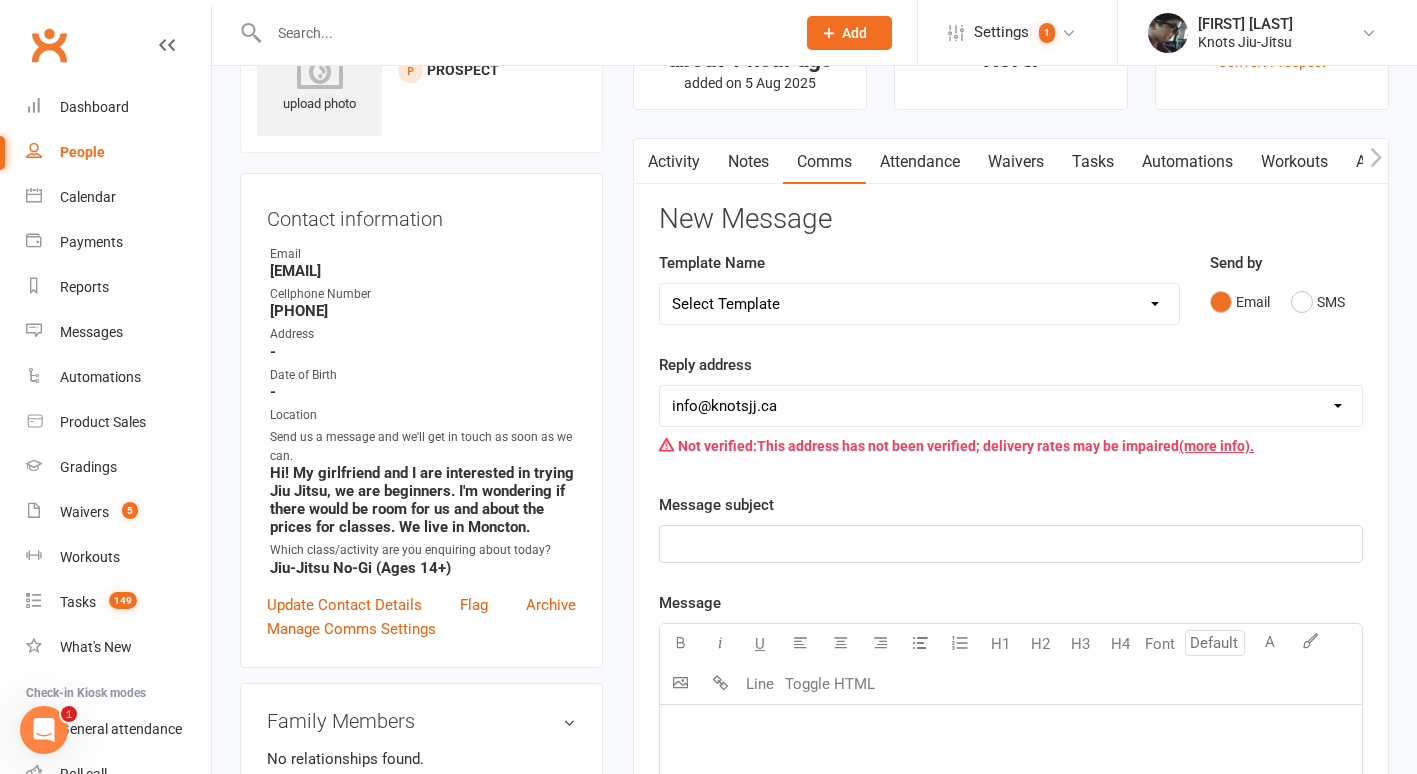 select on "27" 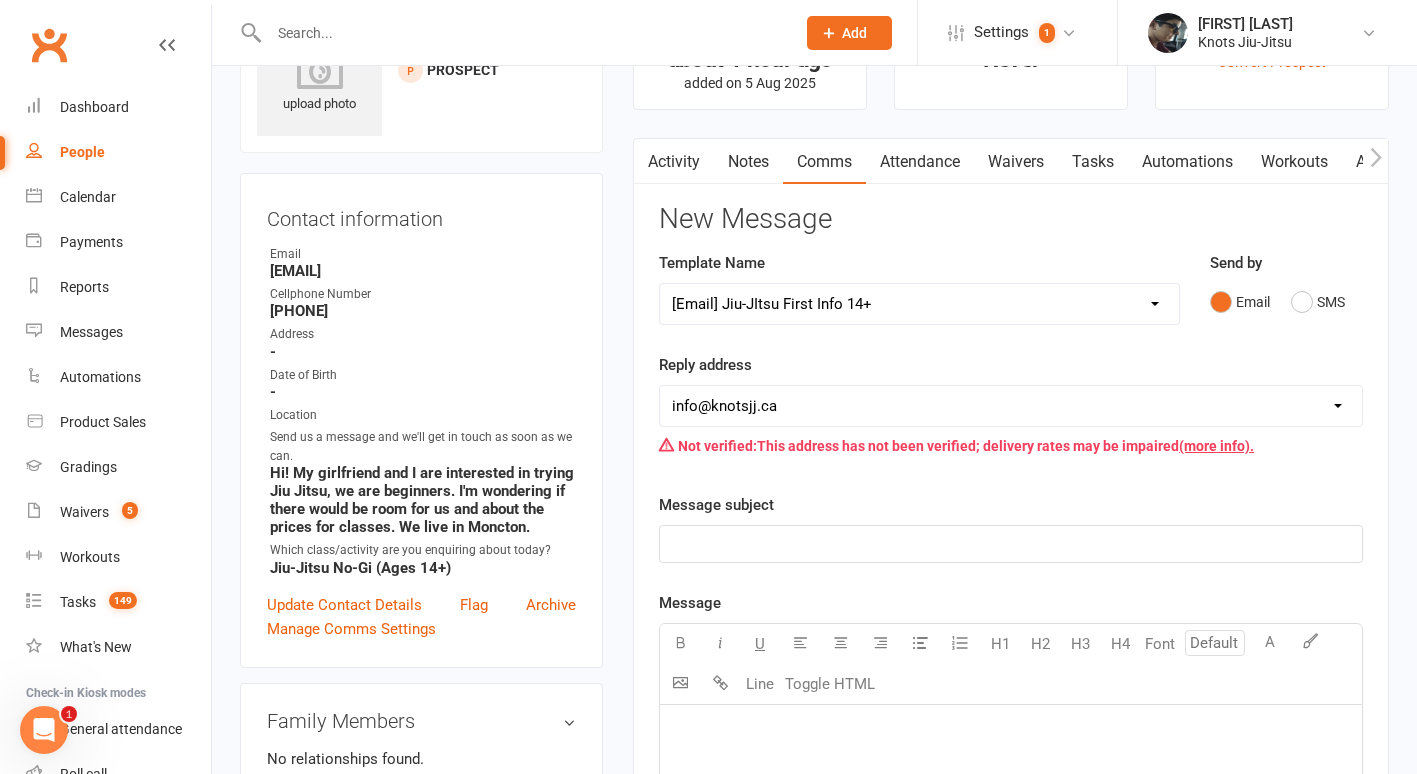 click on "Select Template [Email] Cancellation [Email] Failure of Payment [Email] Overdue Balance [Email] Belt Test Preparation (Kids) [Email] Grading Kids [Email] Boxing First Info [Email] Boxing + Jiu [Email] Competition [Email] Competition Correction [Email] Competition Sign-up [Email] Reverse Advent Box Collection [Email] Reverse Advent Calendar [Email] Reverse Advent Wishlist Crossroads for Women [Email] Reverse Advent Wishlist FTLOG [Email] Reverse Advent Wishlist PAW [Email] Reverse Advent Wishlist Queens of Heart [Email] Schedule Update [Email] Schedule Update (1) [Email] Functional Training First Info [Email] Functional Training Free Trial Message [Email] Functional Training Offer [Email] Existing Member Waiver [Email] Holiday Hours [Email] Spots Opened  [Email] Spots Open for Baby Jitsu, LT and Kids [Email] Follow Up Email Jiu-Jitsu + Programs Offer [Email] Follow Up Email Jiu-Jitsu to Opened Email and No Answer [Email] Jiu-JItsu First Info 14+ [Email] Jiu-JItsu First Info Kids [Email] Cancel [Email] Enquiry" at bounding box center (919, 304) 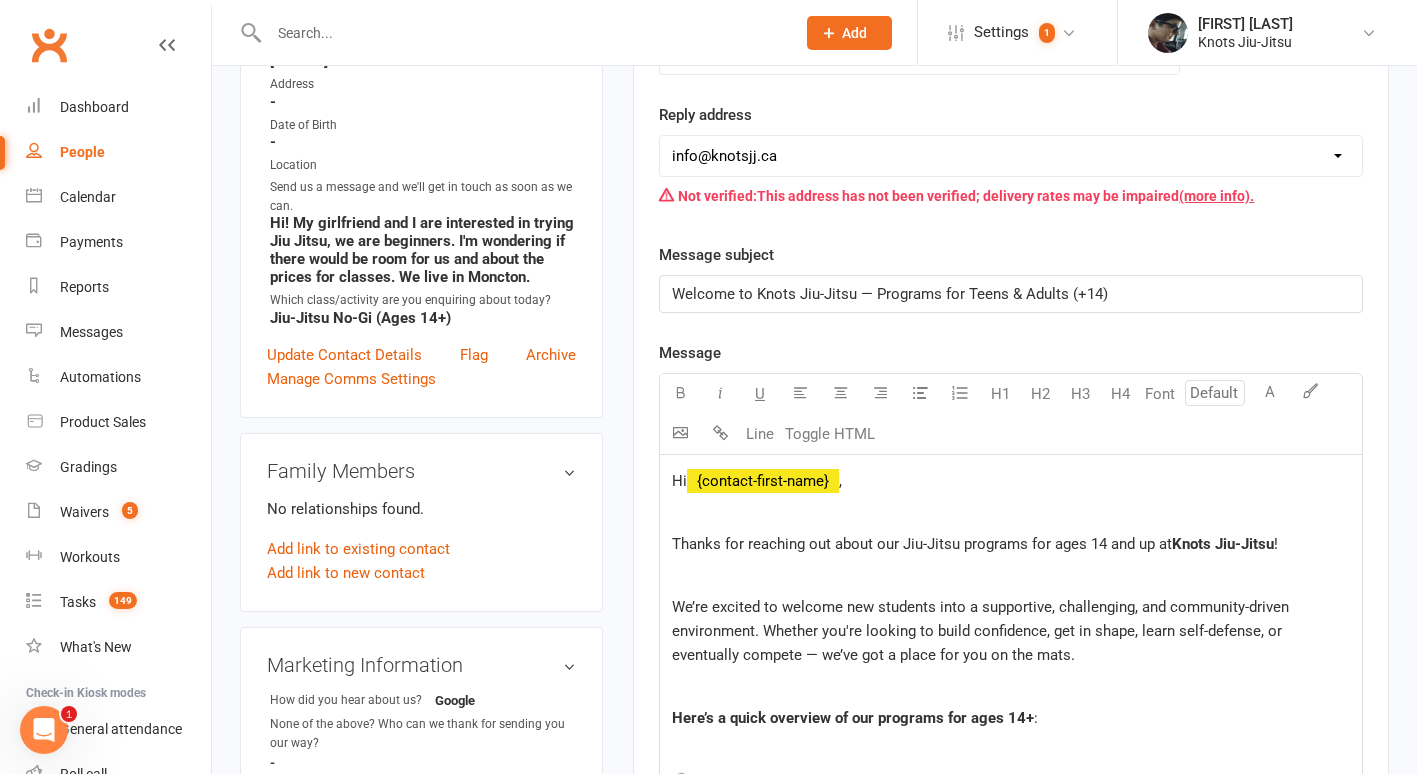 scroll, scrollTop: 367, scrollLeft: 0, axis: vertical 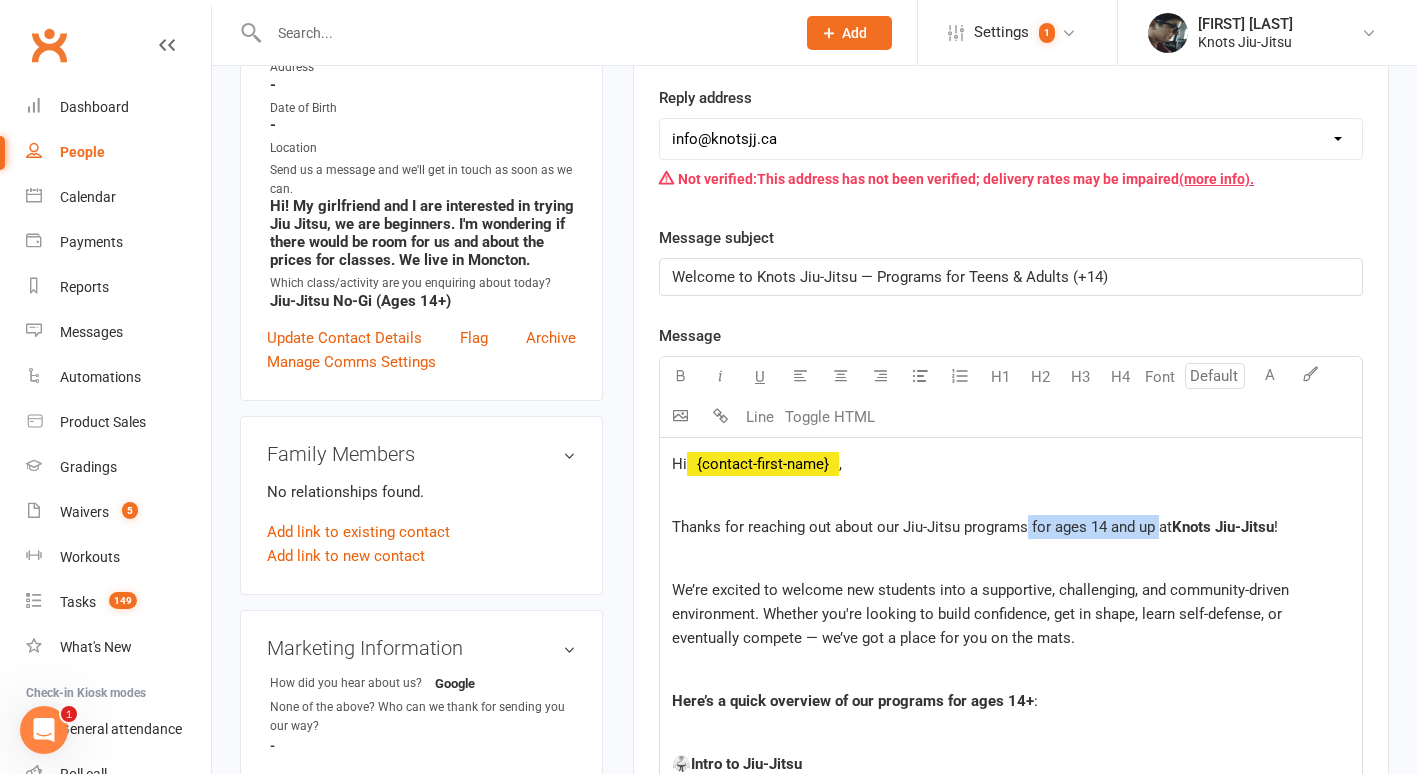 drag, startPoint x: 1026, startPoint y: 523, endPoint x: 1159, endPoint y: 521, distance: 133.01503 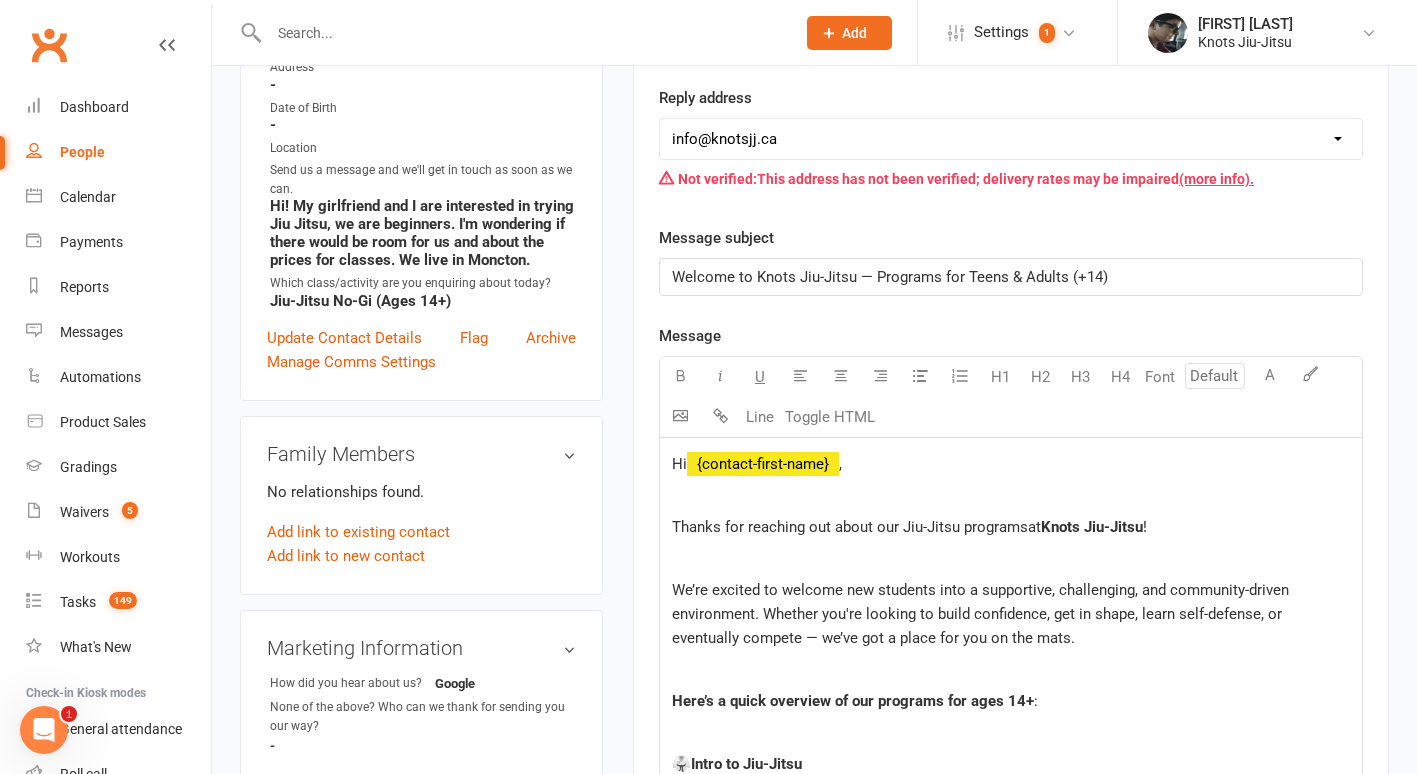 type 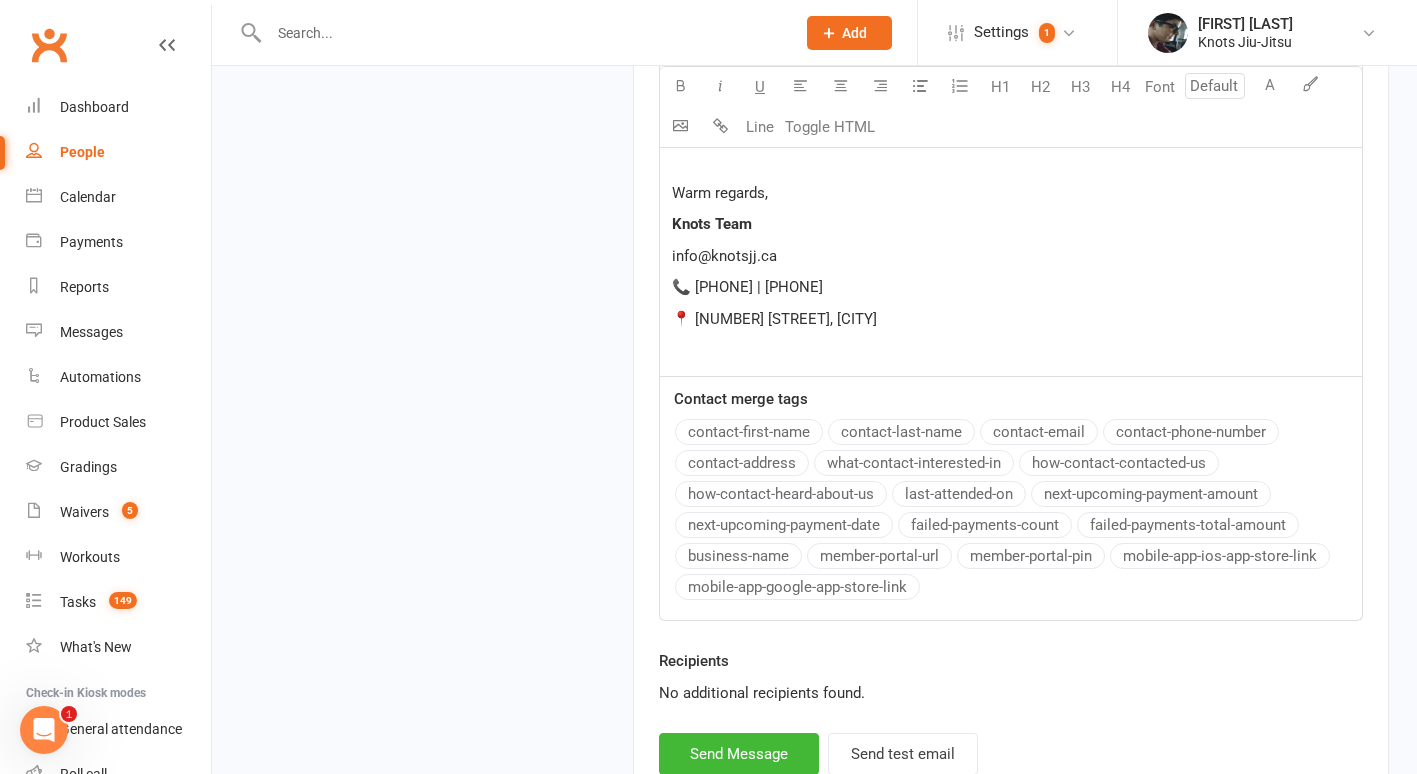 scroll, scrollTop: 2082, scrollLeft: 0, axis: vertical 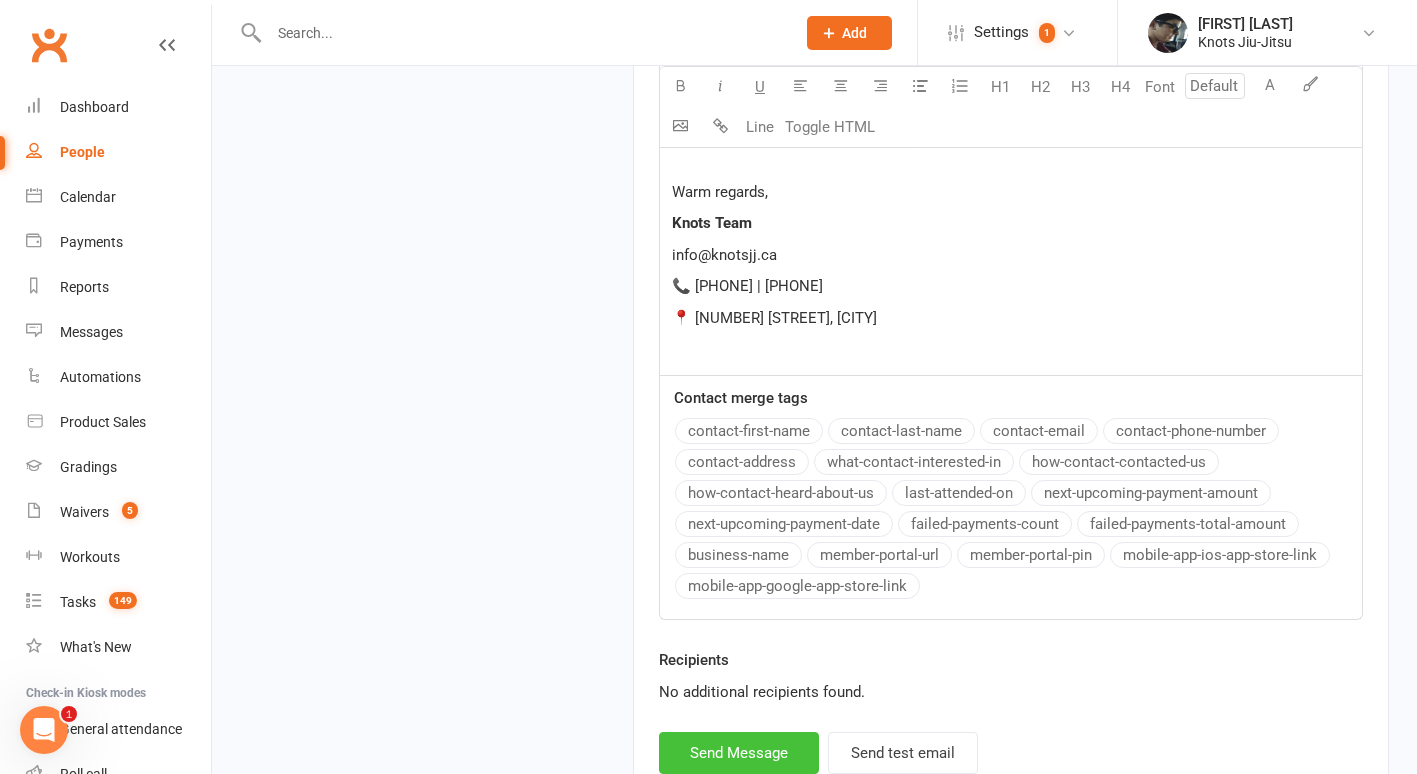 drag, startPoint x: 768, startPoint y: 746, endPoint x: 709, endPoint y: 759, distance: 60.41523 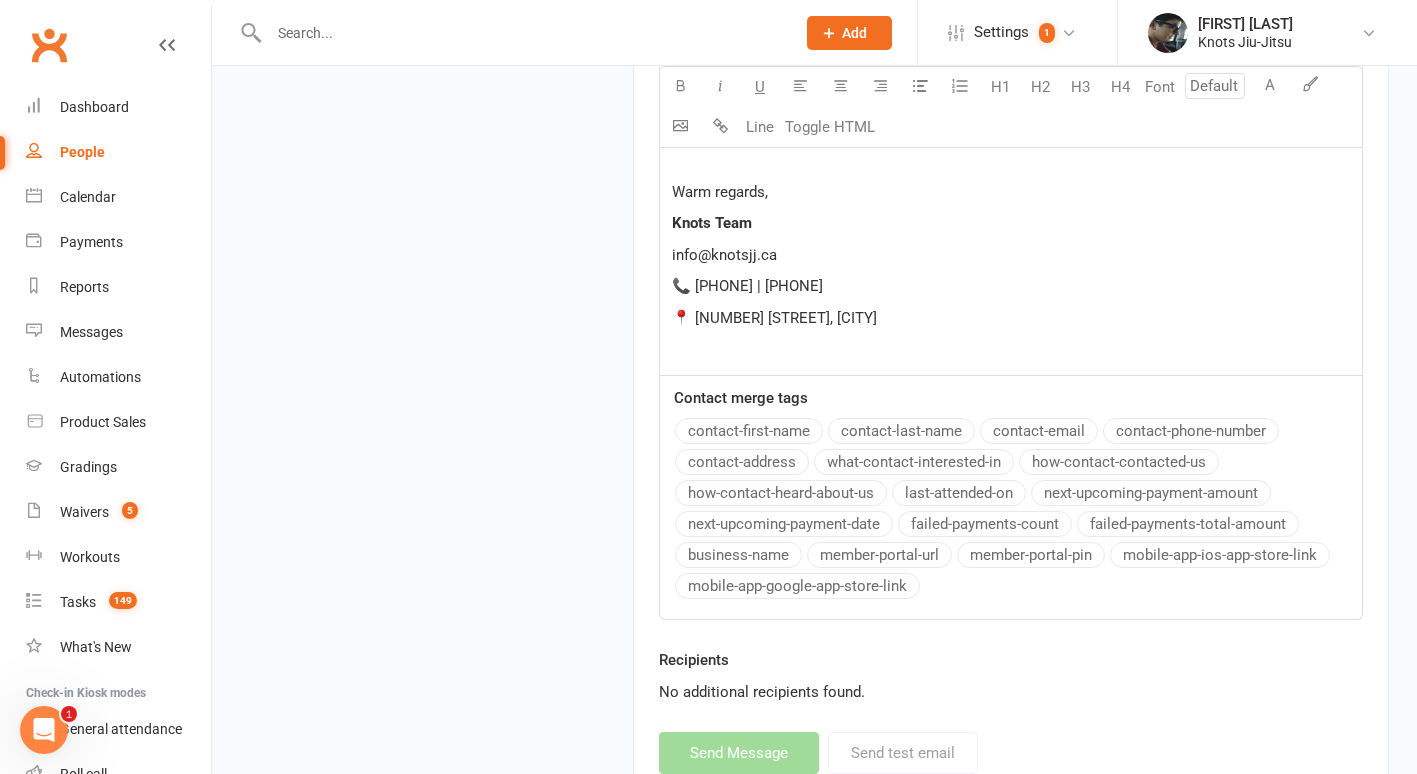 select 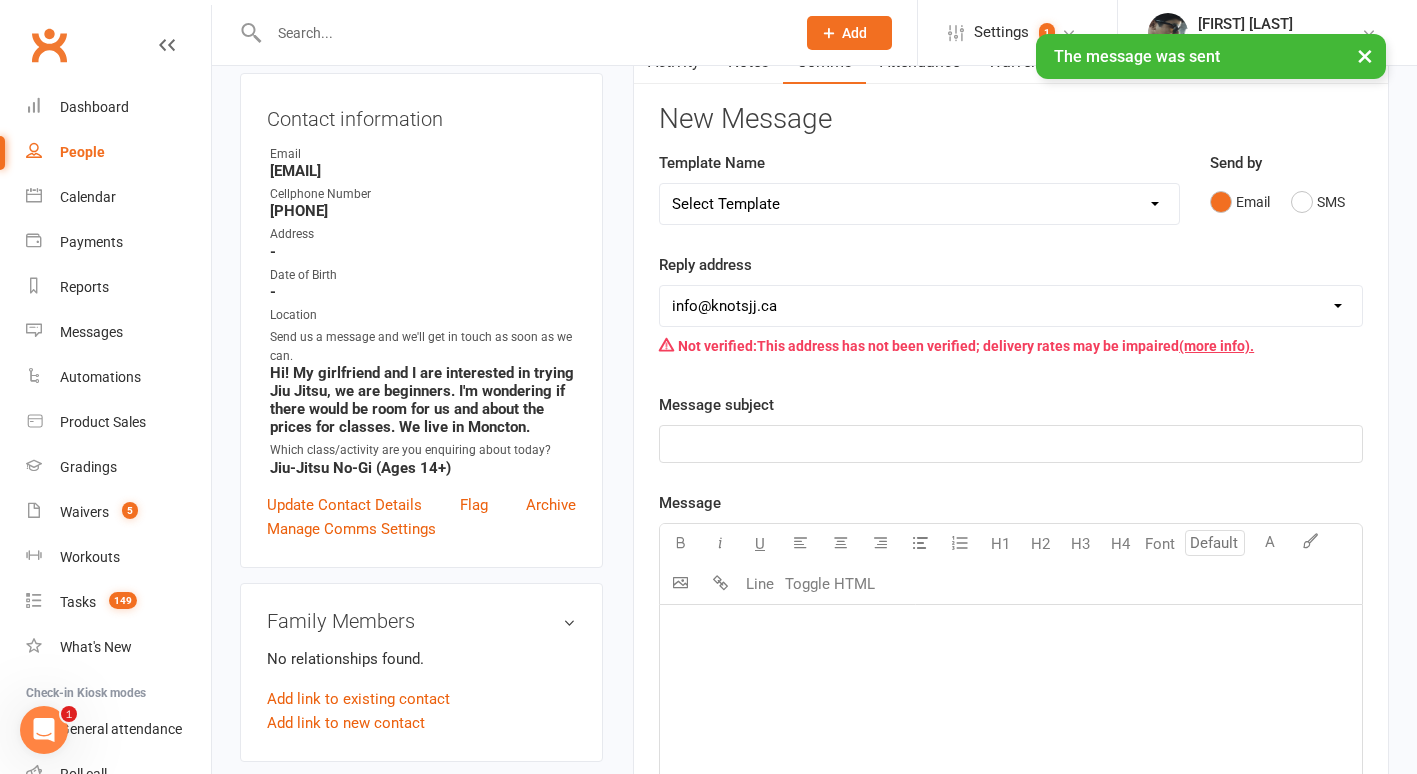scroll, scrollTop: 0, scrollLeft: 0, axis: both 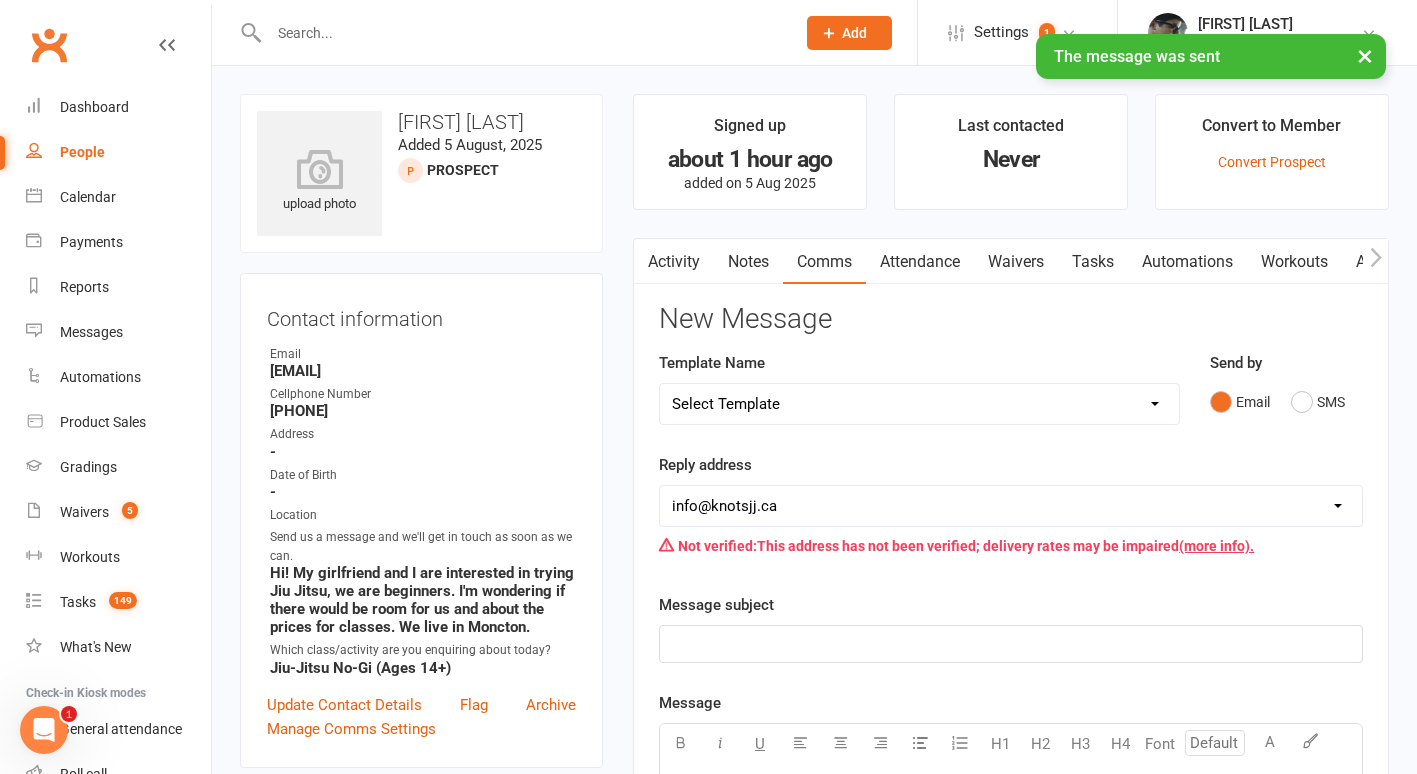 click on "People" at bounding box center [82, 152] 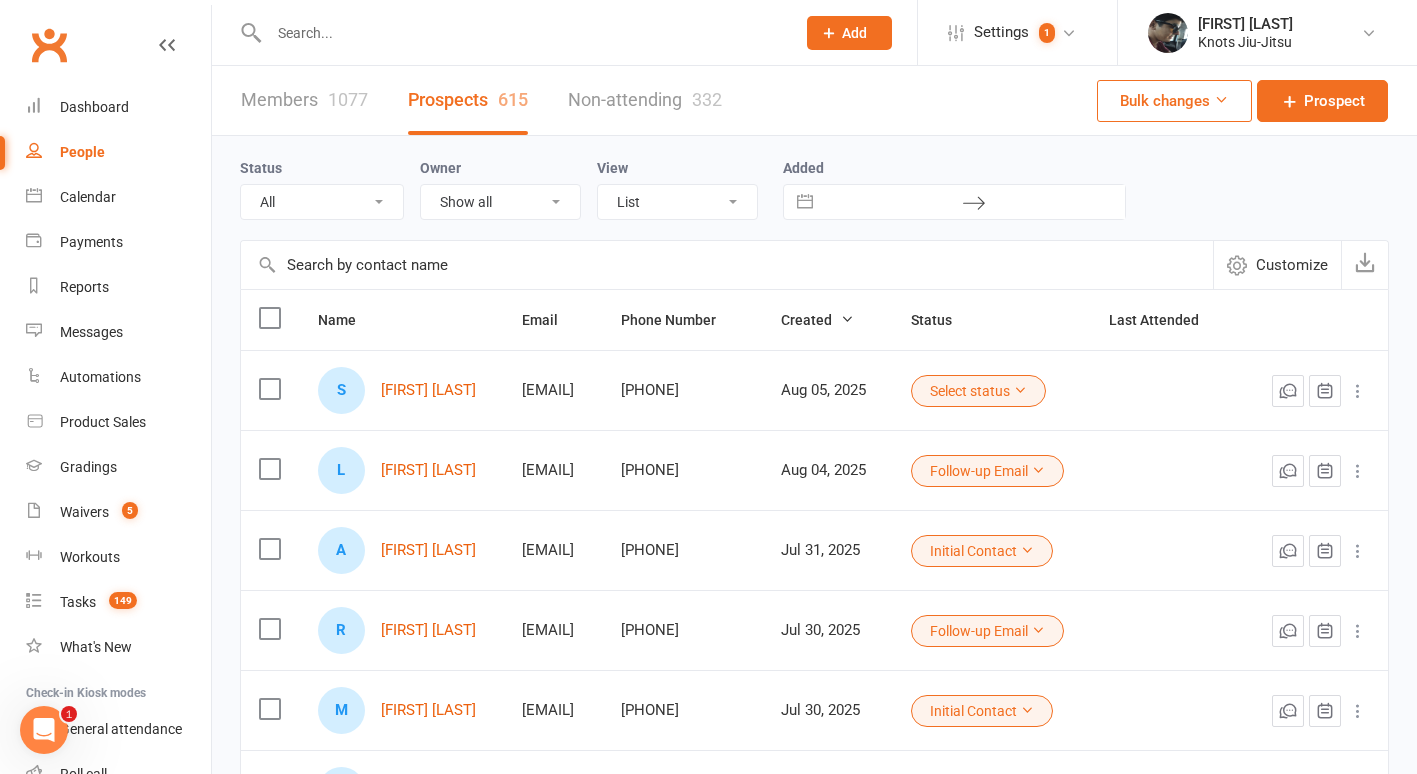 click on "Select status" at bounding box center (978, 391) 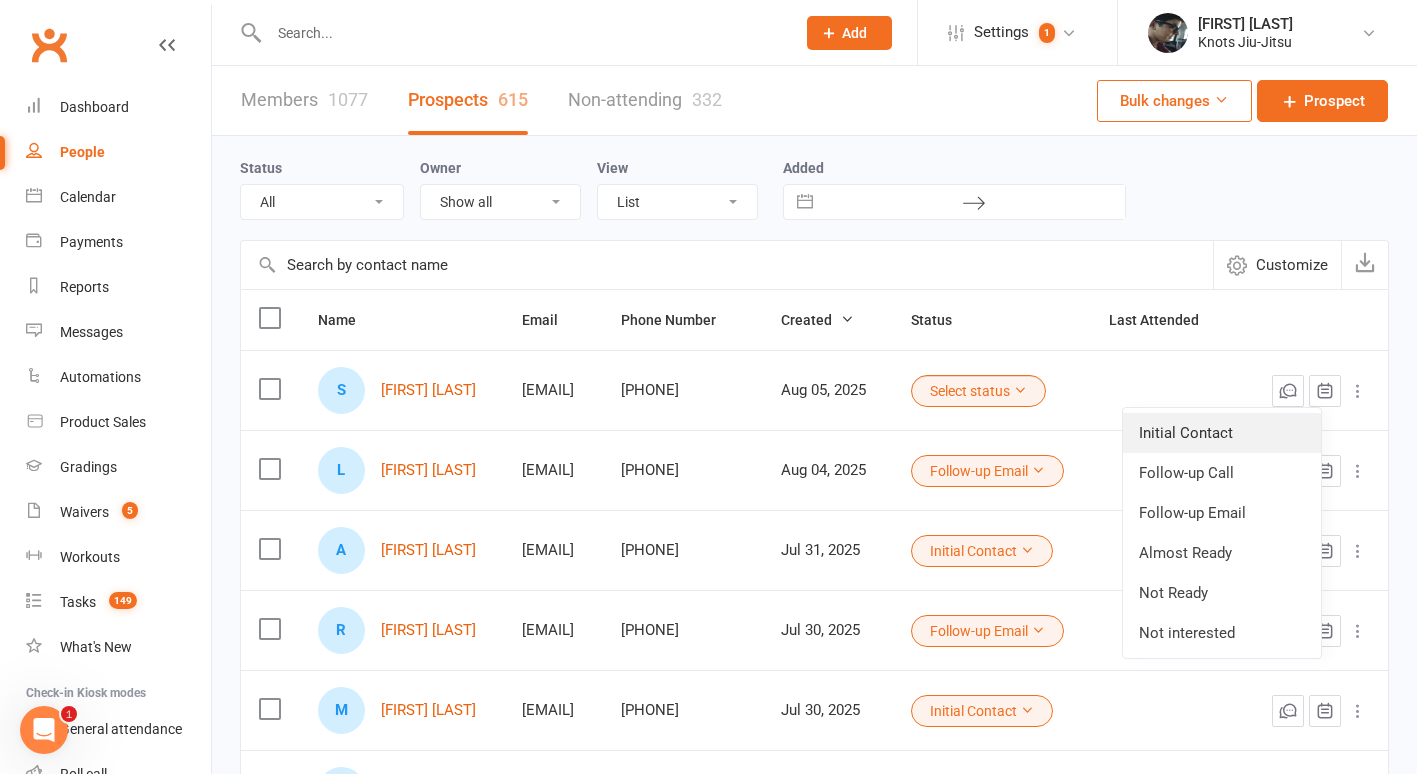 click on "Initial Contact" at bounding box center [1222, 433] 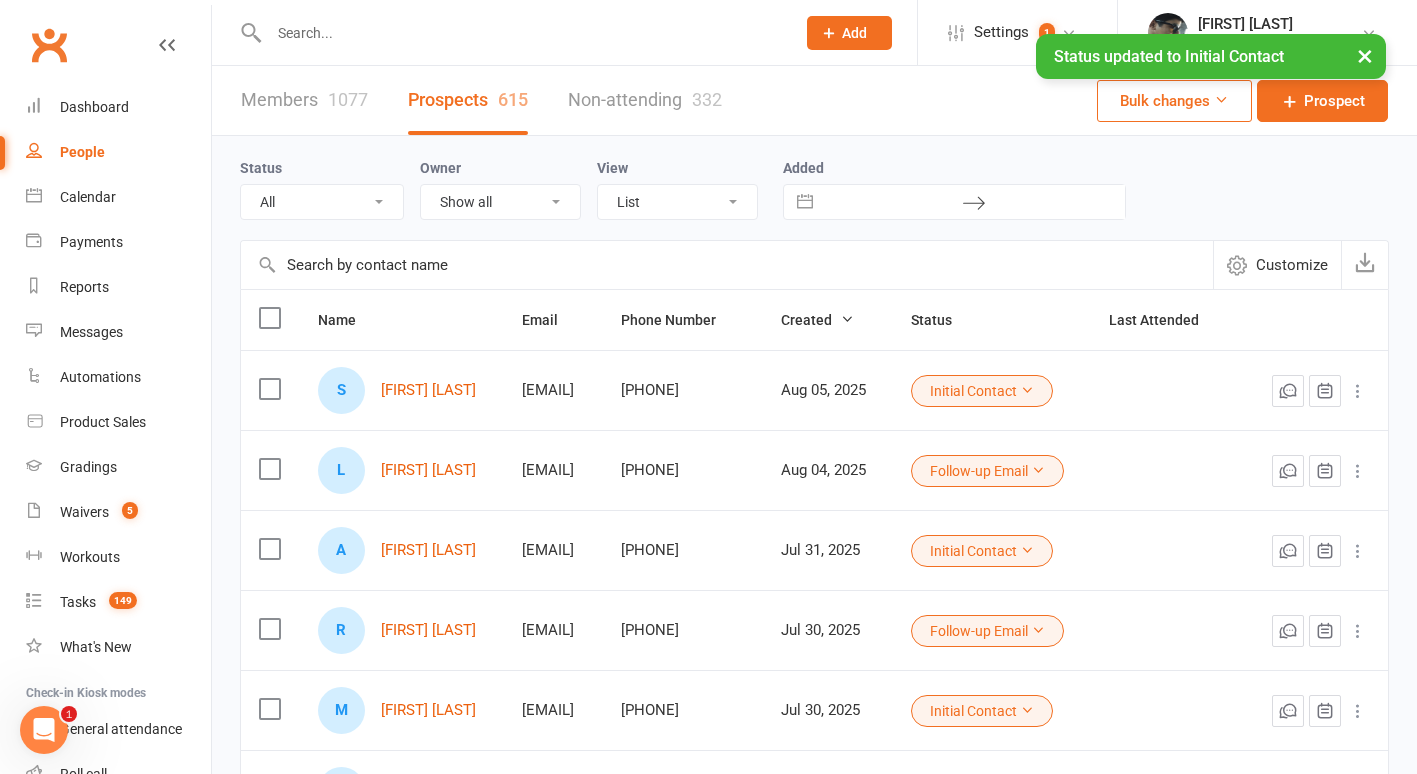 click on "Initial Contact" at bounding box center (982, 391) 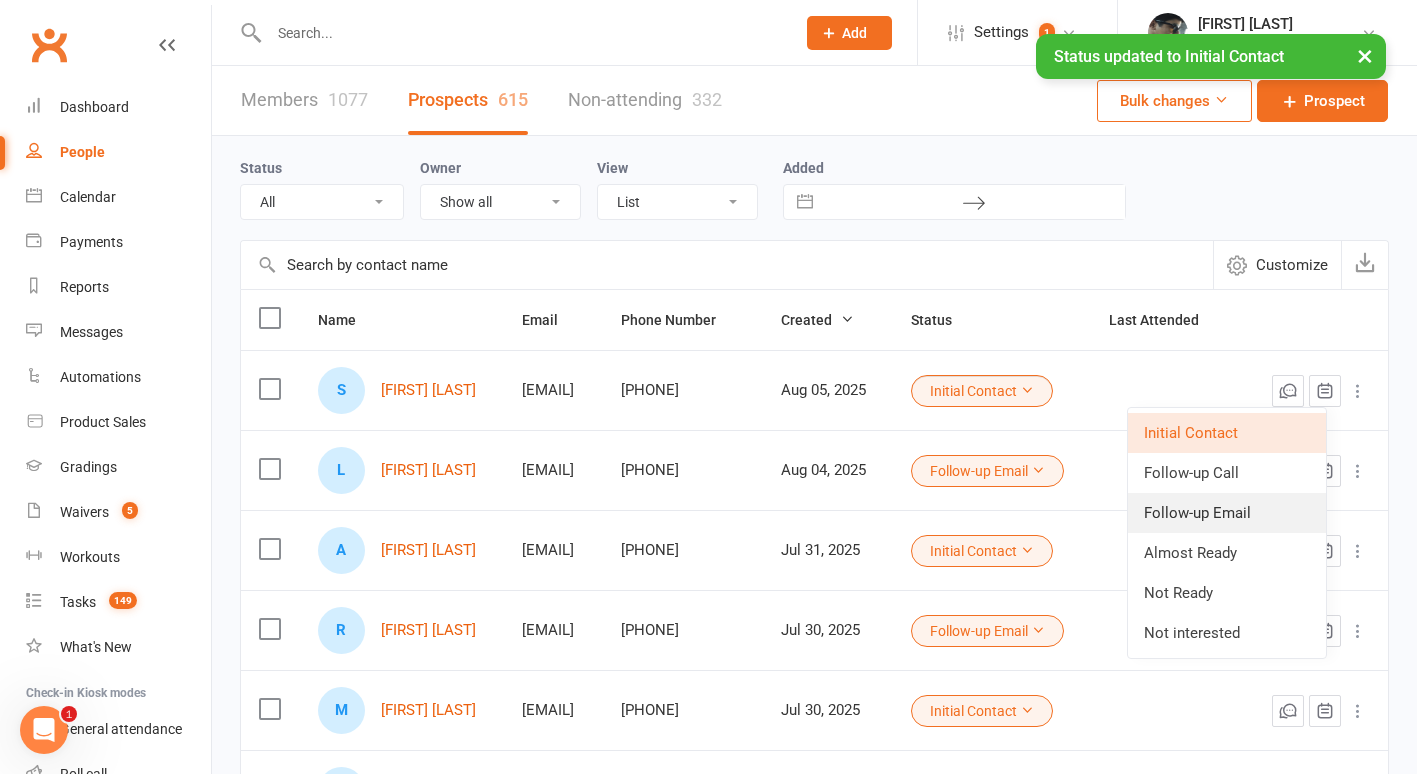 click on "Follow-up Email" at bounding box center (1227, 513) 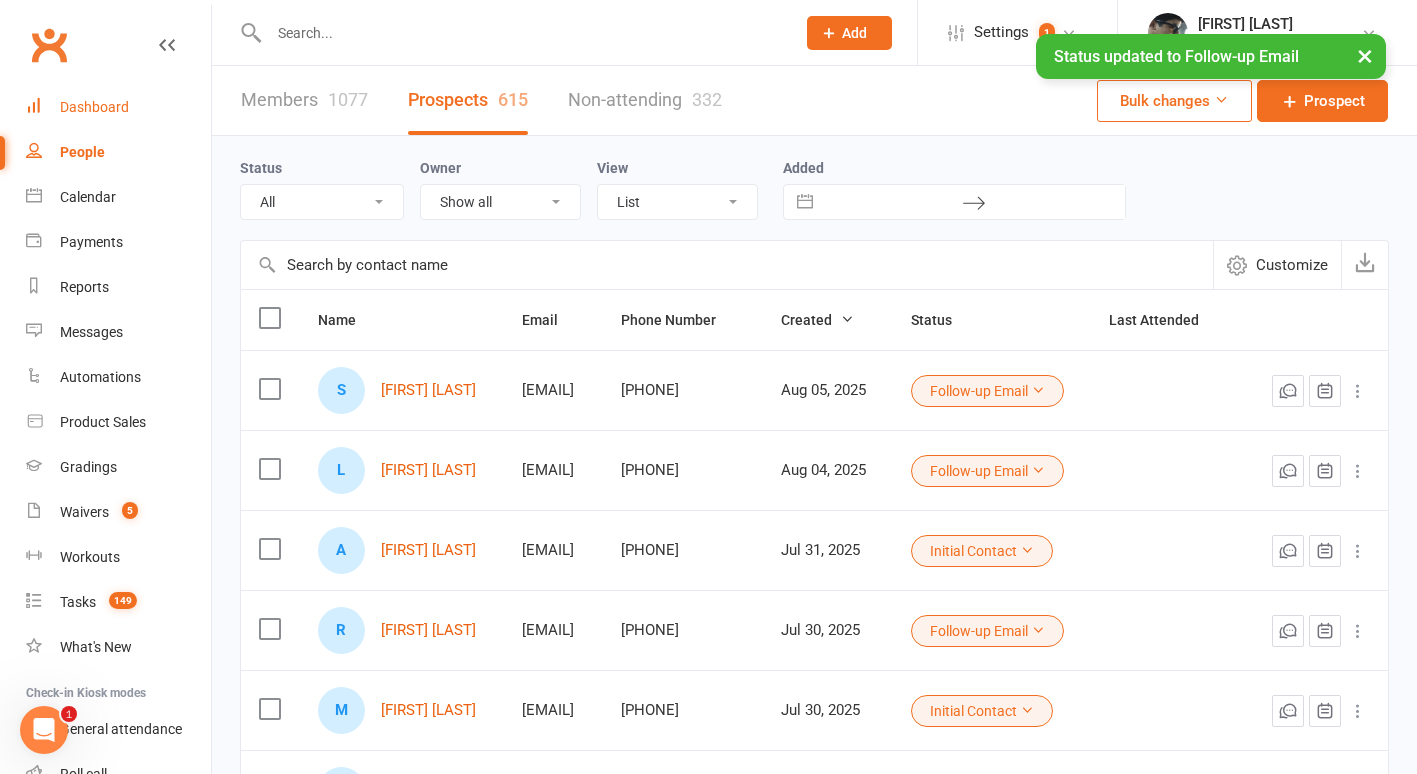 click on "Dashboard" at bounding box center [118, 107] 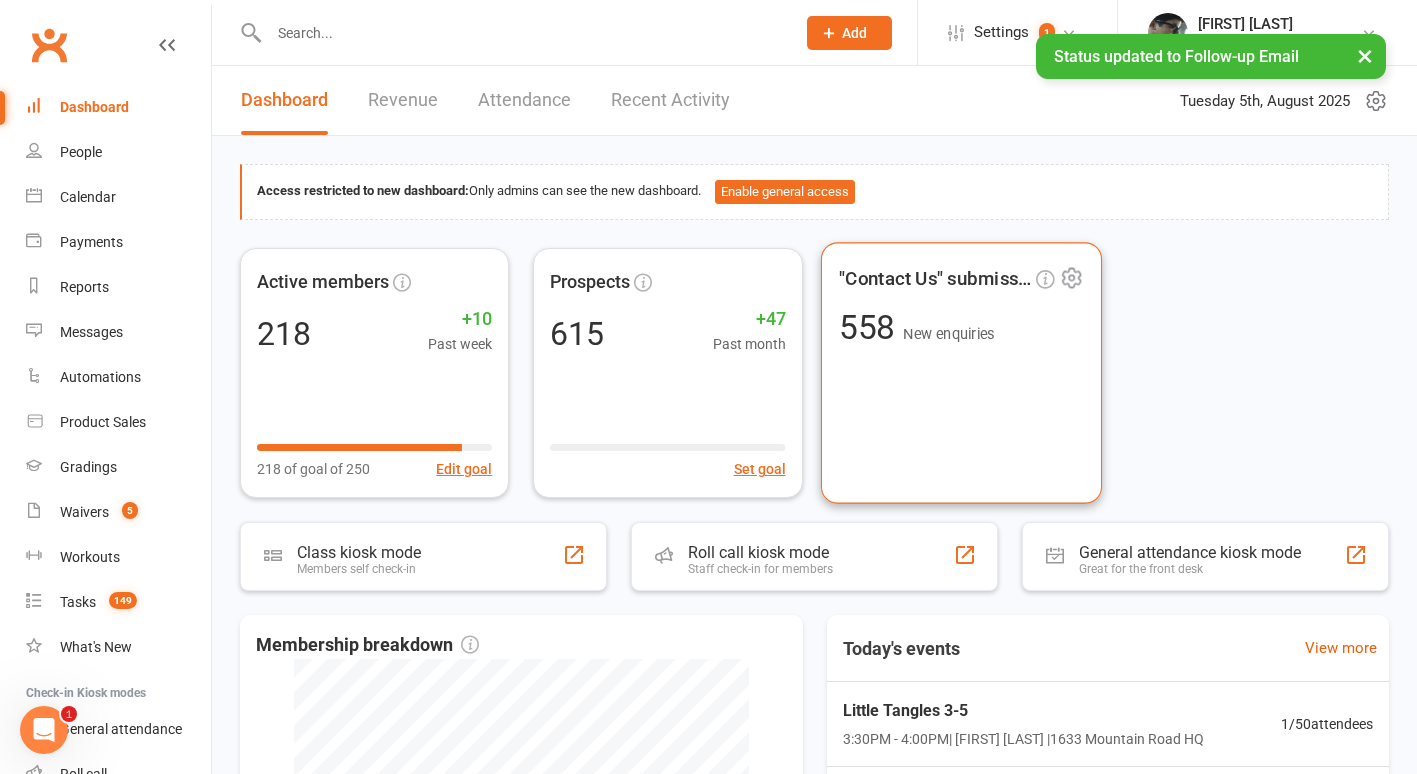 click on ""Contact Us" submissions   558   New enquiries" at bounding box center (960, 372) 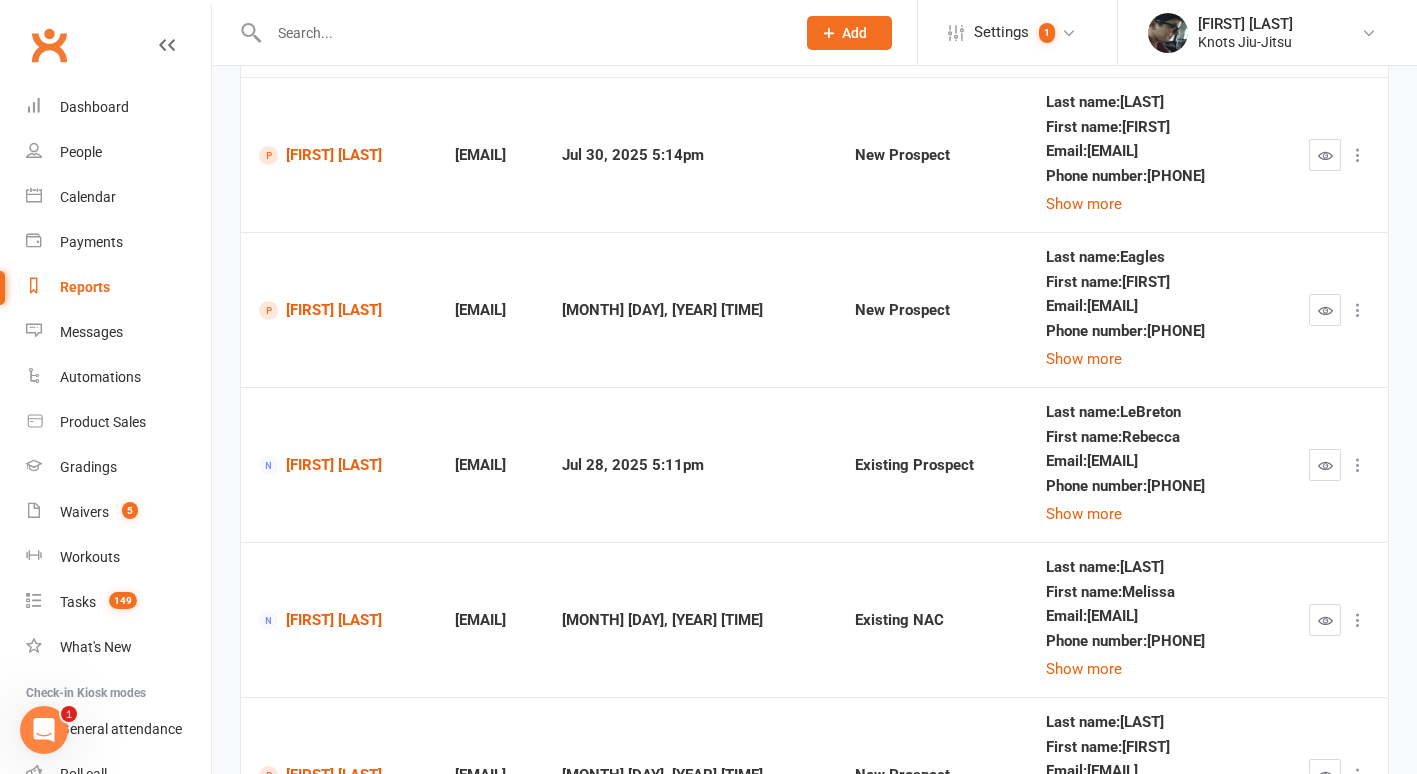 scroll, scrollTop: 1210, scrollLeft: 0, axis: vertical 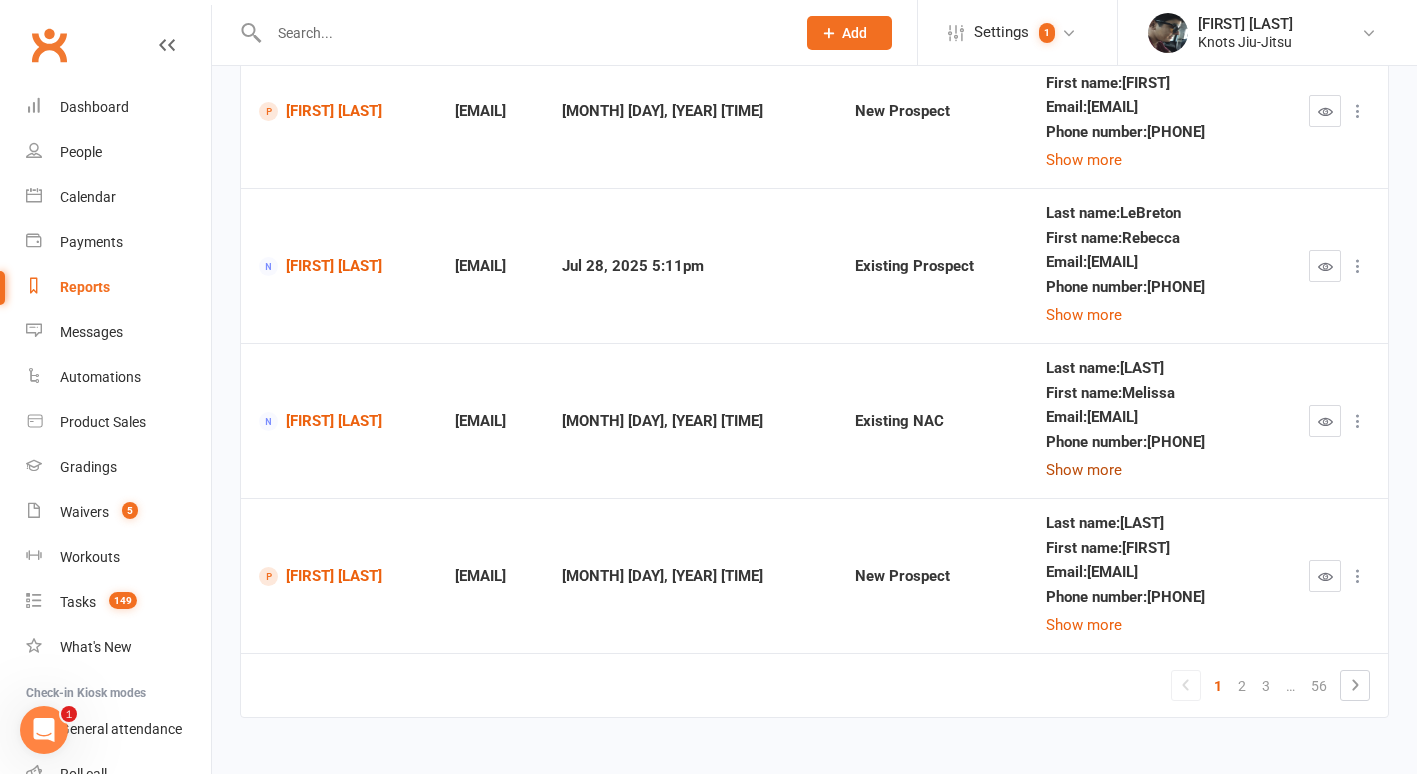 click on "Show more" at bounding box center (1084, 470) 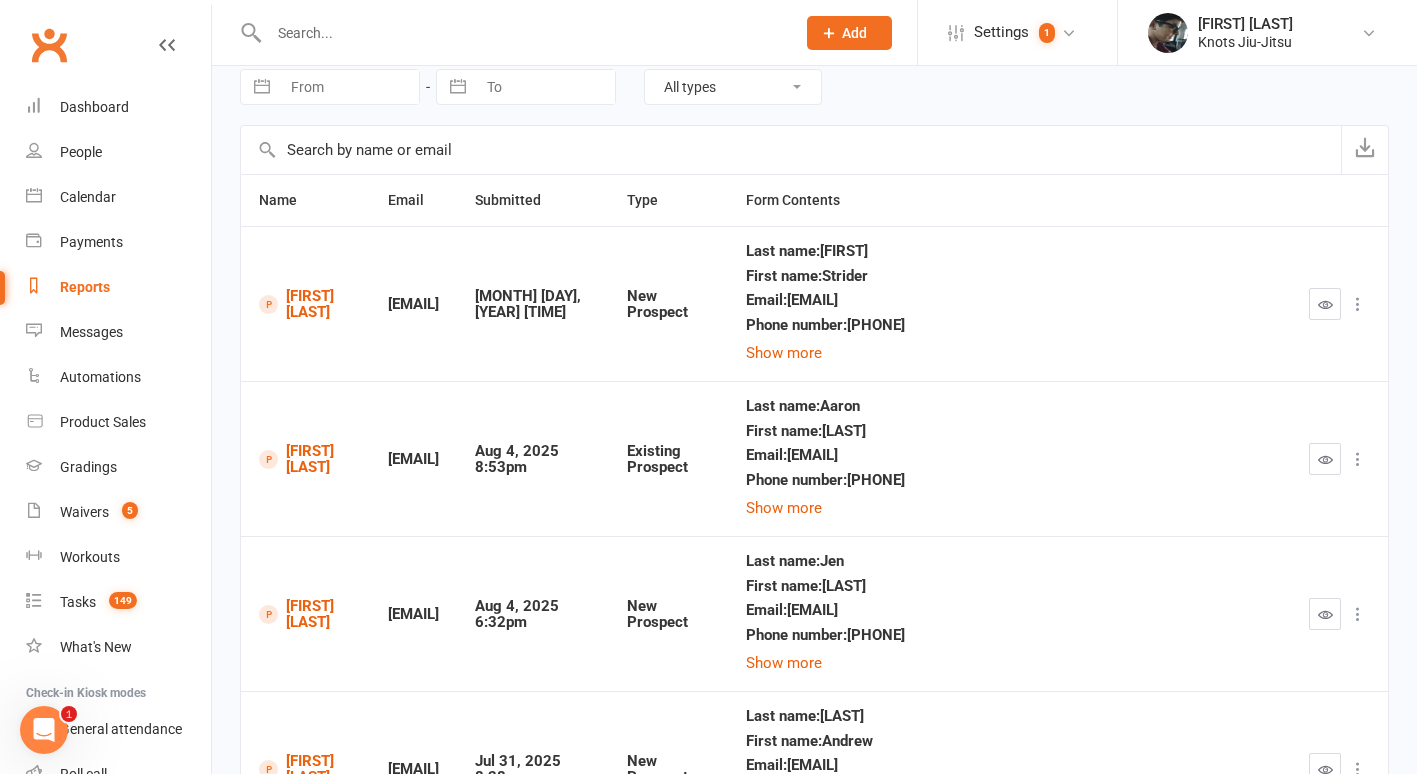 scroll, scrollTop: 83, scrollLeft: 0, axis: vertical 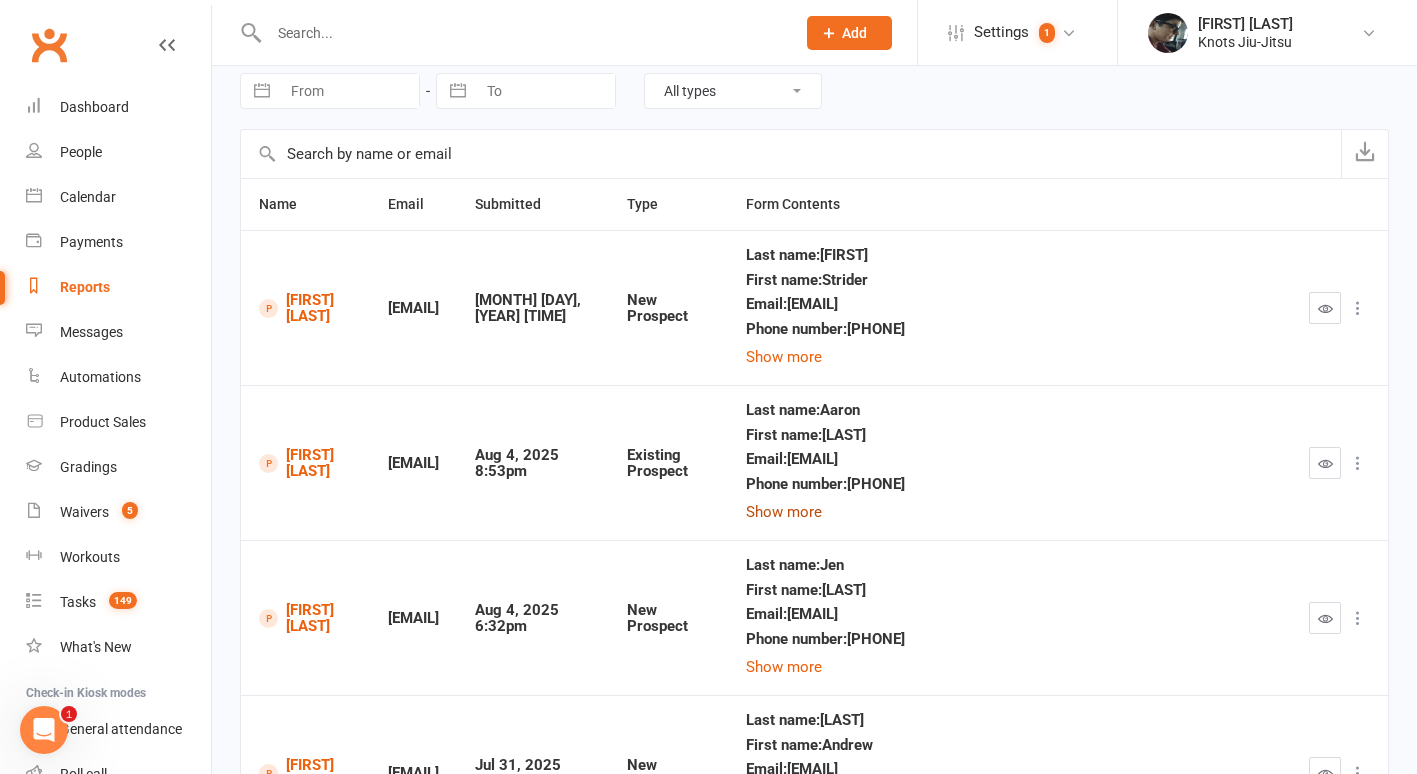 click on "Show more" at bounding box center (784, 512) 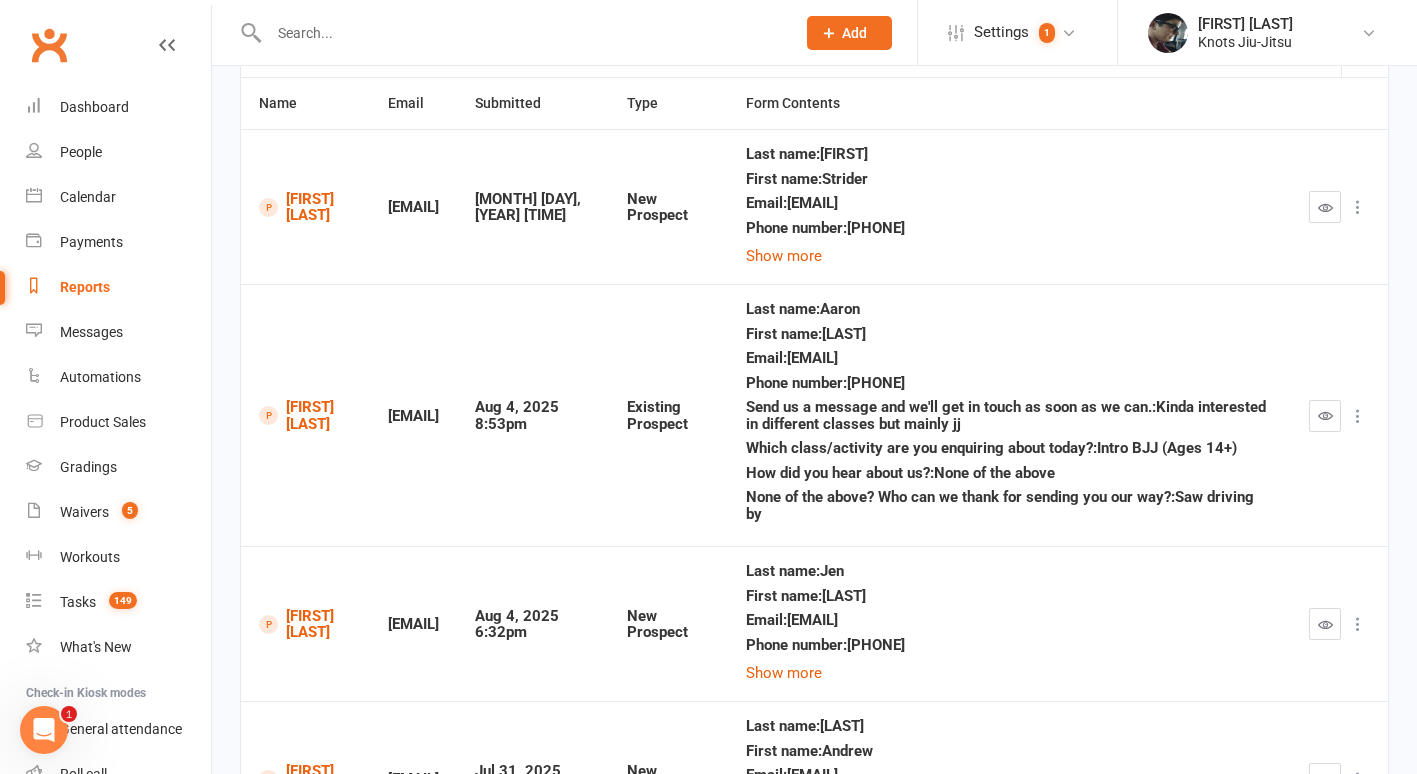 scroll, scrollTop: 186, scrollLeft: 0, axis: vertical 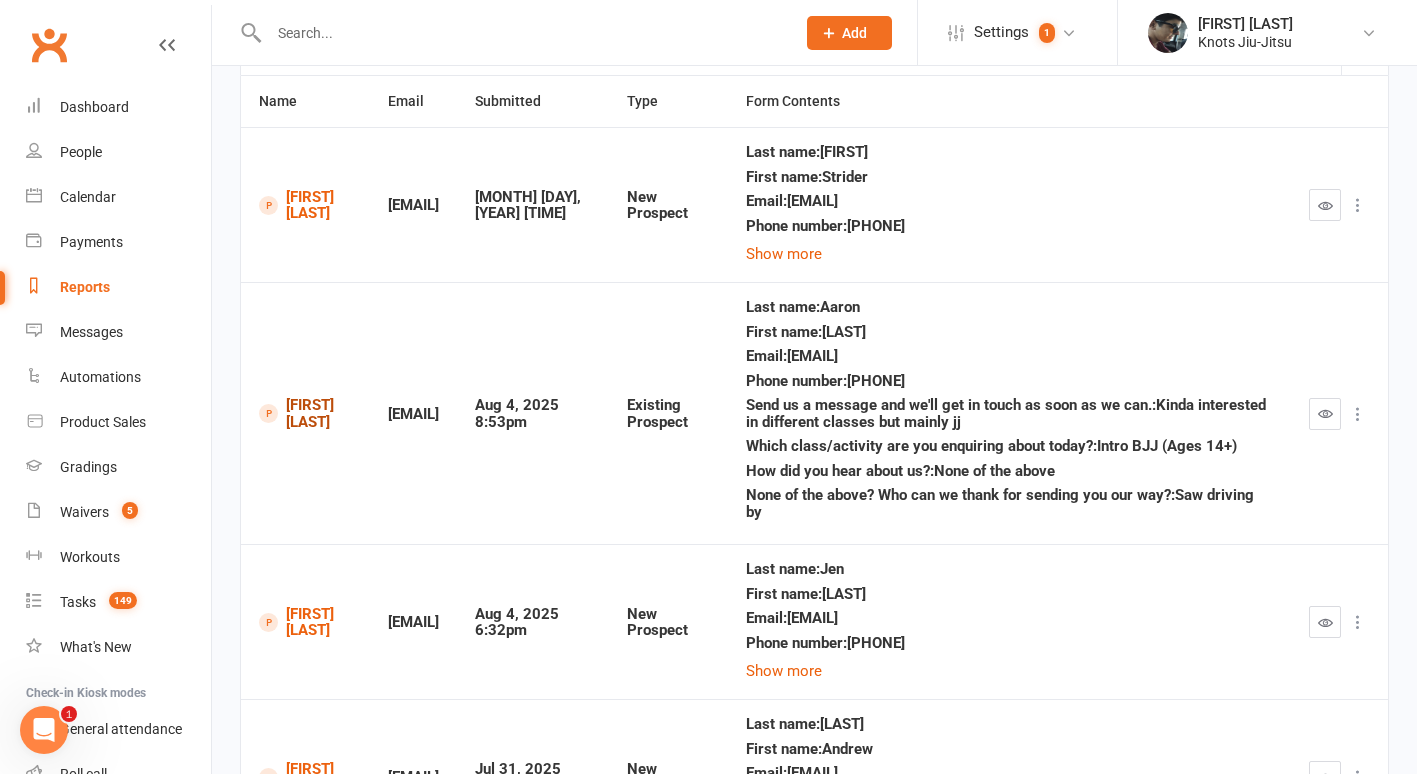 click on "[FIRST] [LAST]" at bounding box center [305, 413] 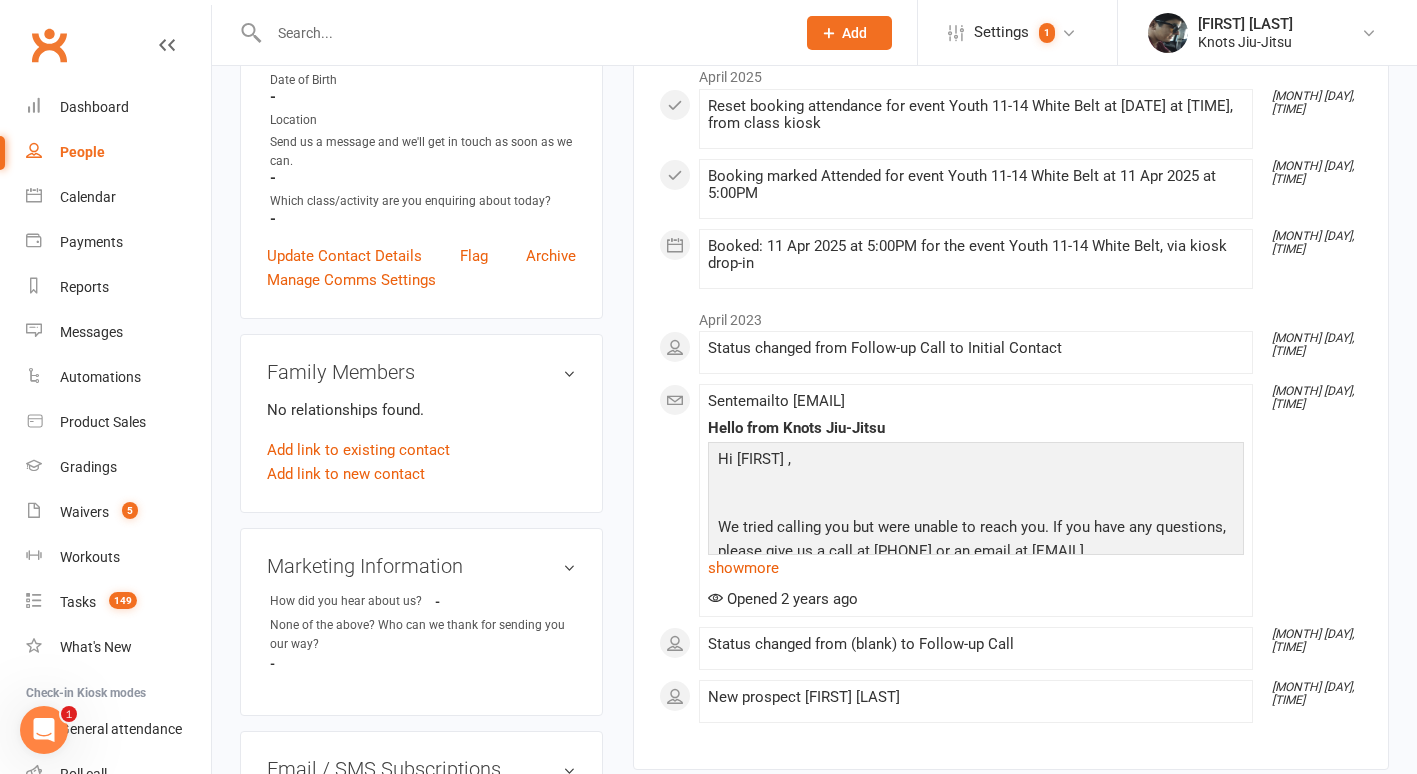 scroll, scrollTop: 396, scrollLeft: 0, axis: vertical 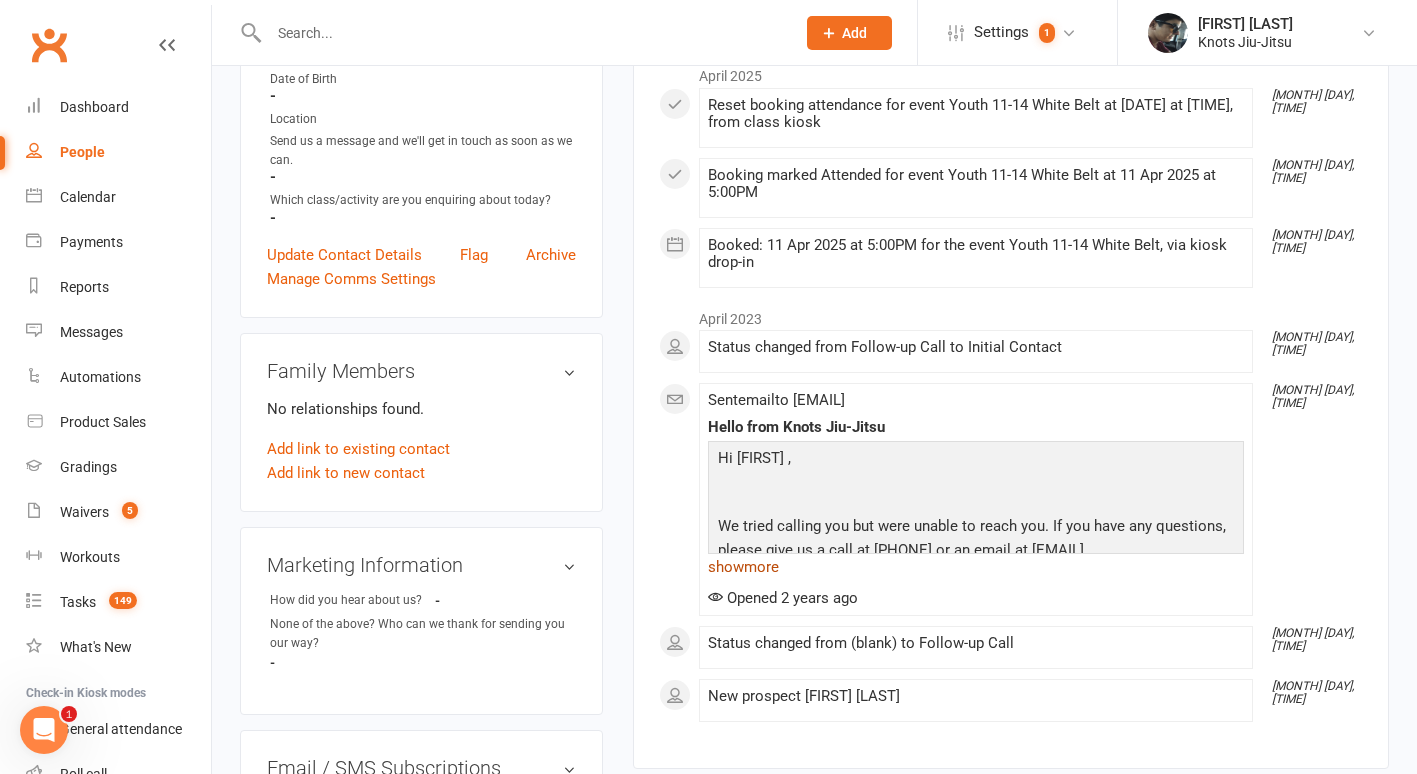 click on "show  more" at bounding box center [976, 567] 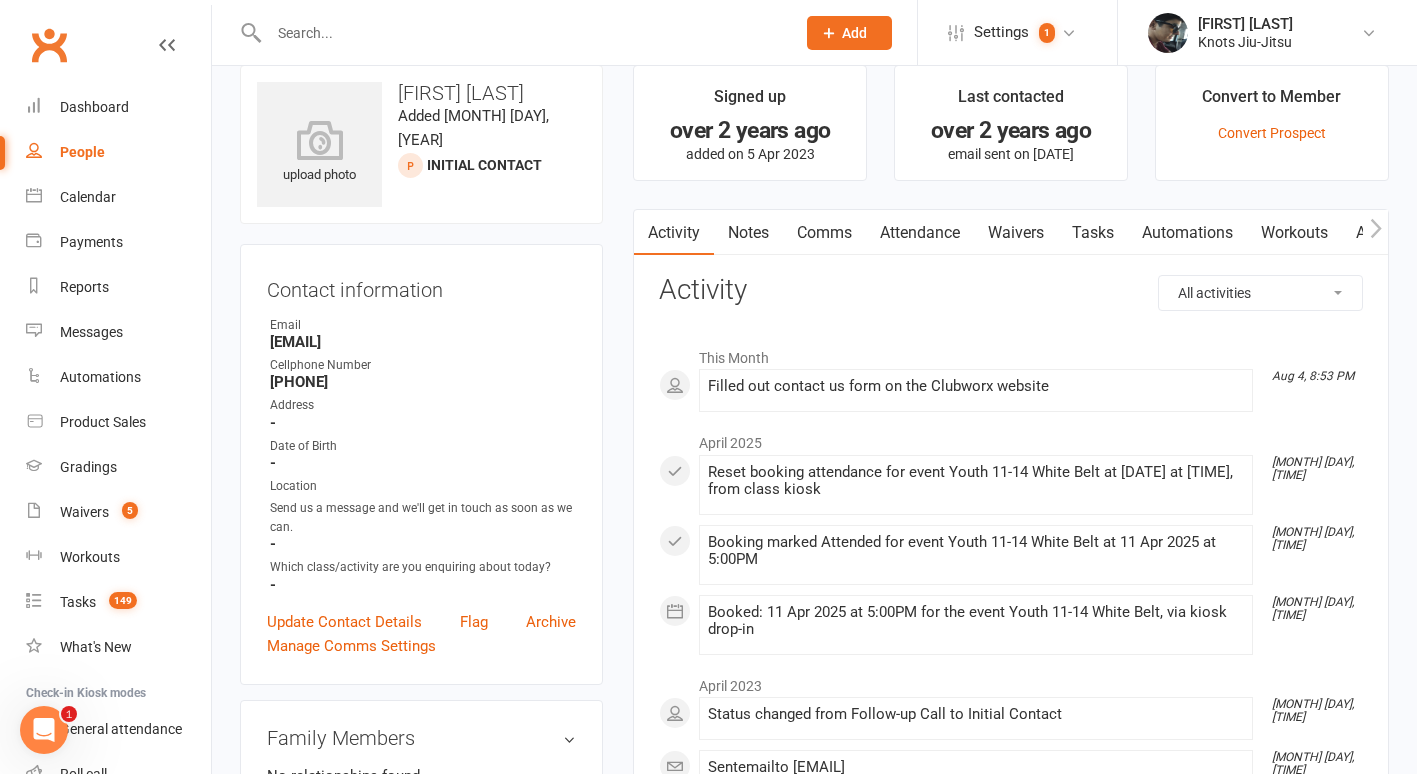 scroll, scrollTop: 17, scrollLeft: 0, axis: vertical 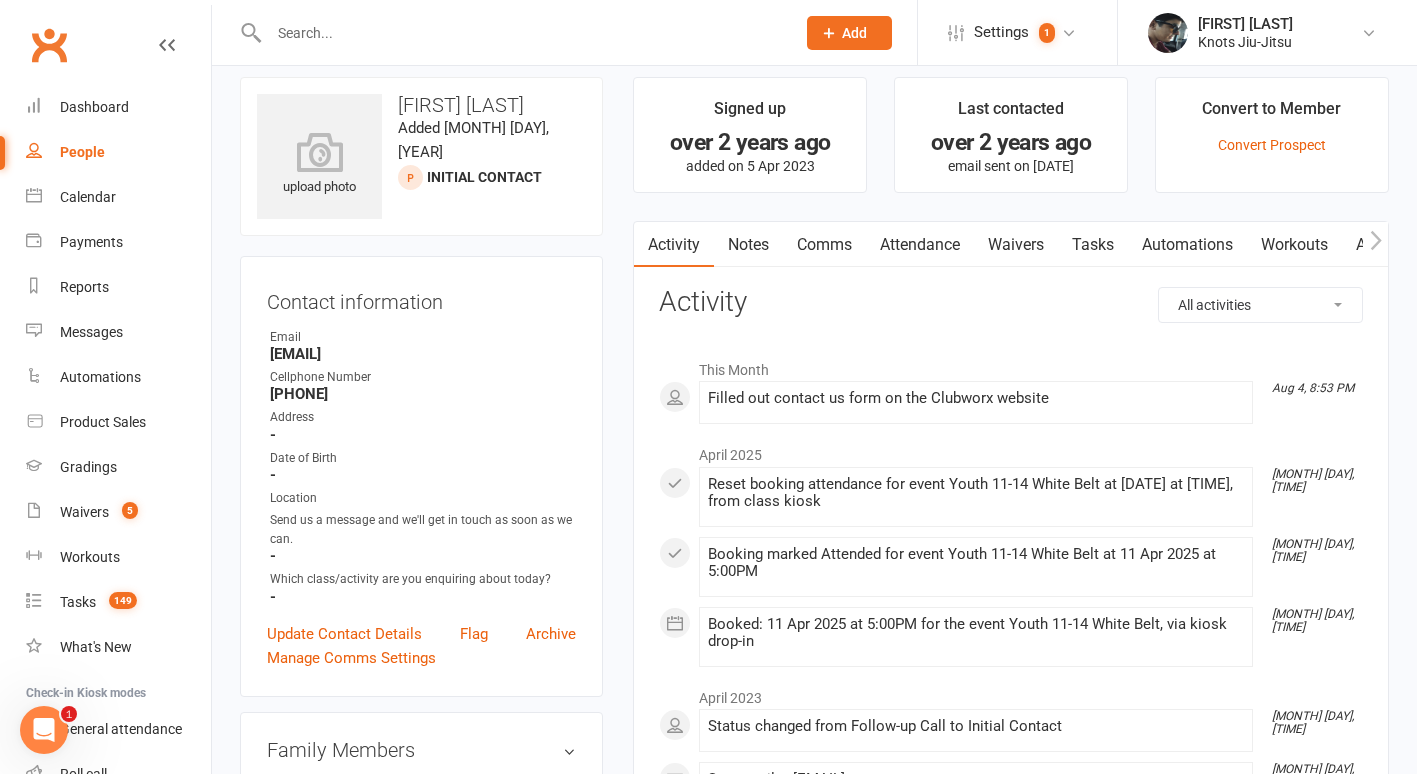 click on "Comms" at bounding box center [824, 245] 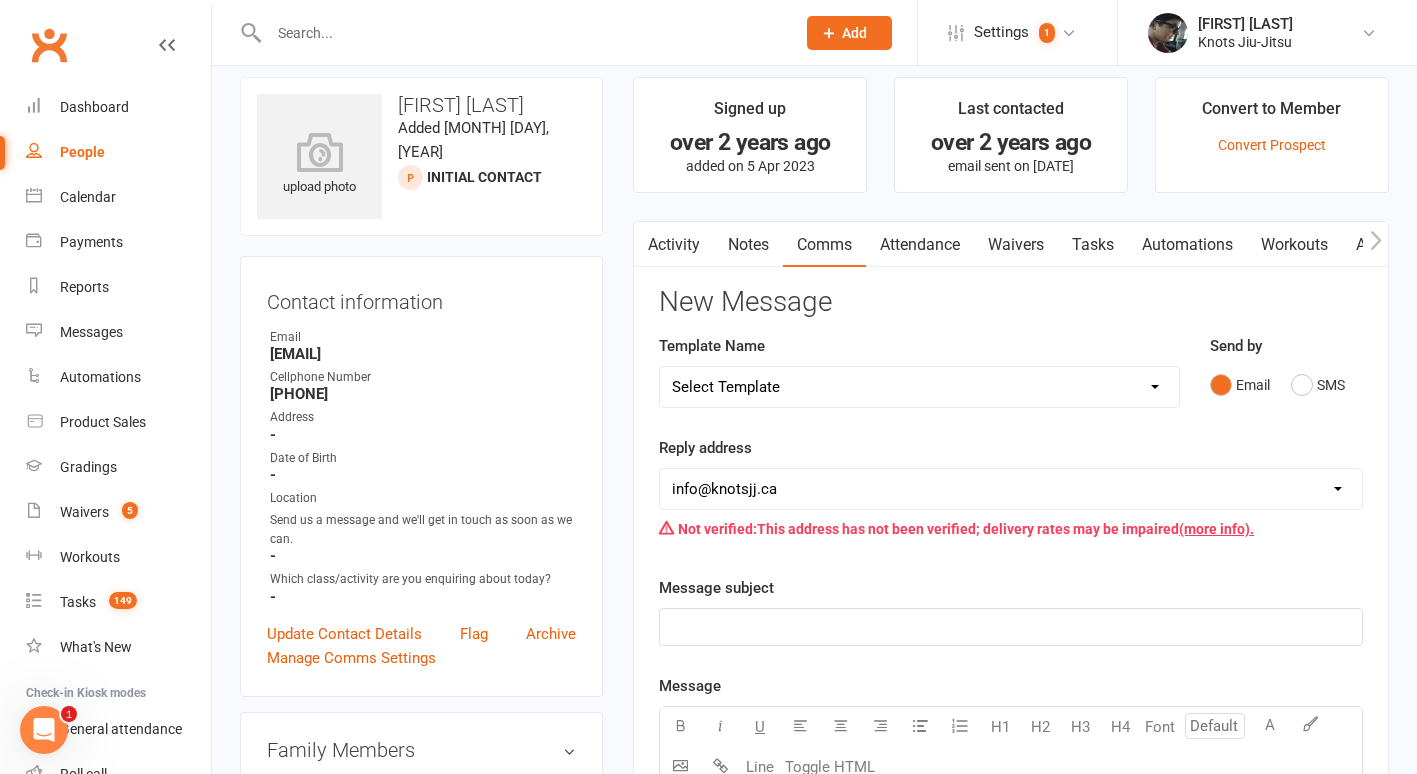 click on "Select Template [Email] Cancellation [Email] Failure of Payment [Email] Overdue Balance [Email] Belt Test Preparation (Kids) [Email] Grading Kids [Email] Boxing First Info [Email] Boxing + Jiu [Email] Competition [Email] Competition Correction [Email] Competition Sign-up [Email] Reverse Advent Box Collection [Email] Reverse Advent Calendar [Email] Reverse Advent Wishlist Crossroads for Women [Email] Reverse Advent Wishlist FTLOG [Email] Reverse Advent Wishlist PAW [Email] Reverse Advent Wishlist Queens of Heart [Email] Schedule Update [Email] Schedule Update (1) [Email] Functional Training First Info [Email] Functional Training Free Trial Message [Email] Functional Training Offer [Email] Existing Member Waiver [Email] Holiday Hours [Email] Spots Opened  [Email] Spots Open for Baby Jitsu, LT and Kids [Email] Follow Up Email Jiu-Jitsu + Programs Offer [Email] Follow Up Email Jiu-Jitsu to Opened Email and No Answer [Email] Jiu-JItsu First Info 14+ [Email] Jiu-JItsu First Info Kids [Email] Cancel [Email] Enquiry" at bounding box center [919, 387] 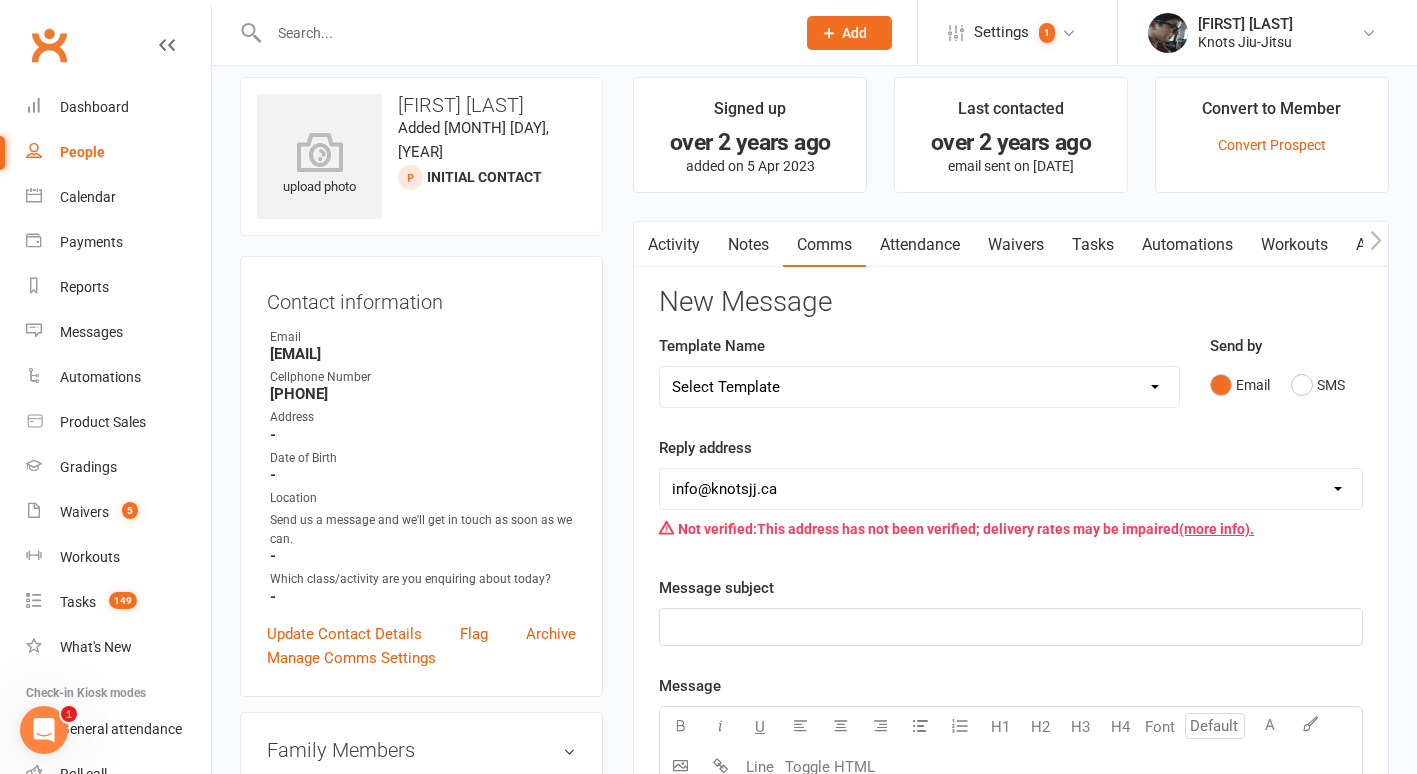 select on "27" 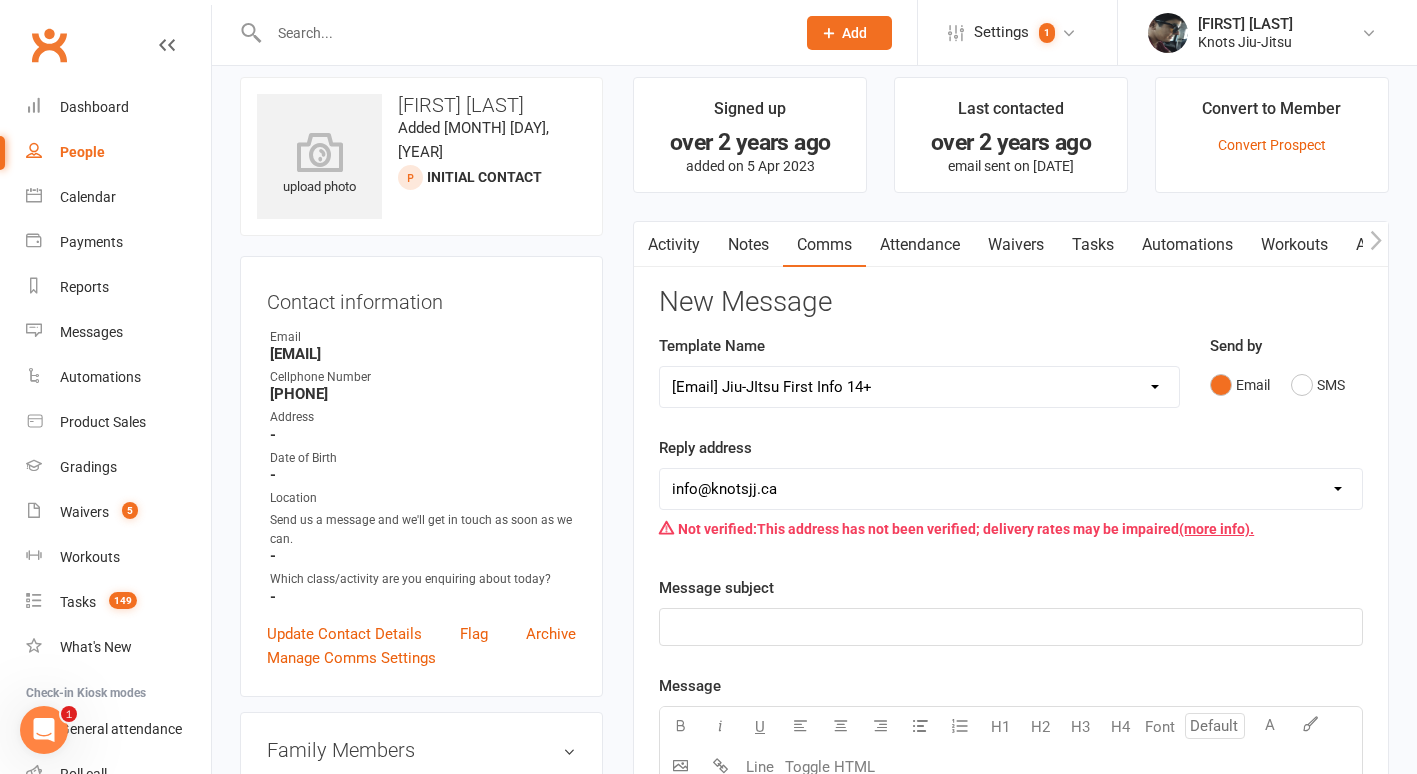 click on "Select Template [Email] Cancellation [Email] Failure of Payment [Email] Overdue Balance [Email] Belt Test Preparation (Kids) [Email] Grading Kids [Email] Boxing First Info [Email] Boxing + Jiu [Email] Competition [Email] Competition Correction [Email] Competition Sign-up [Email] Reverse Advent Box Collection [Email] Reverse Advent Calendar [Email] Reverse Advent Wishlist Crossroads for Women [Email] Reverse Advent Wishlist FTLOG [Email] Reverse Advent Wishlist PAW [Email] Reverse Advent Wishlist Queens of Heart [Email] Schedule Update [Email] Schedule Update (1) [Email] Functional Training First Info [Email] Functional Training Free Trial Message [Email] Functional Training Offer [Email] Existing Member Waiver [Email] Holiday Hours [Email] Spots Opened  [Email] Spots Open for Baby Jitsu, LT and Kids [Email] Follow Up Email Jiu-Jitsu + Programs Offer [Email] Follow Up Email Jiu-Jitsu to Opened Email and No Answer [Email] Jiu-JItsu First Info 14+ [Email] Jiu-JItsu First Info Kids [Email] Cancel [Email] Enquiry" at bounding box center (919, 387) 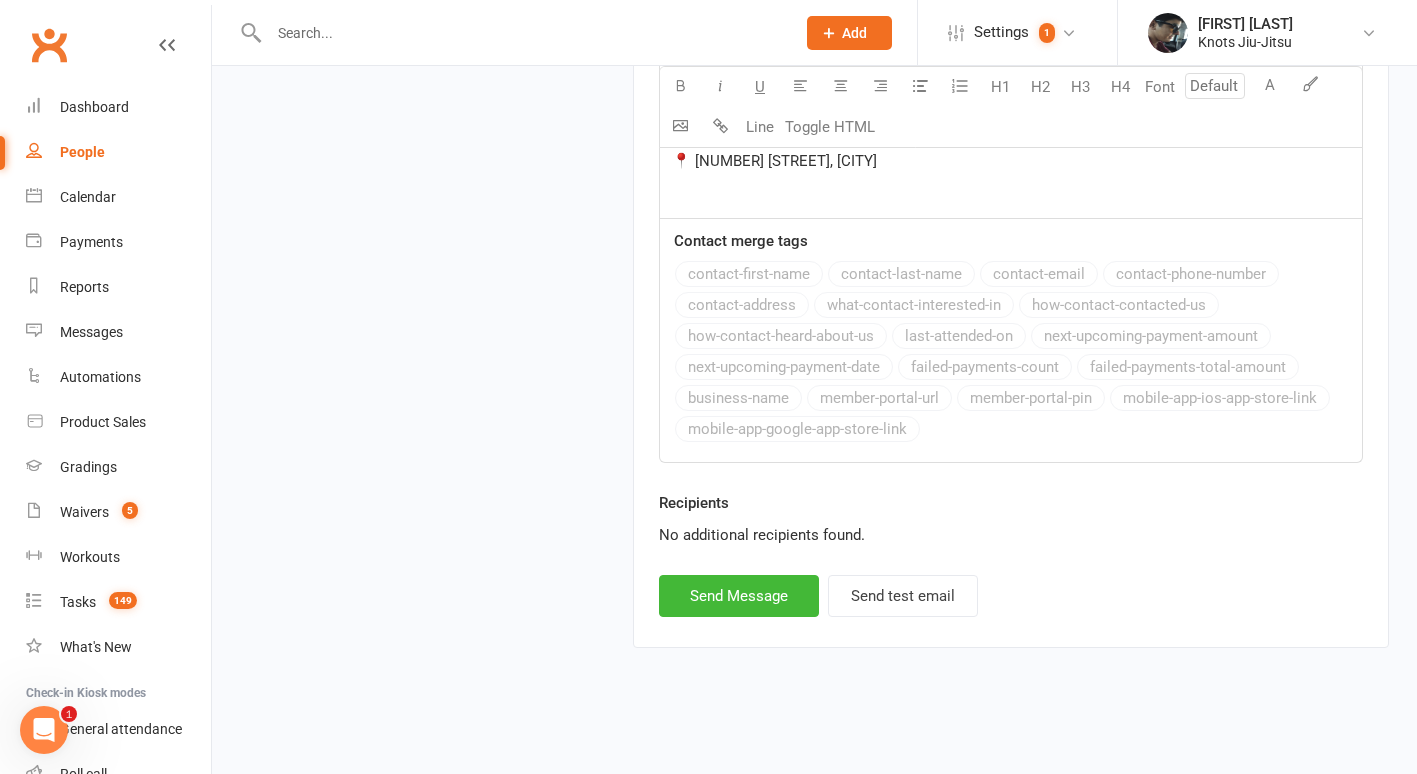 scroll, scrollTop: 2240, scrollLeft: 0, axis: vertical 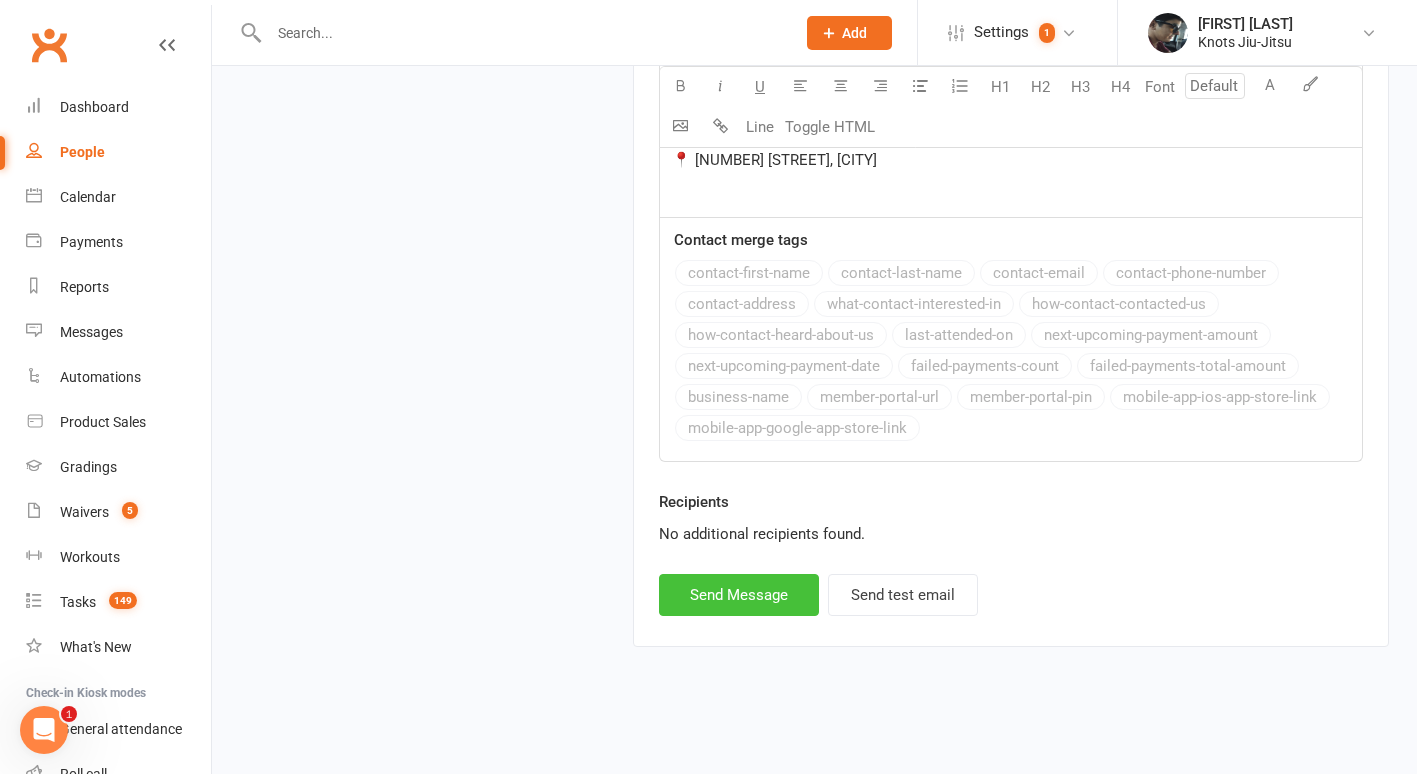 click on "Send Message" at bounding box center [739, 595] 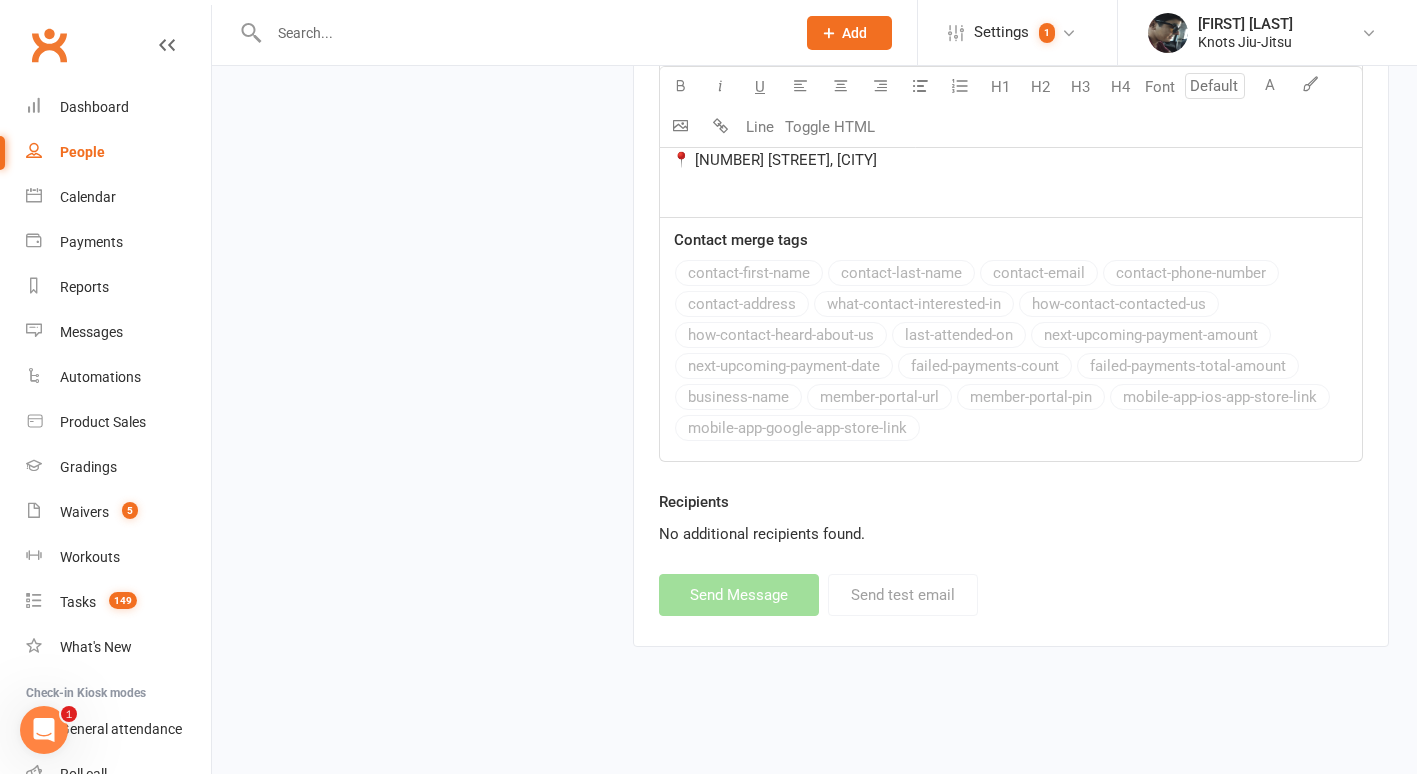select 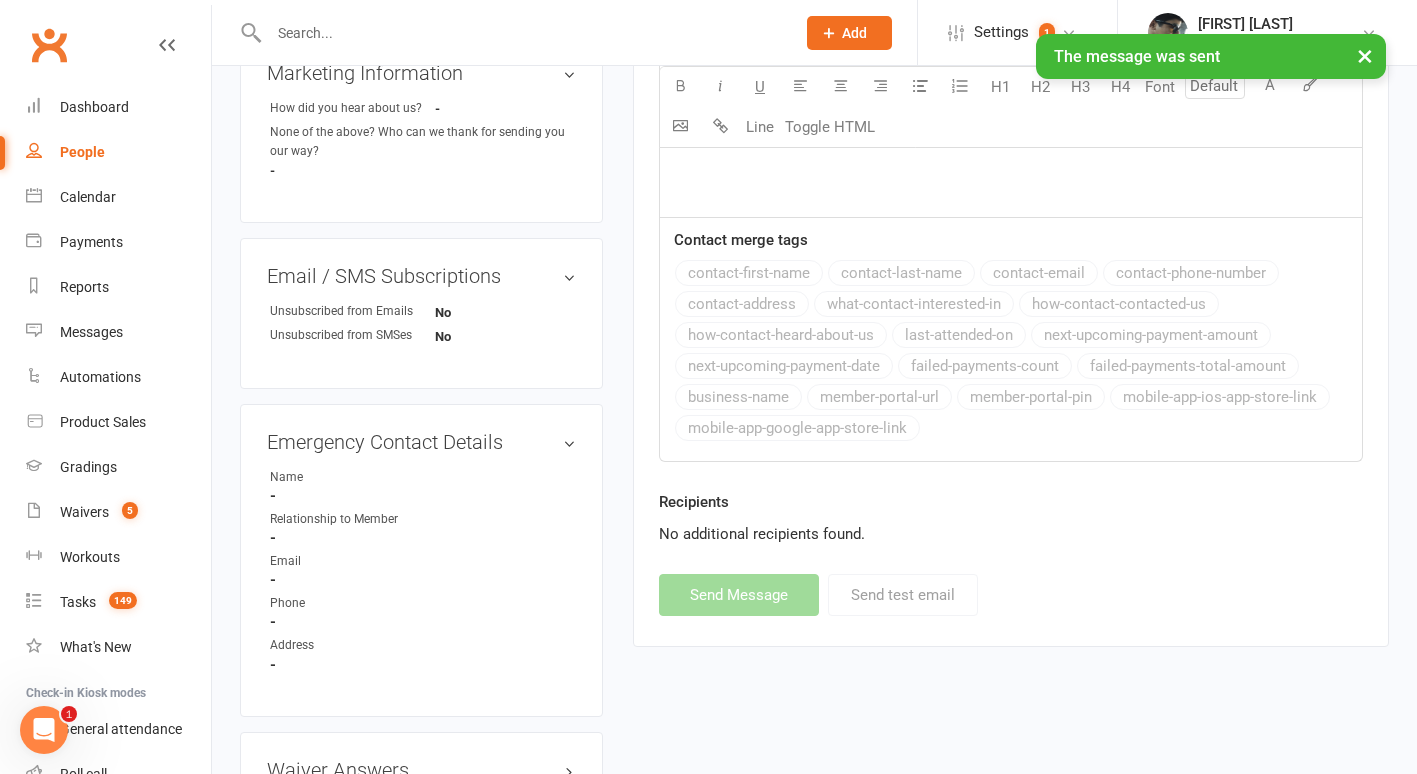 scroll, scrollTop: 0, scrollLeft: 0, axis: both 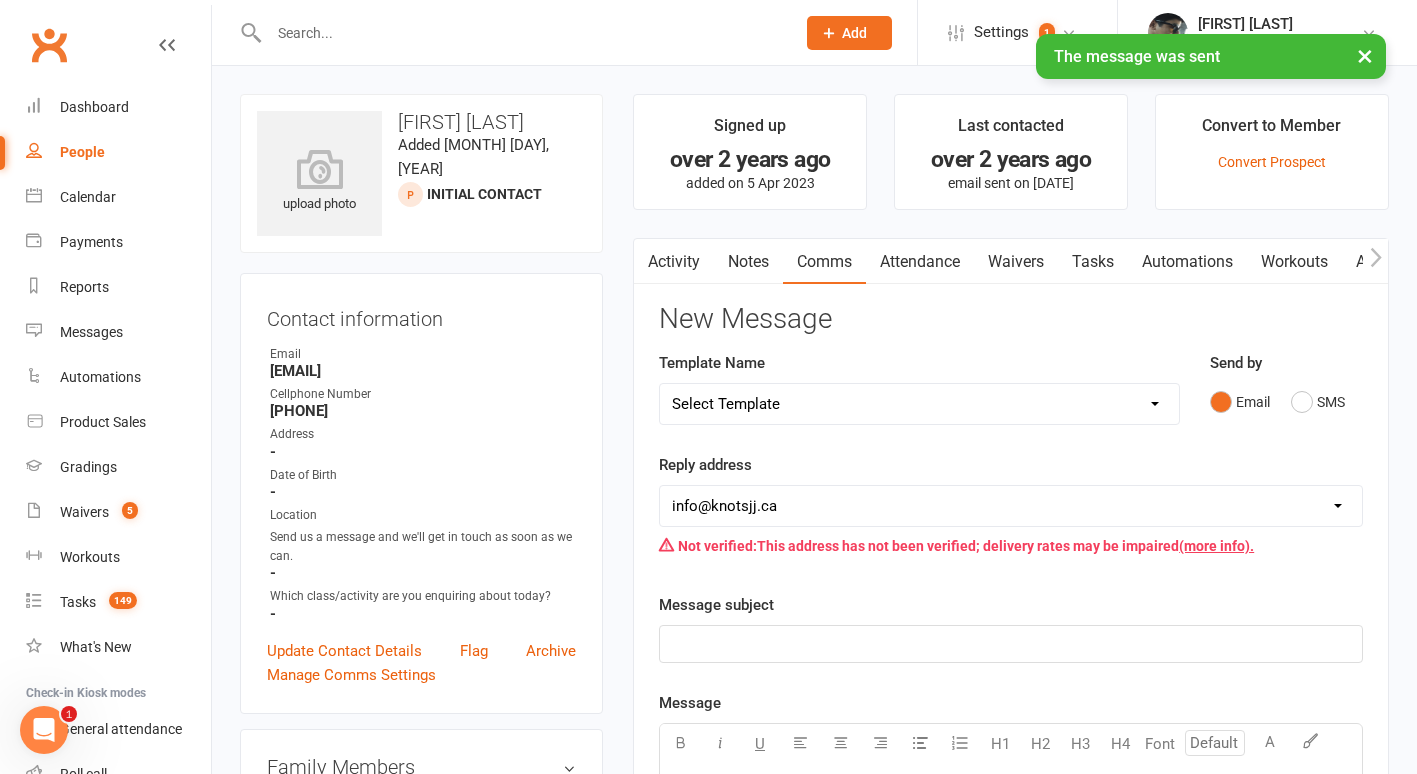 click on "Activity" at bounding box center (674, 262) 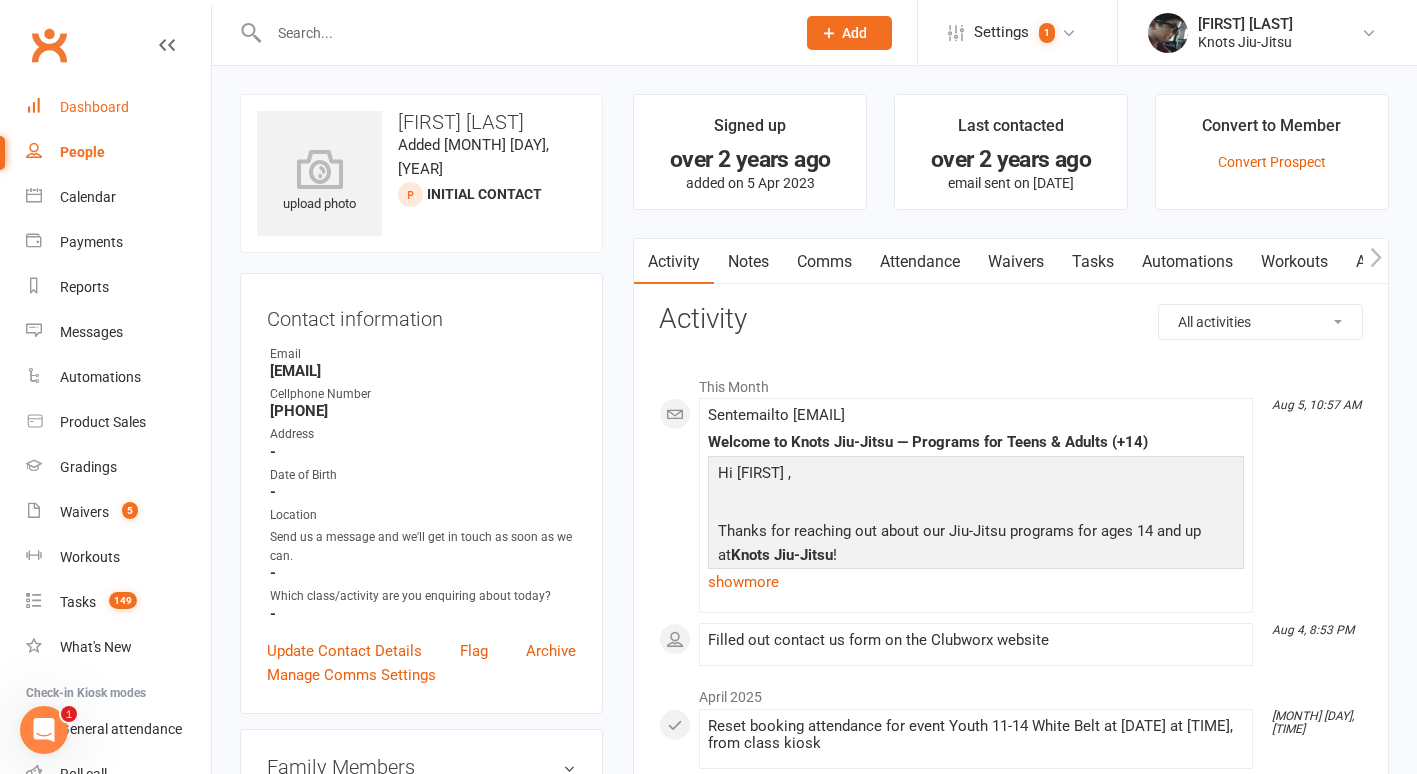 click on "Dashboard" at bounding box center [118, 107] 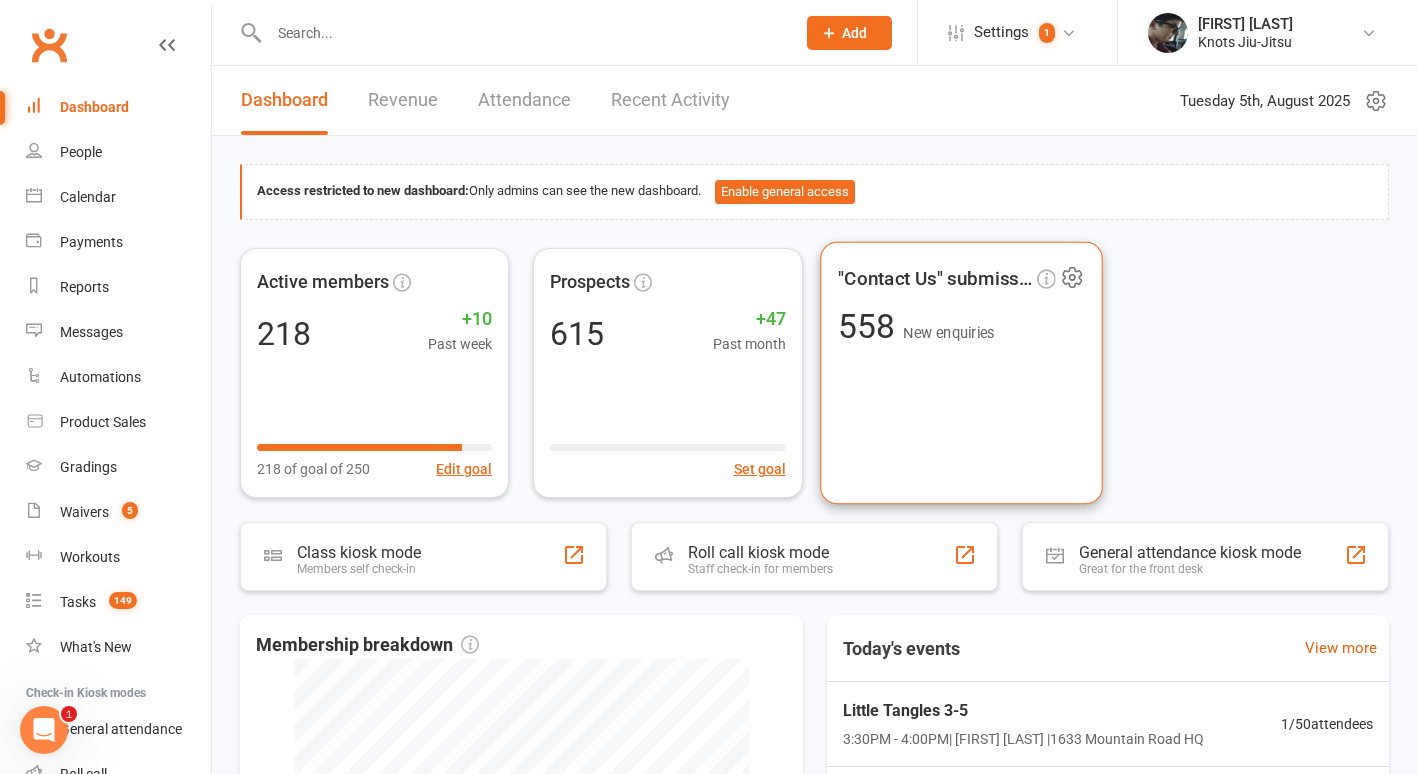 click on ""Contact Us" submissions   558   New enquiries" at bounding box center (961, 372) 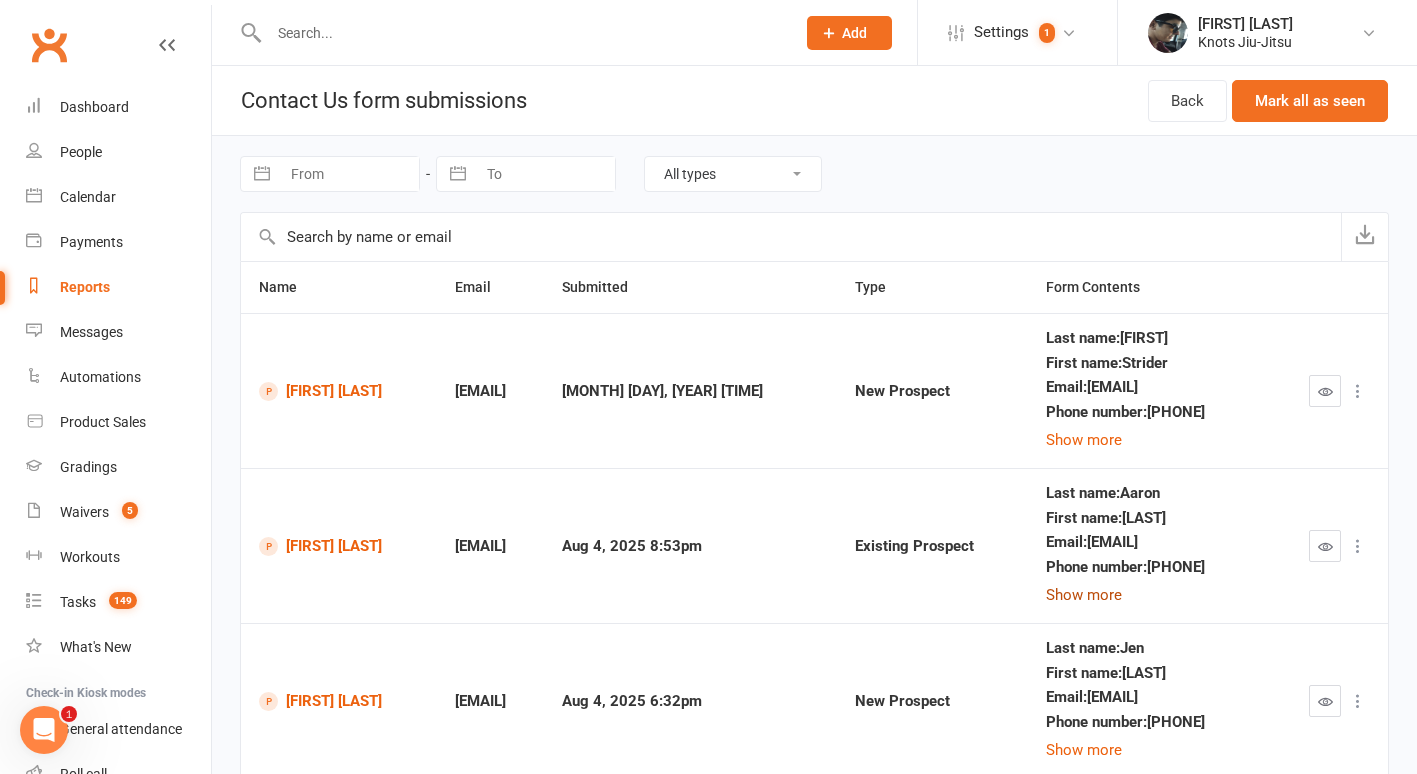 click on "Show more" at bounding box center [1084, 595] 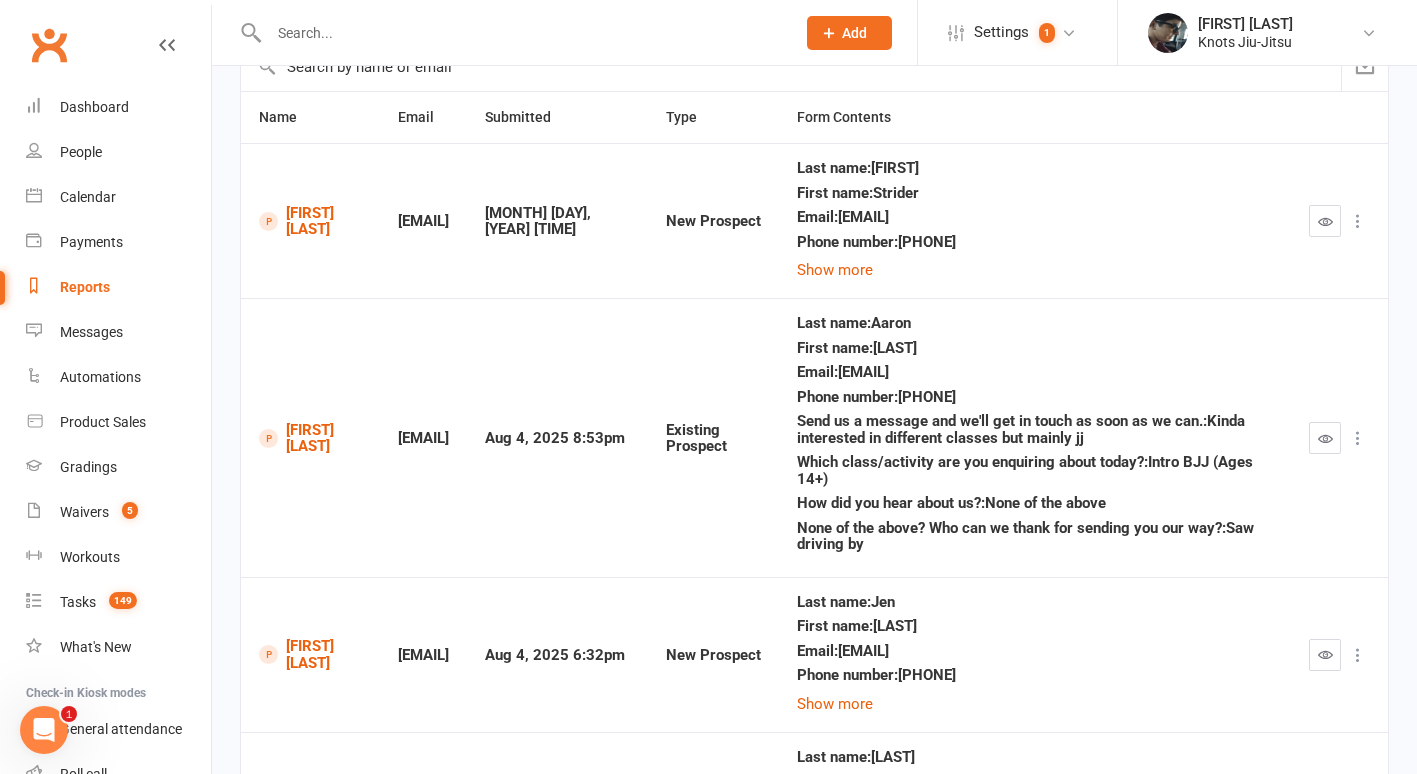 scroll, scrollTop: 171, scrollLeft: 0, axis: vertical 